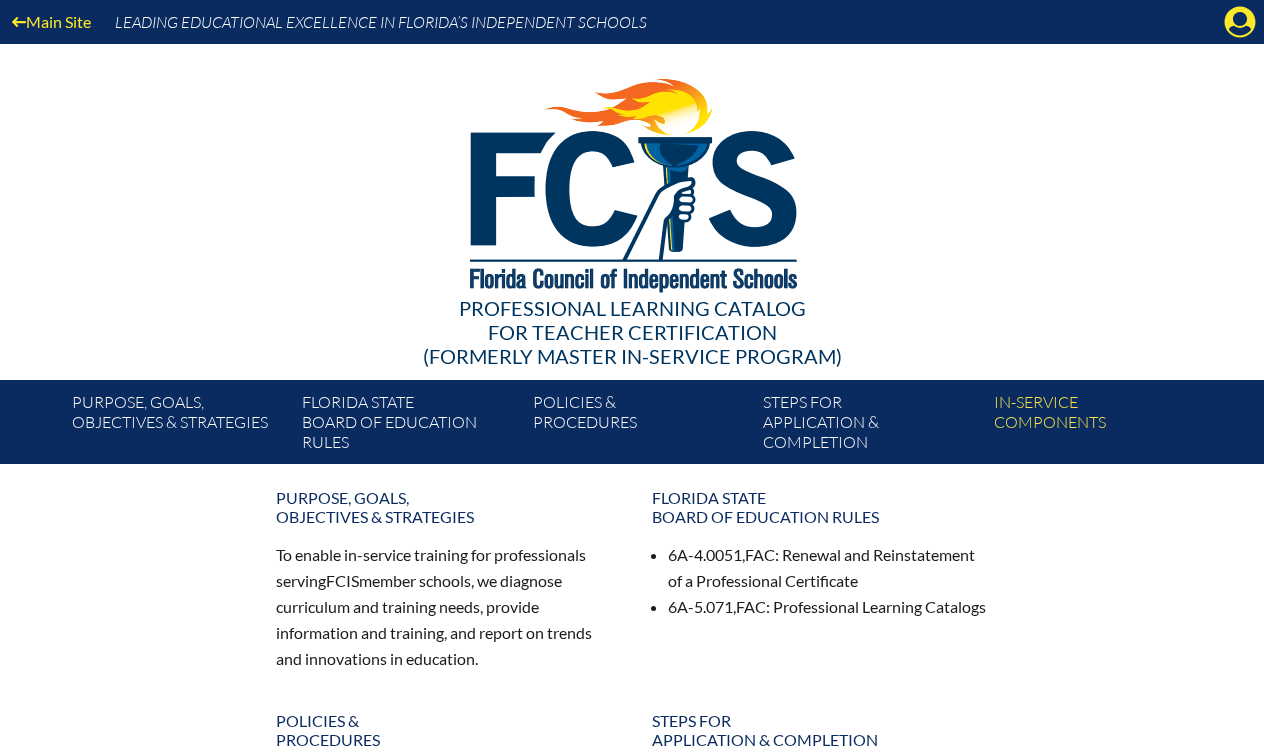 scroll, scrollTop: 0, scrollLeft: 0, axis: both 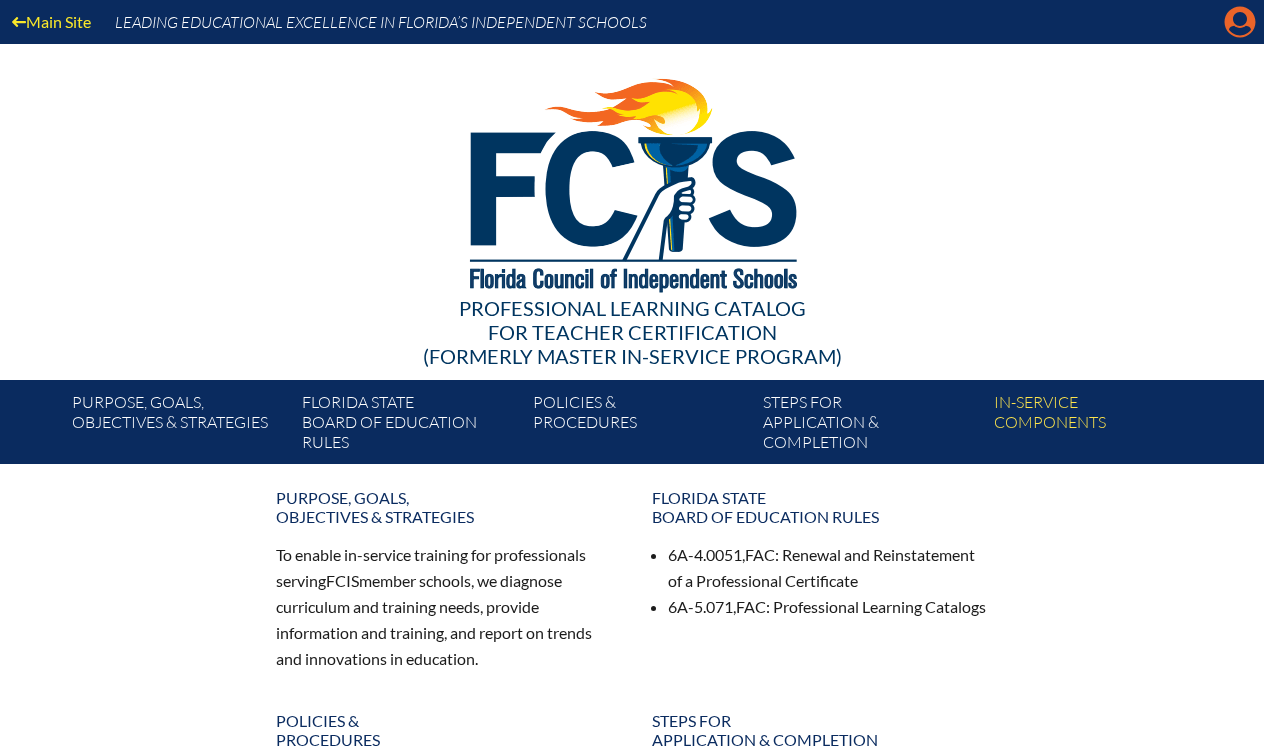 click on "Manage account" 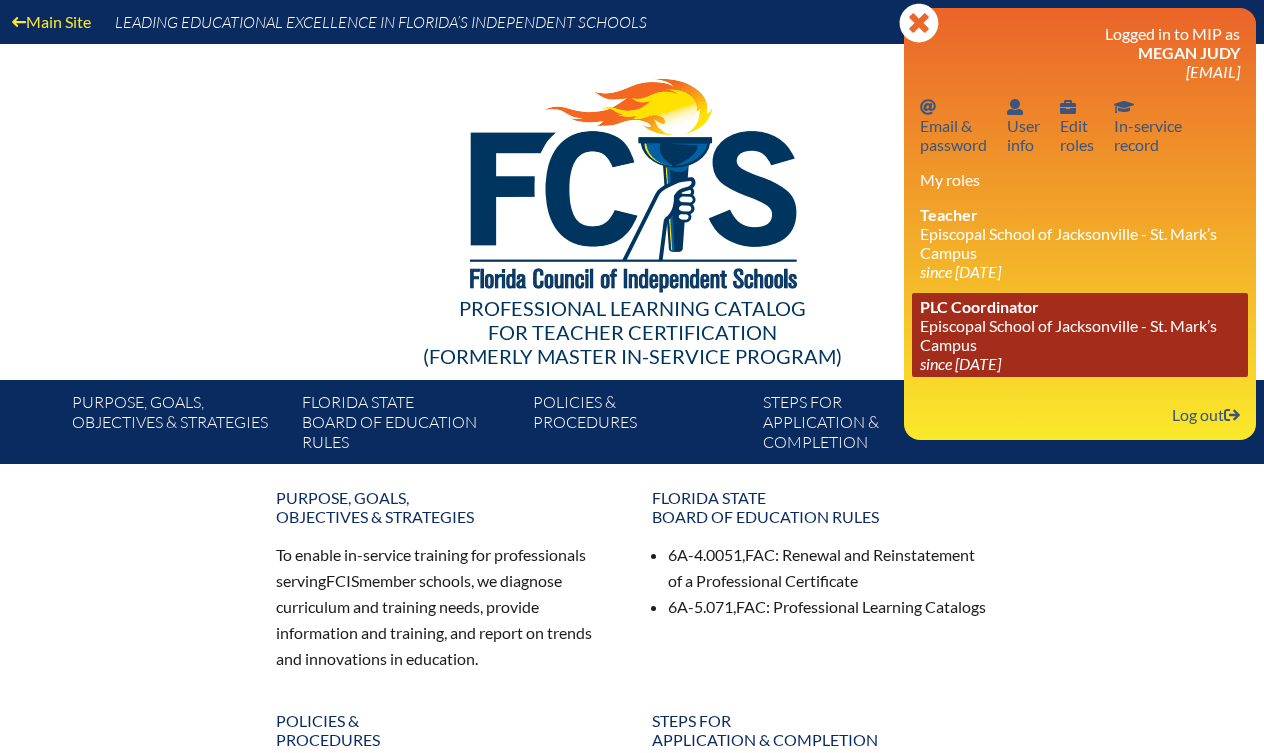 click on "PLC Coordinator
Episcopal School of Jacksonville - St. Mark’s Campus
since 2020 Jul 30" at bounding box center (1080, 335) 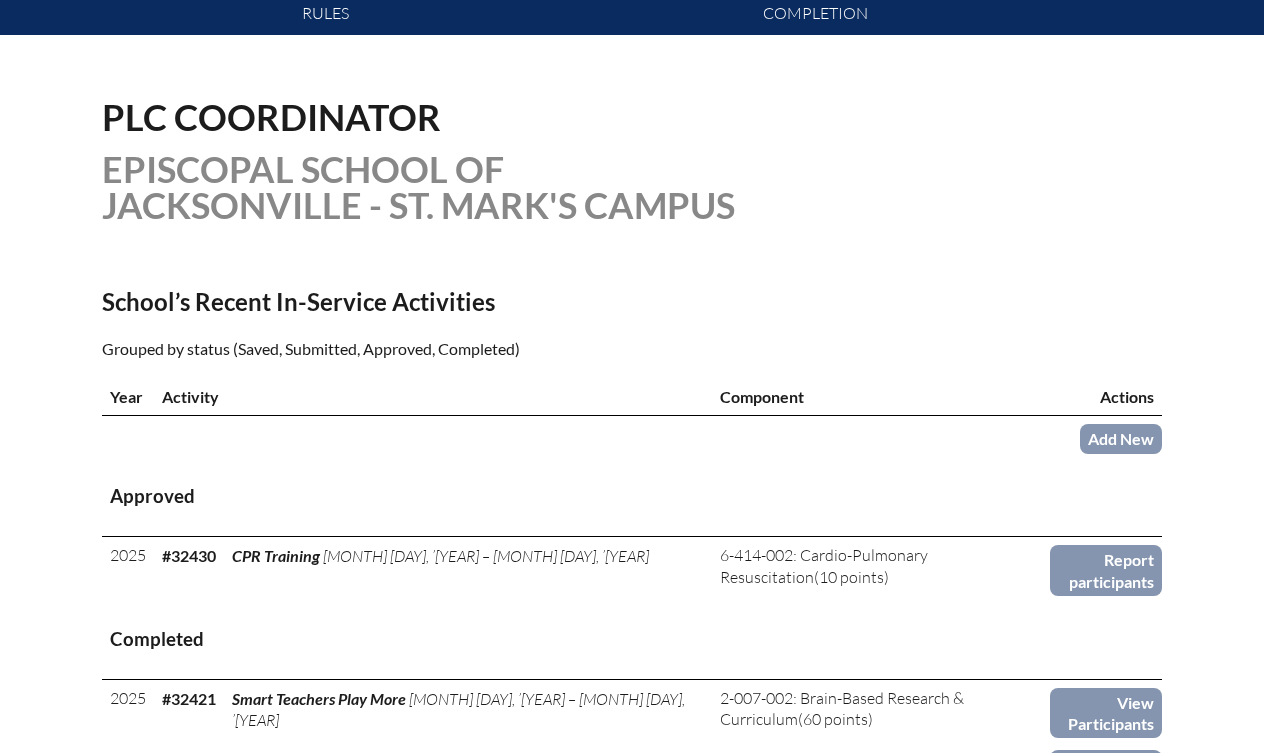 scroll, scrollTop: 430, scrollLeft: 0, axis: vertical 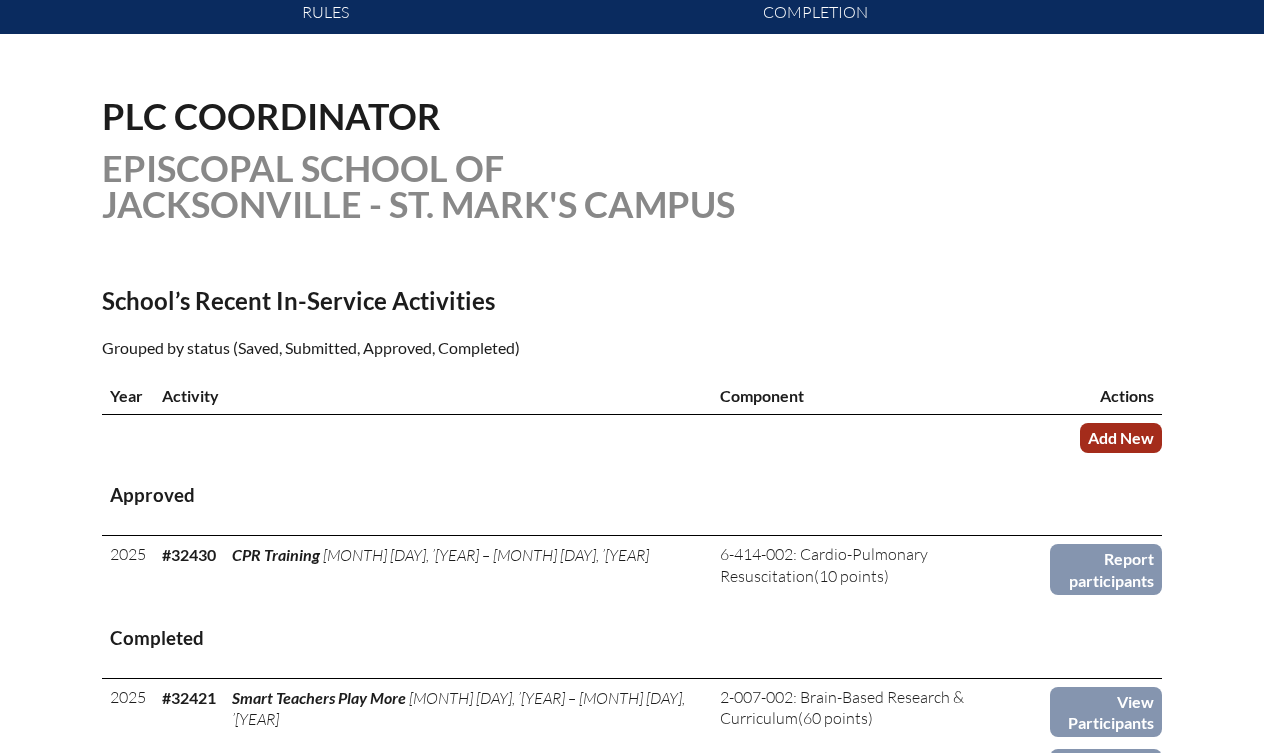 click on "Add New" at bounding box center (1121, 437) 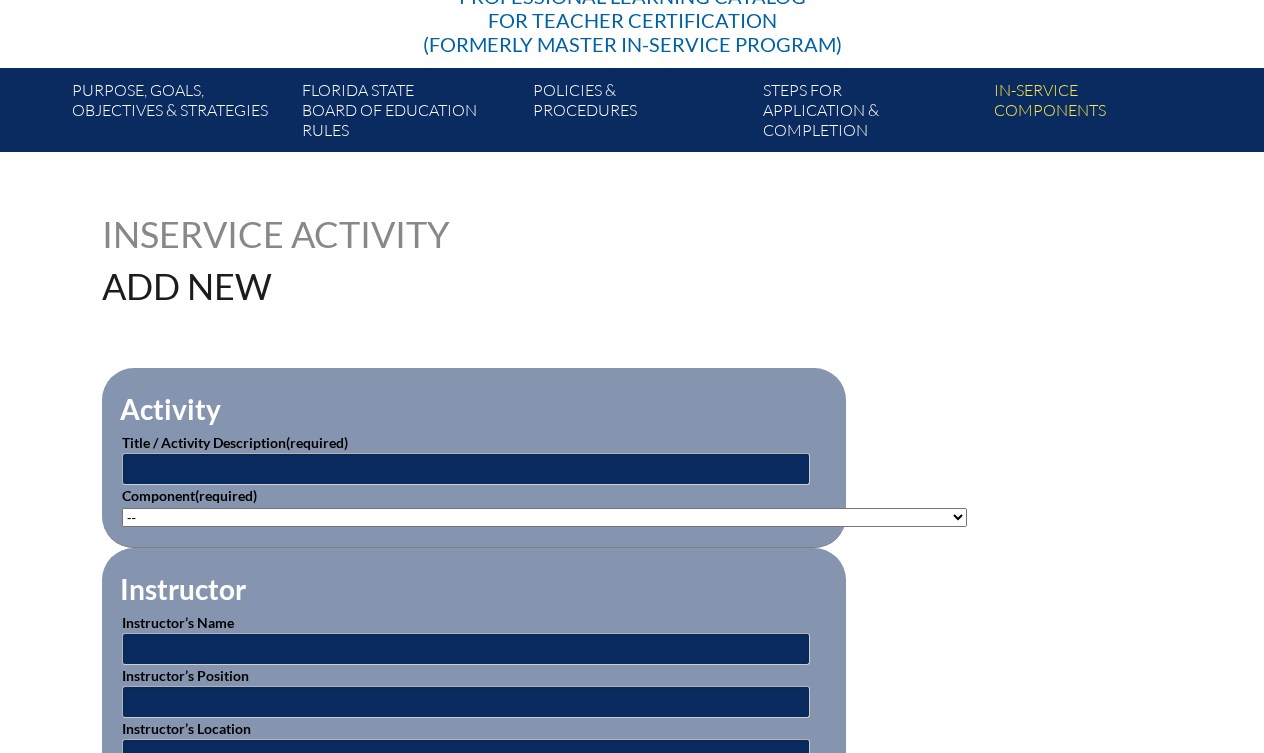 scroll, scrollTop: 388, scrollLeft: 0, axis: vertical 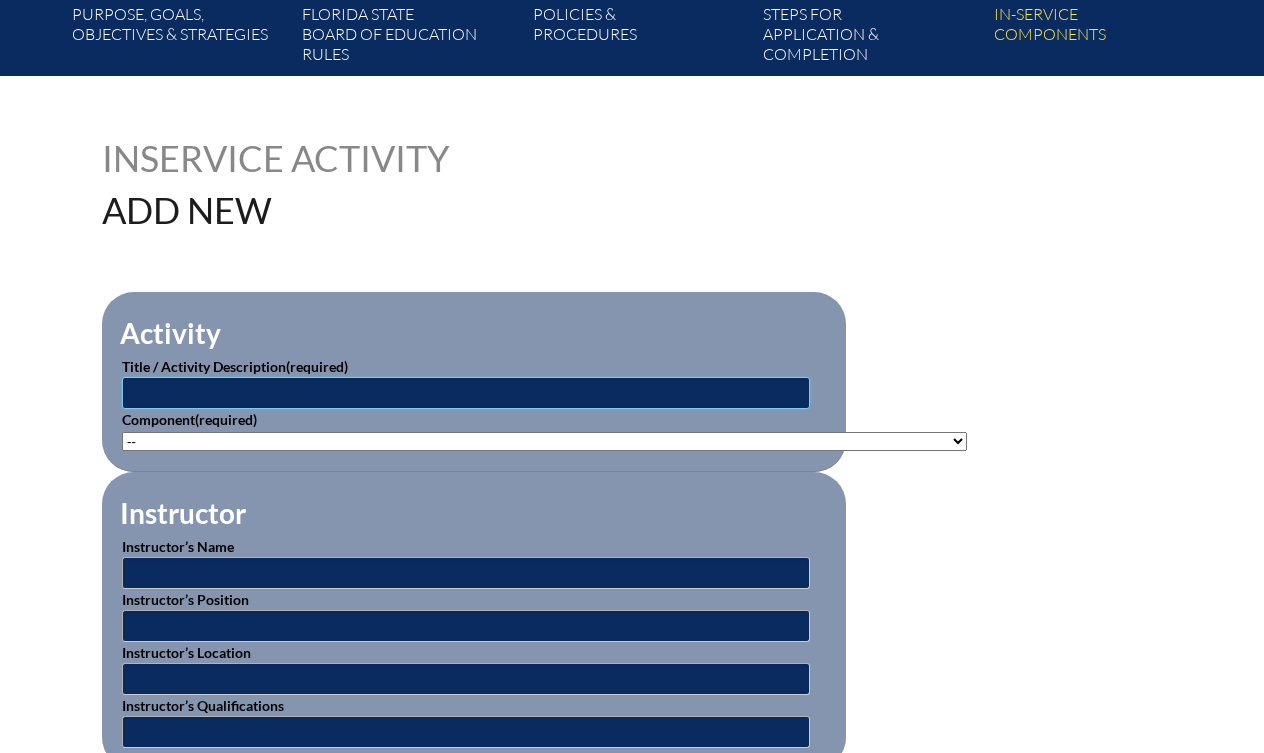 click at bounding box center (466, 393) 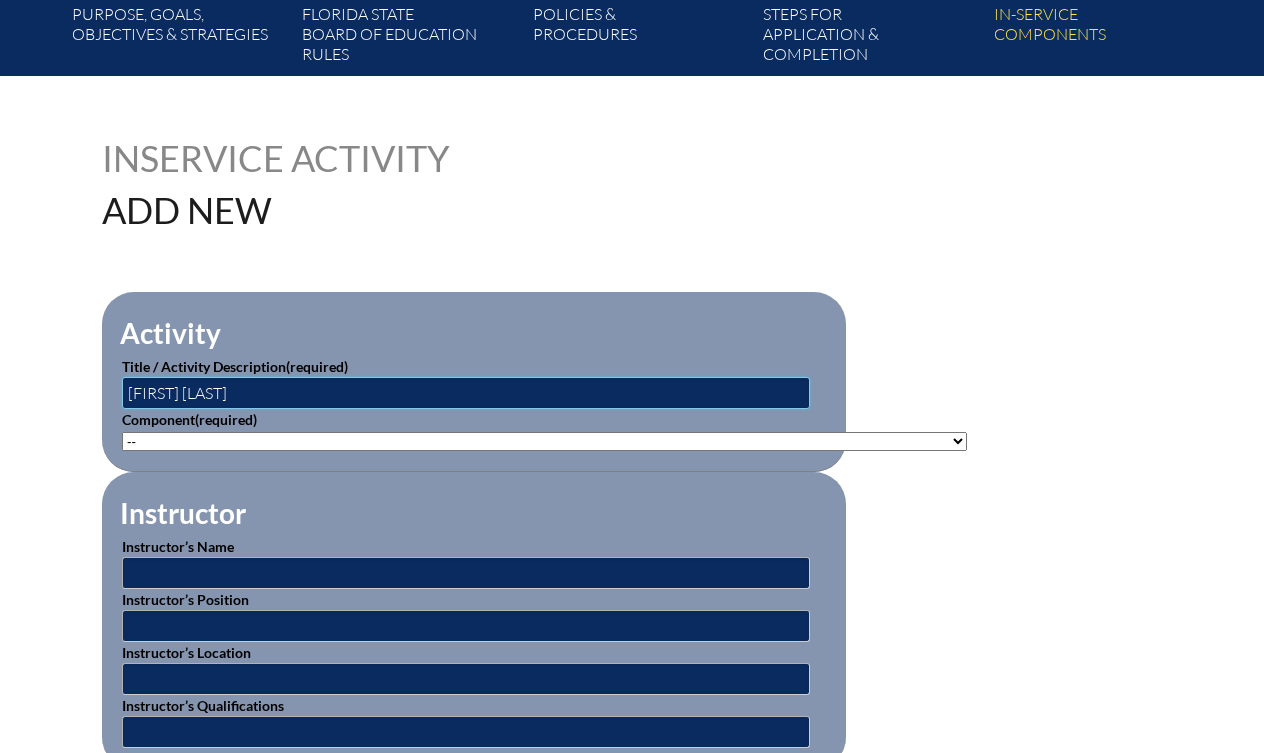 type on "[FIRST] [LAST]" 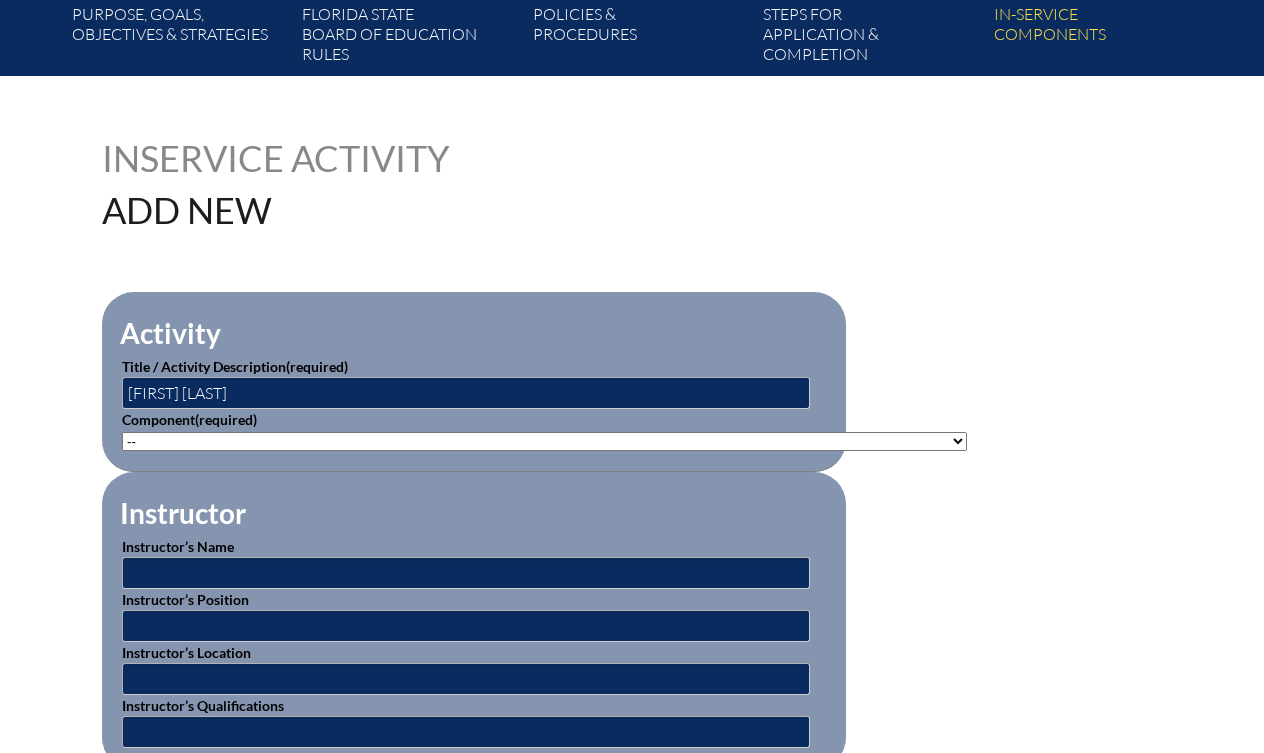 select on "20458" 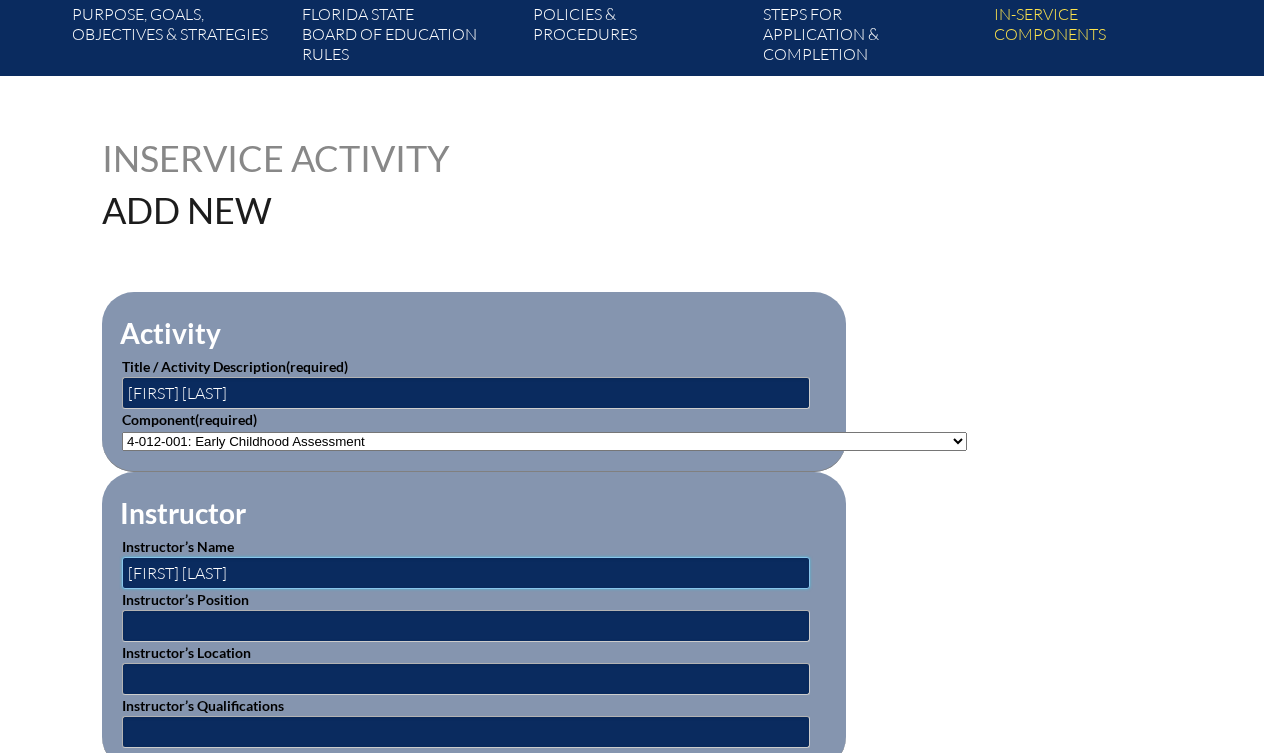 type on "[FIRST] [LAST]" 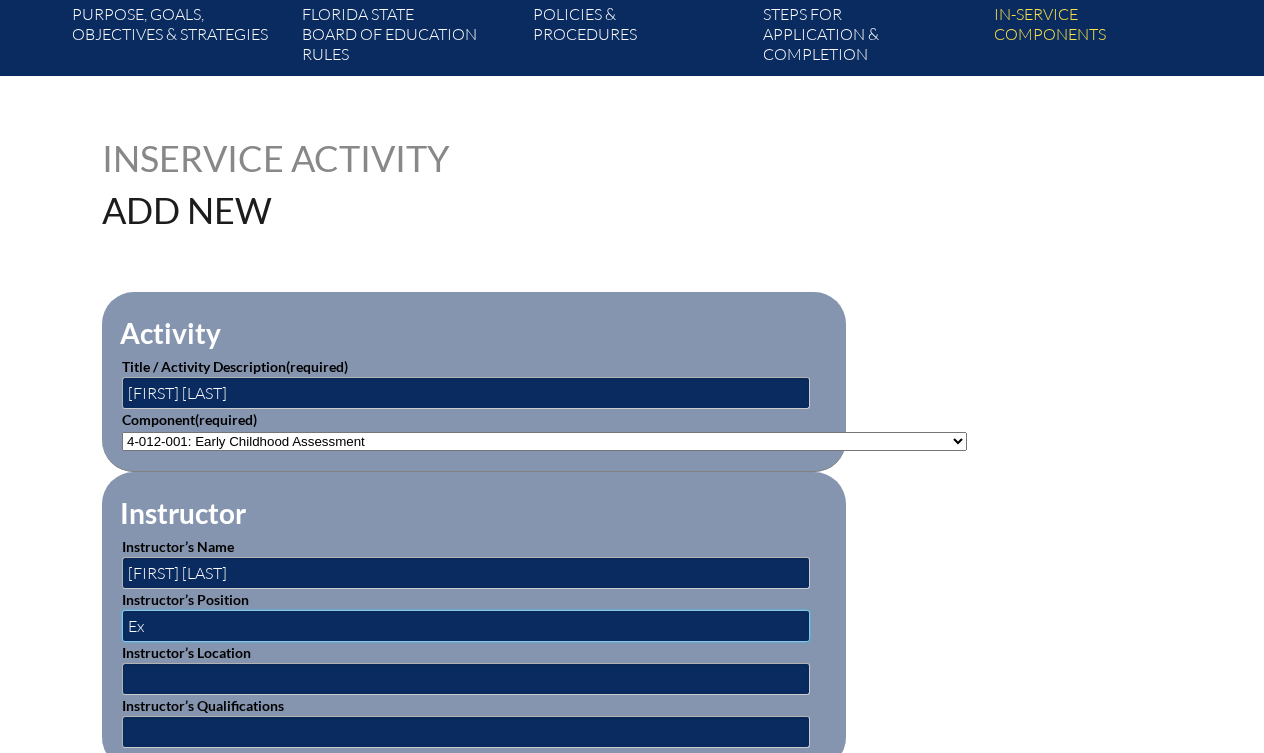 type on "E" 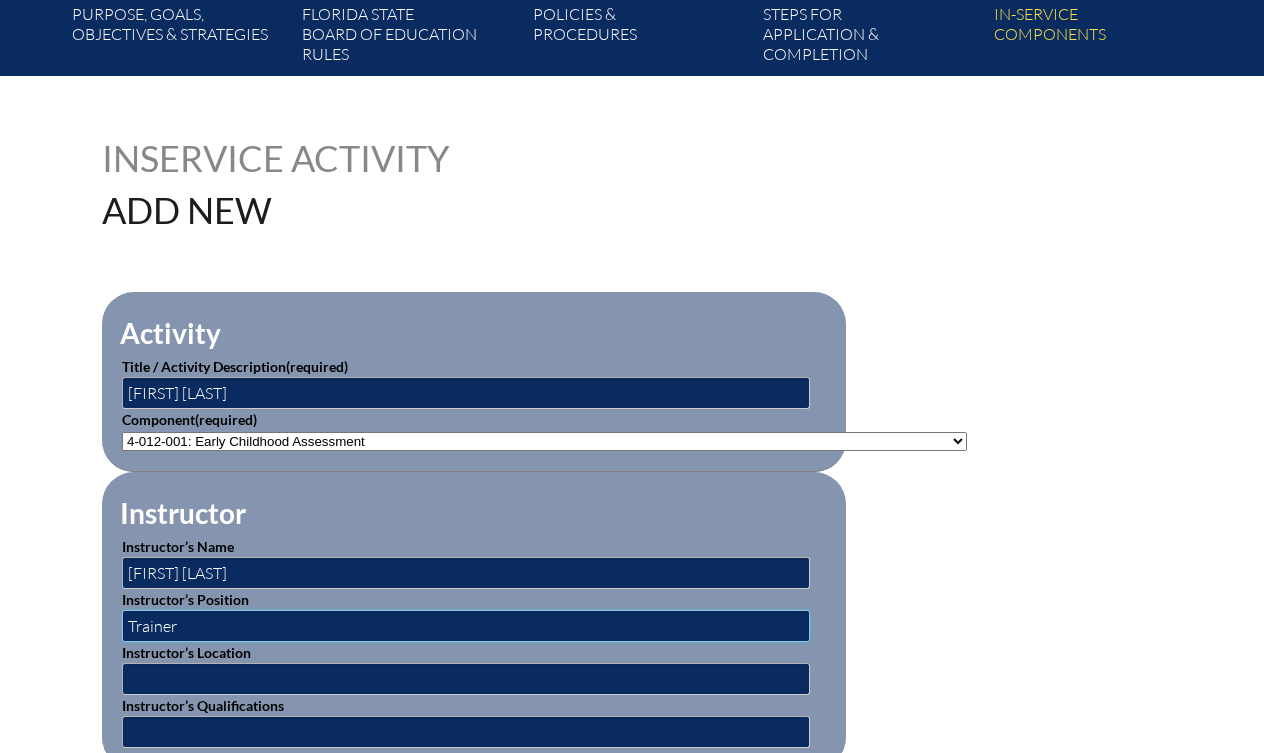 type on "Trainer" 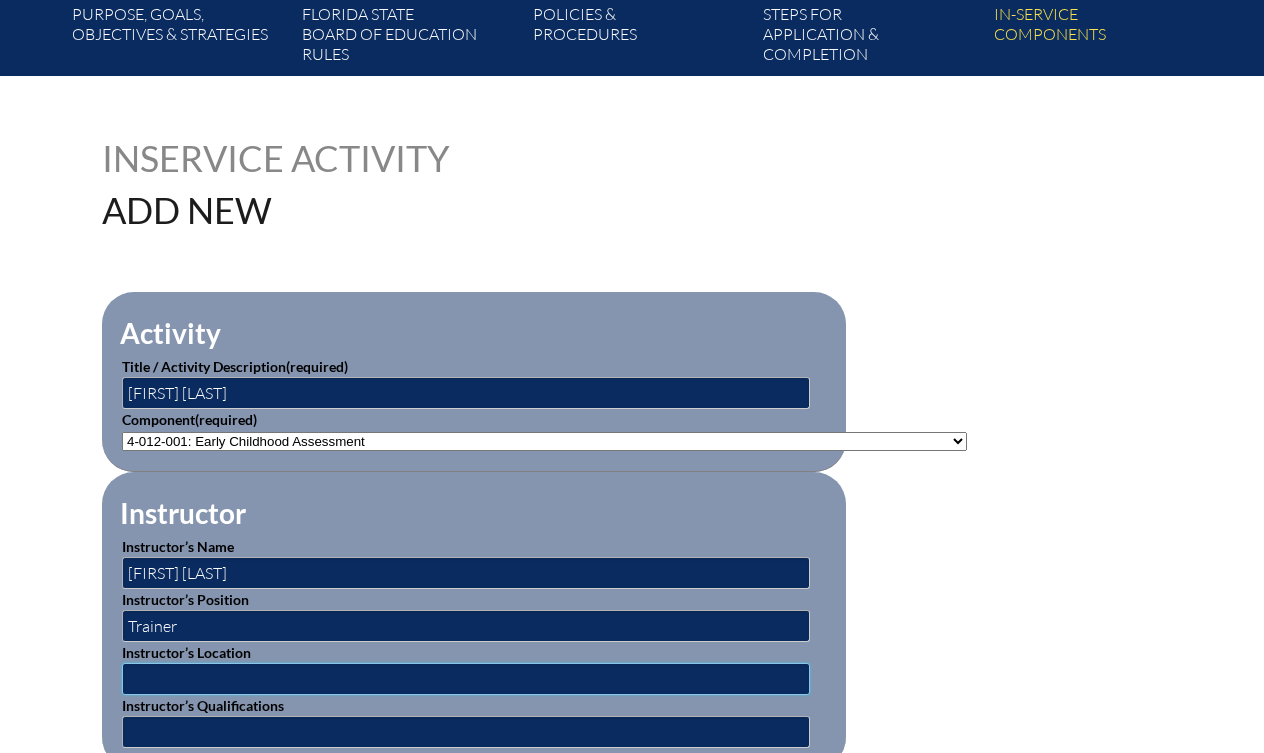 type on "M" 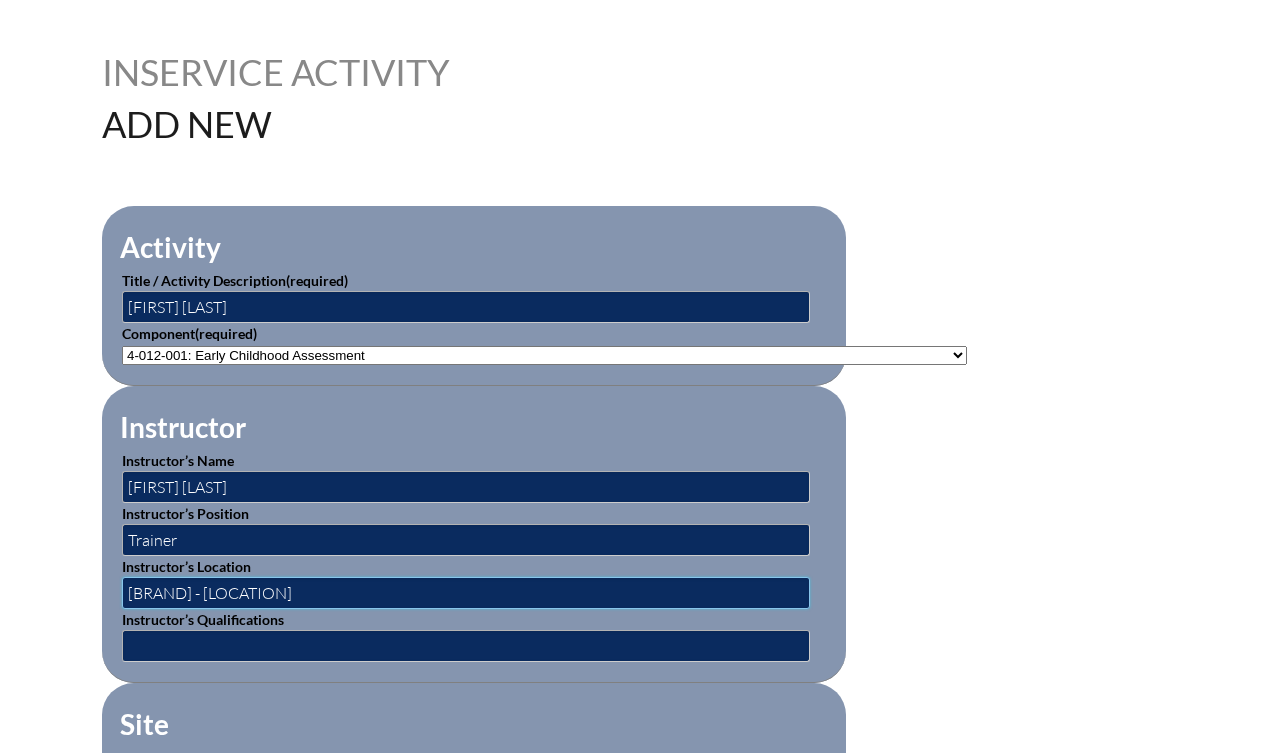scroll, scrollTop: 492, scrollLeft: 0, axis: vertical 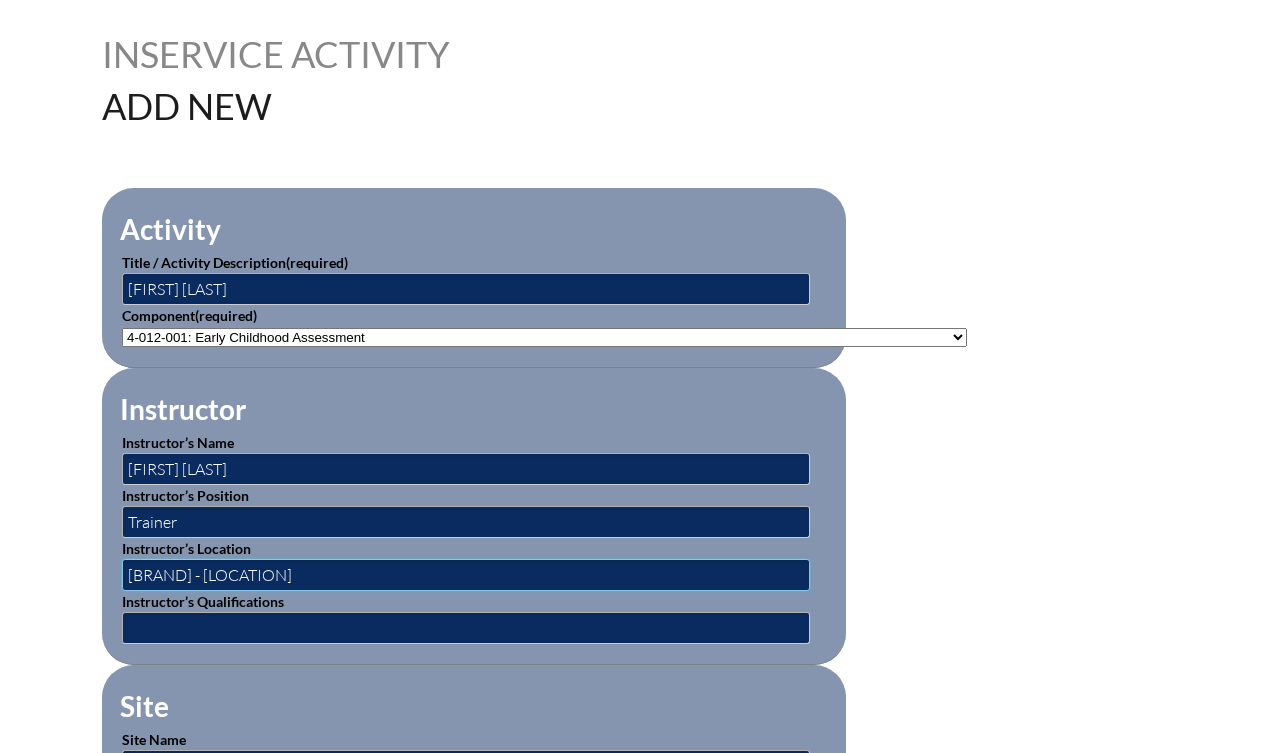 type on "[BRAND] - [LOCATION]" 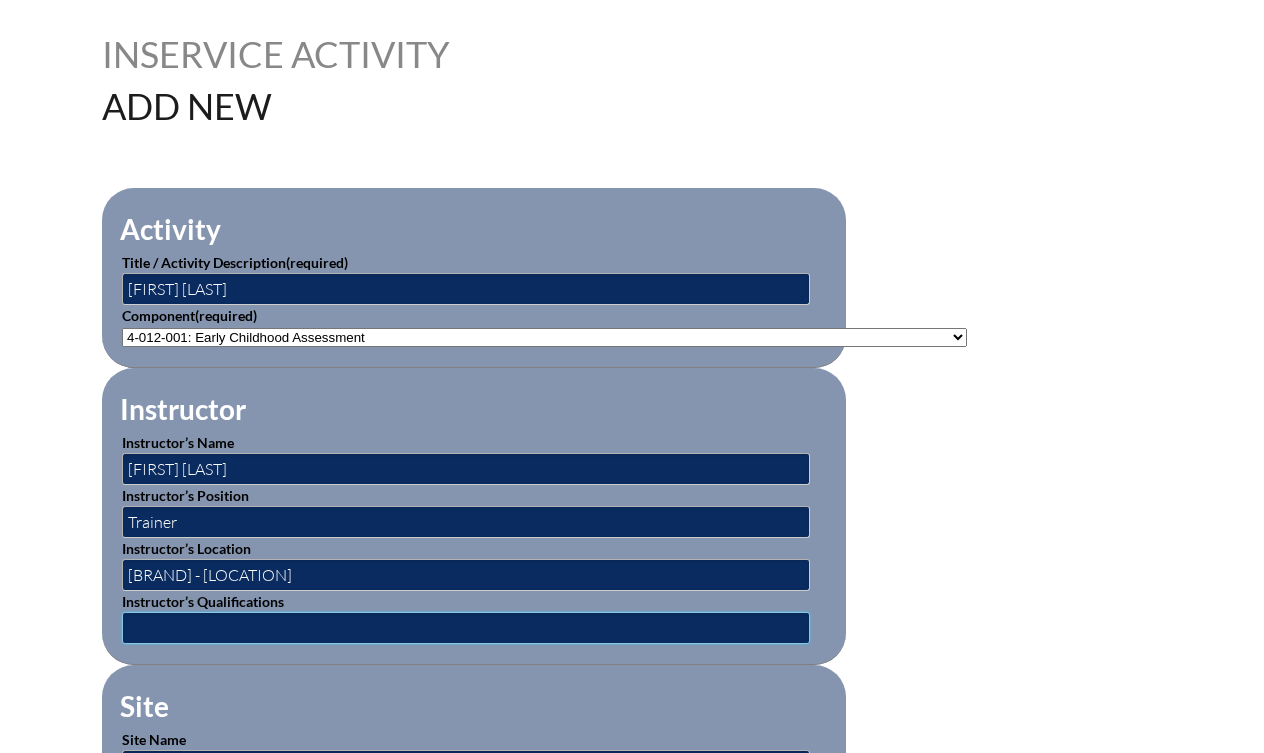 click at bounding box center (466, 628) 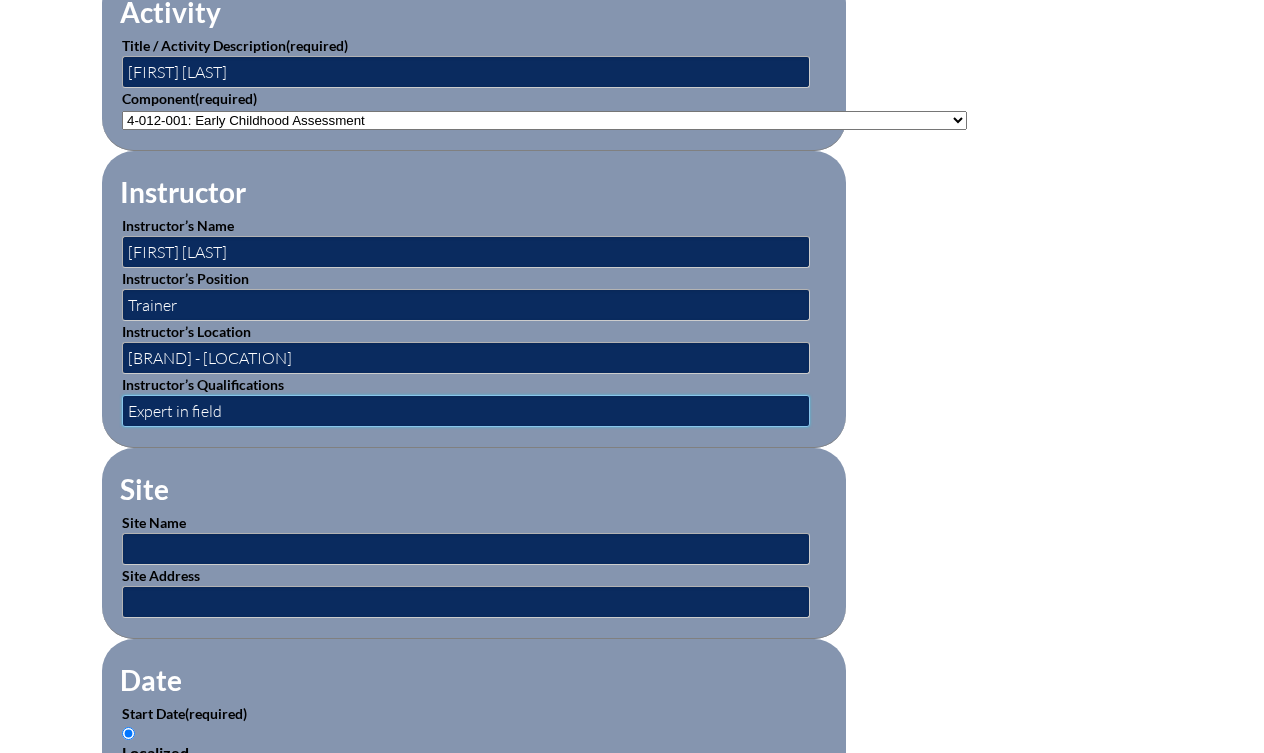 scroll, scrollTop: 715, scrollLeft: 0, axis: vertical 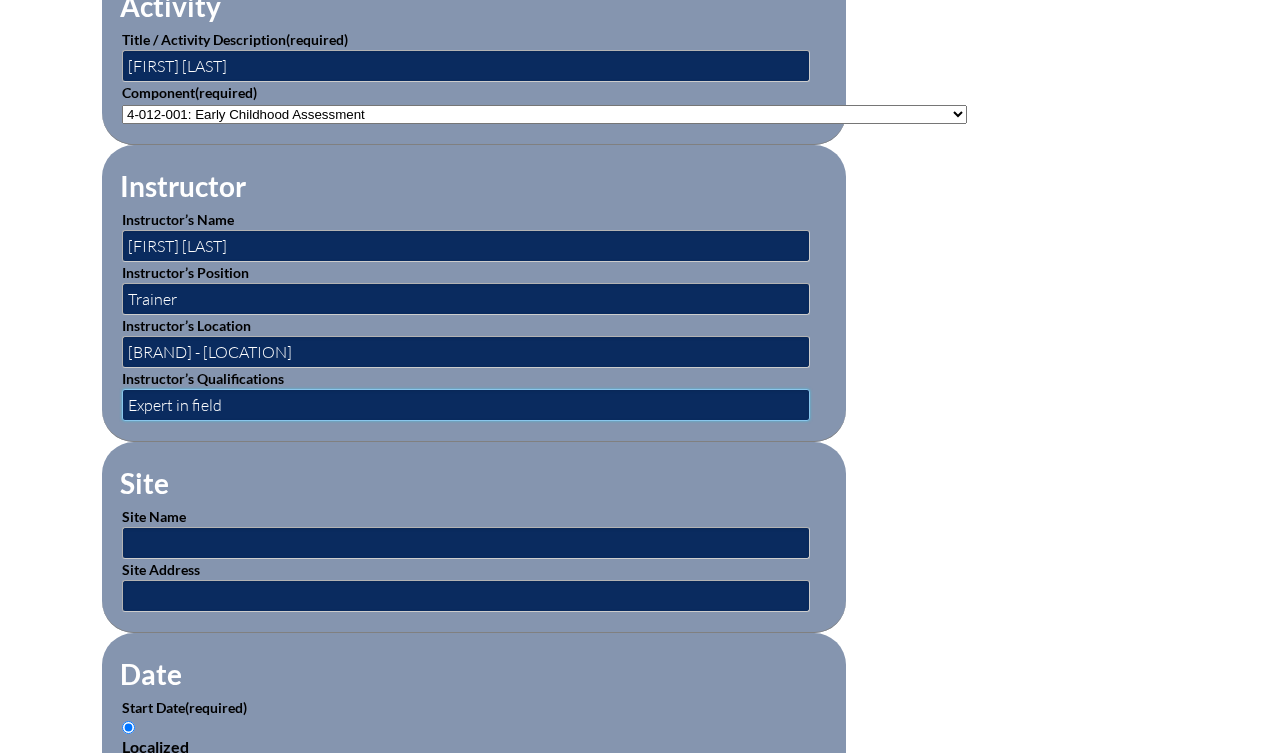 type on "Expert in field" 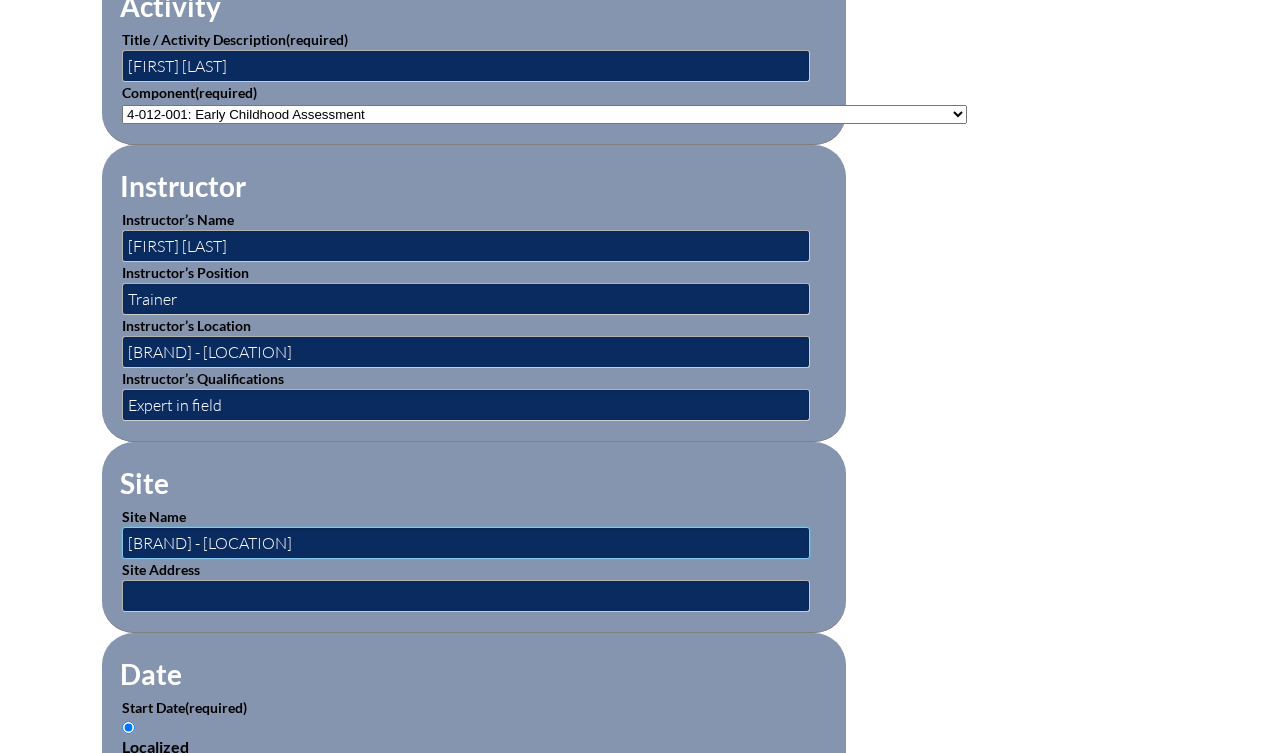 type on "[BRAND] - [LOCATION]" 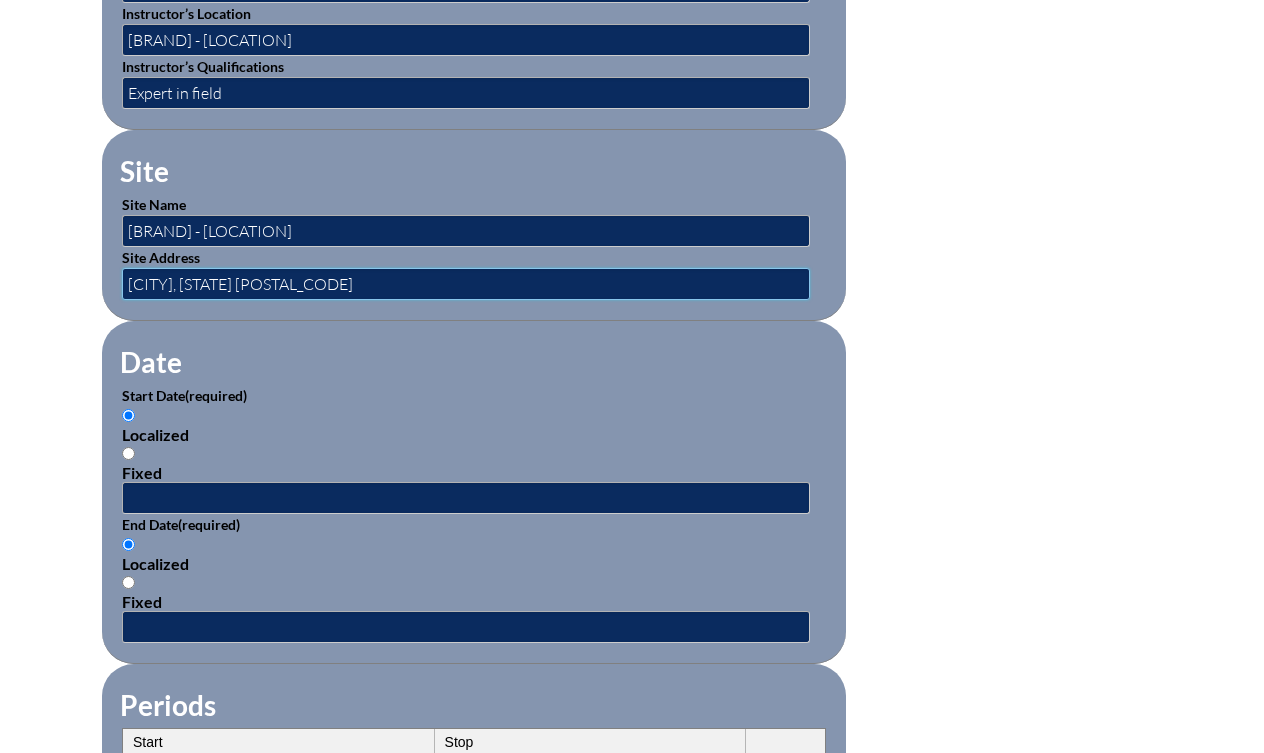 scroll, scrollTop: 1039, scrollLeft: 0, axis: vertical 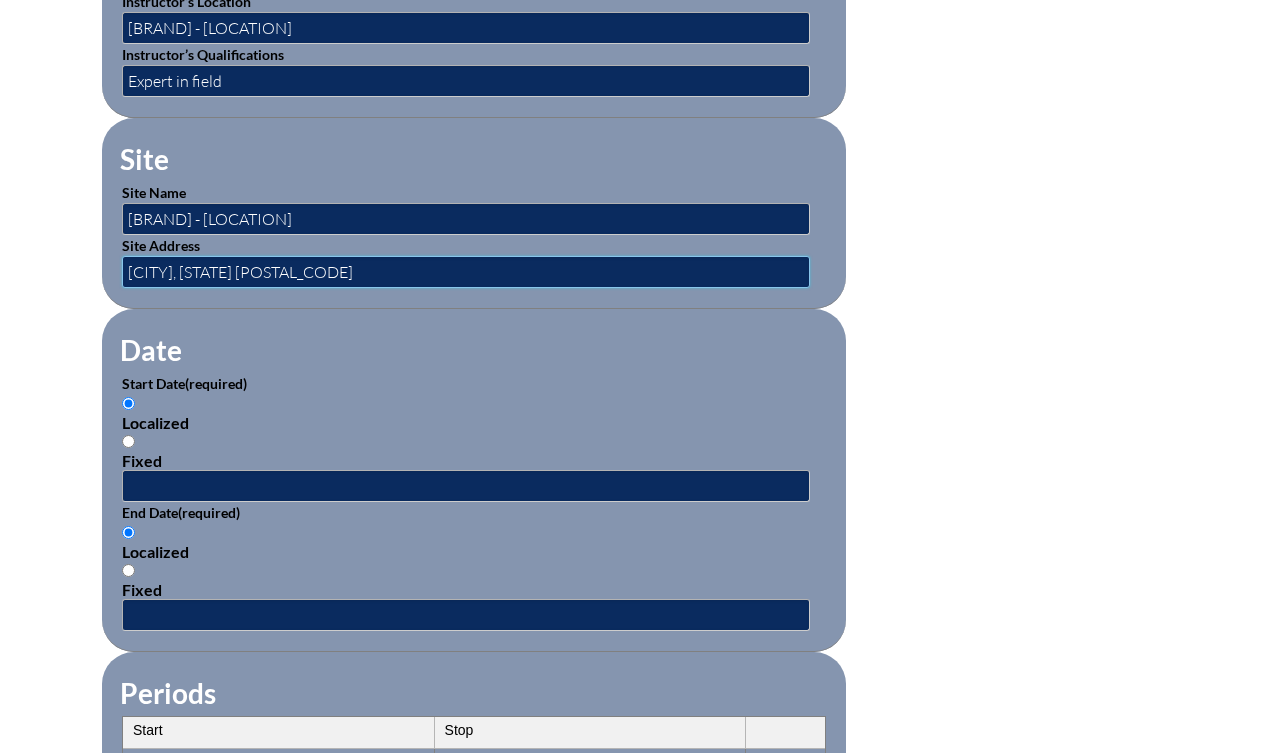 type on "[CITY], [STATE] [POSTAL_CODE]" 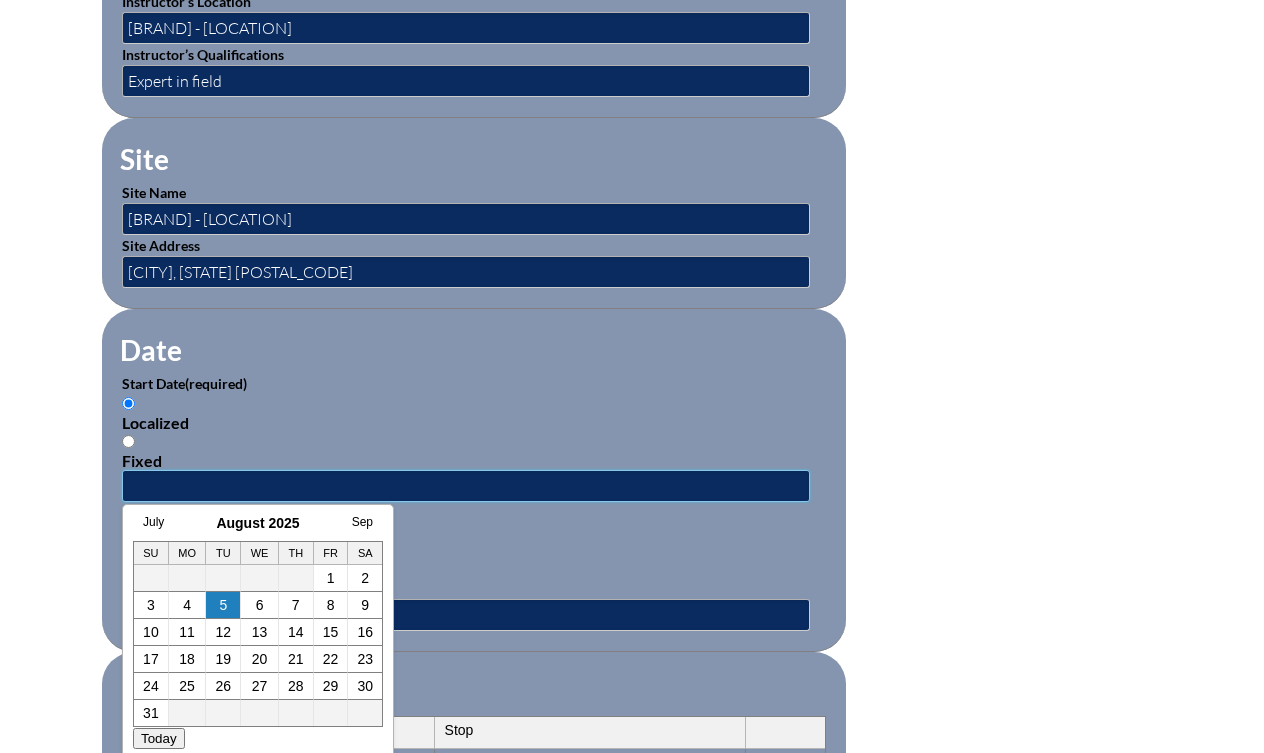click at bounding box center [466, 486] 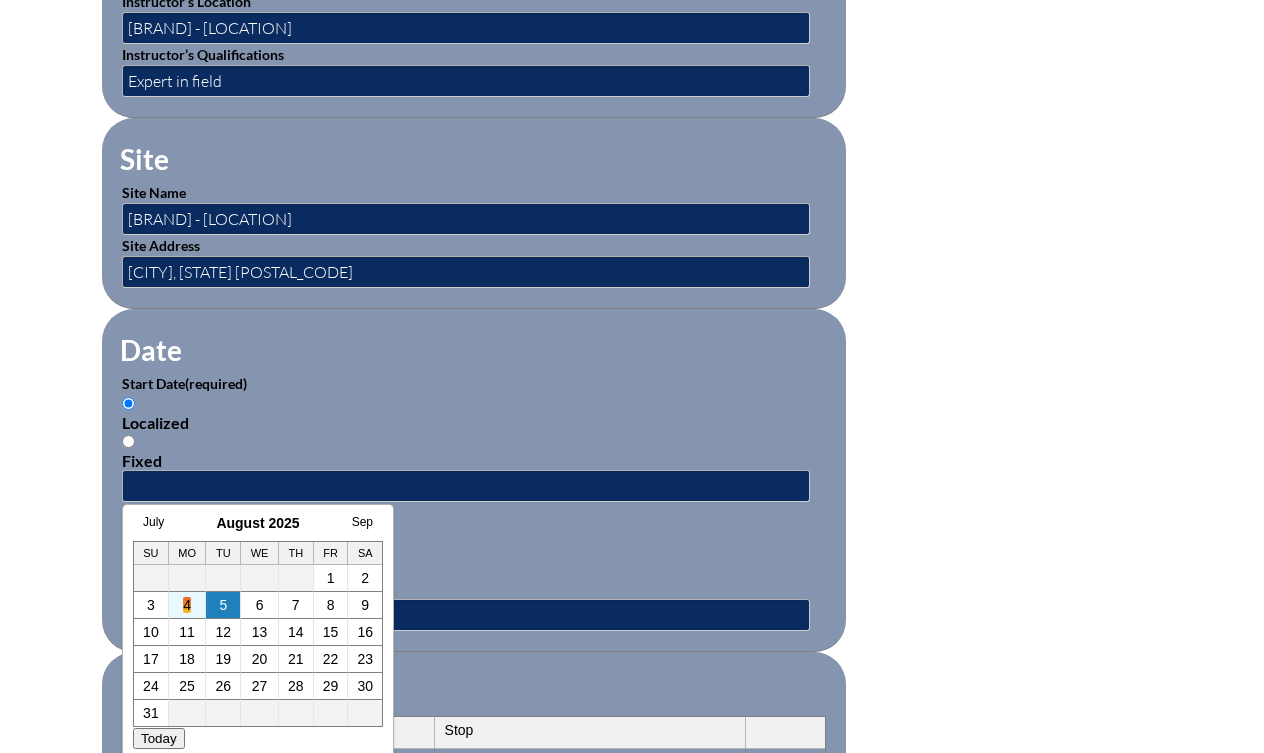 click on "4" at bounding box center [187, 605] 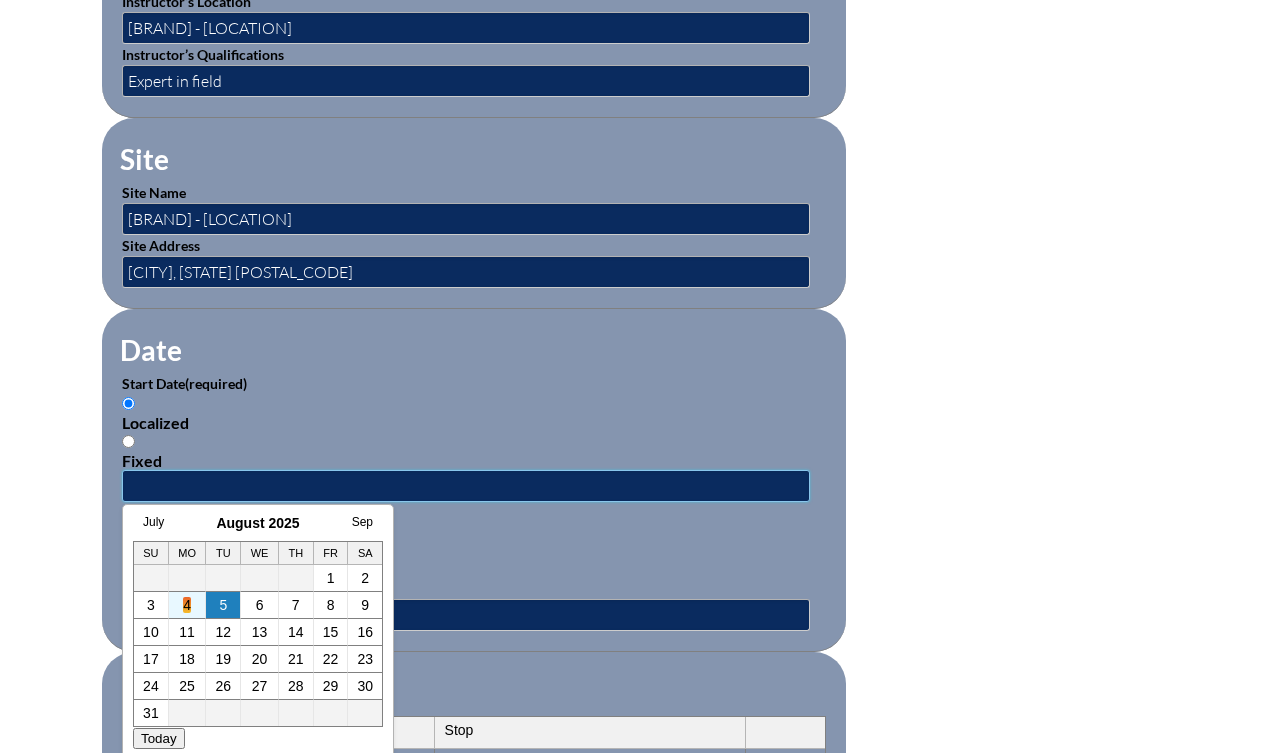 type on "[DATE] [TIME]" 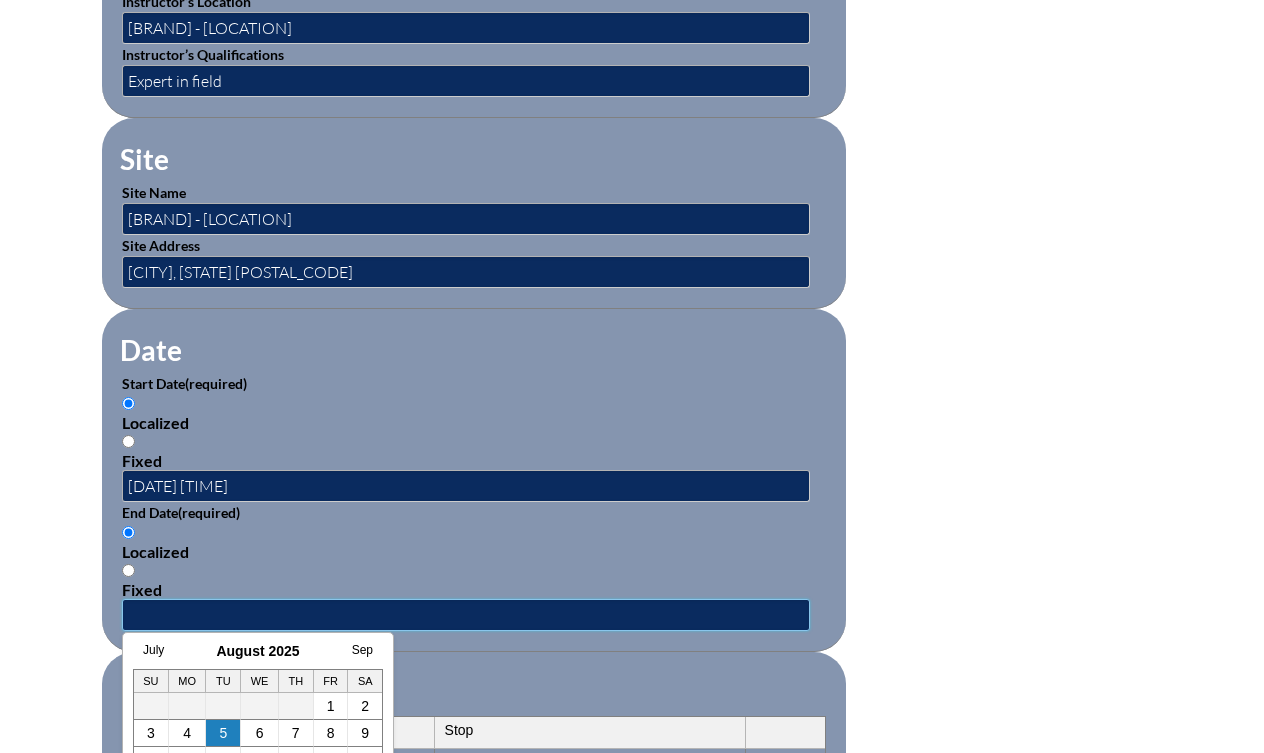 click at bounding box center (466, 615) 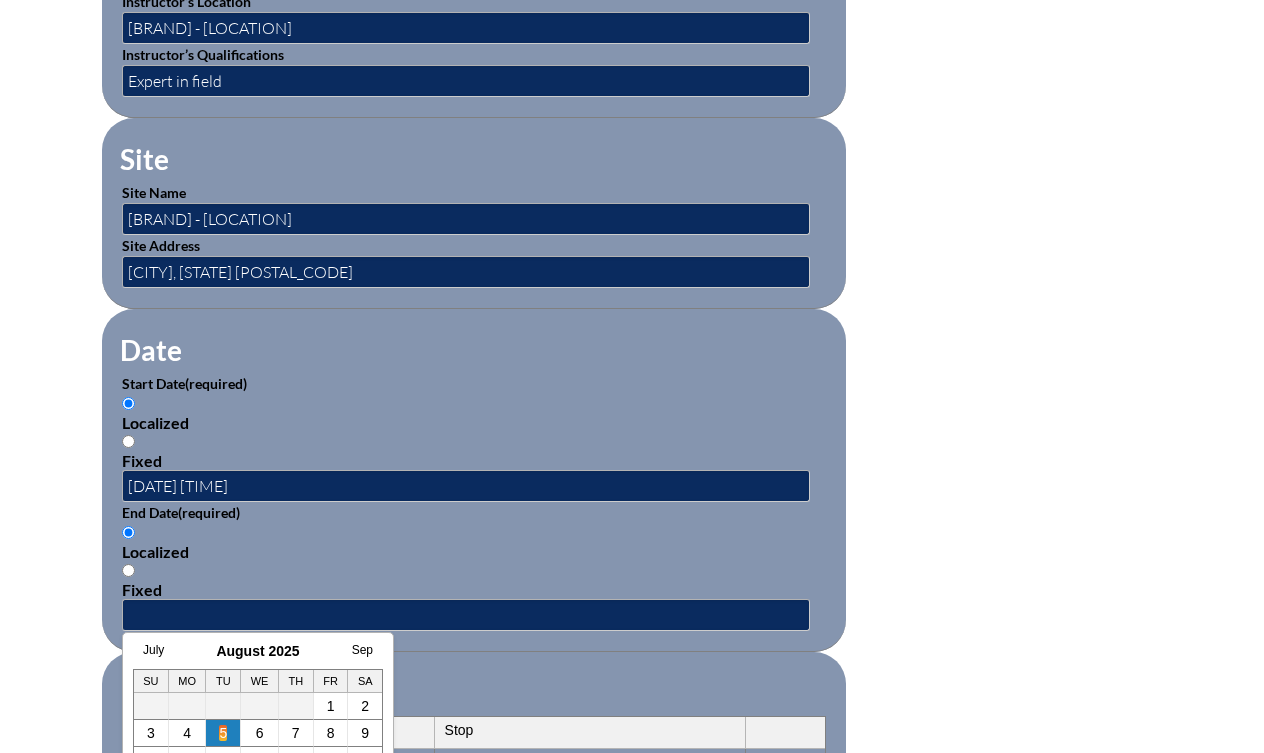 click on "5" at bounding box center (223, 733) 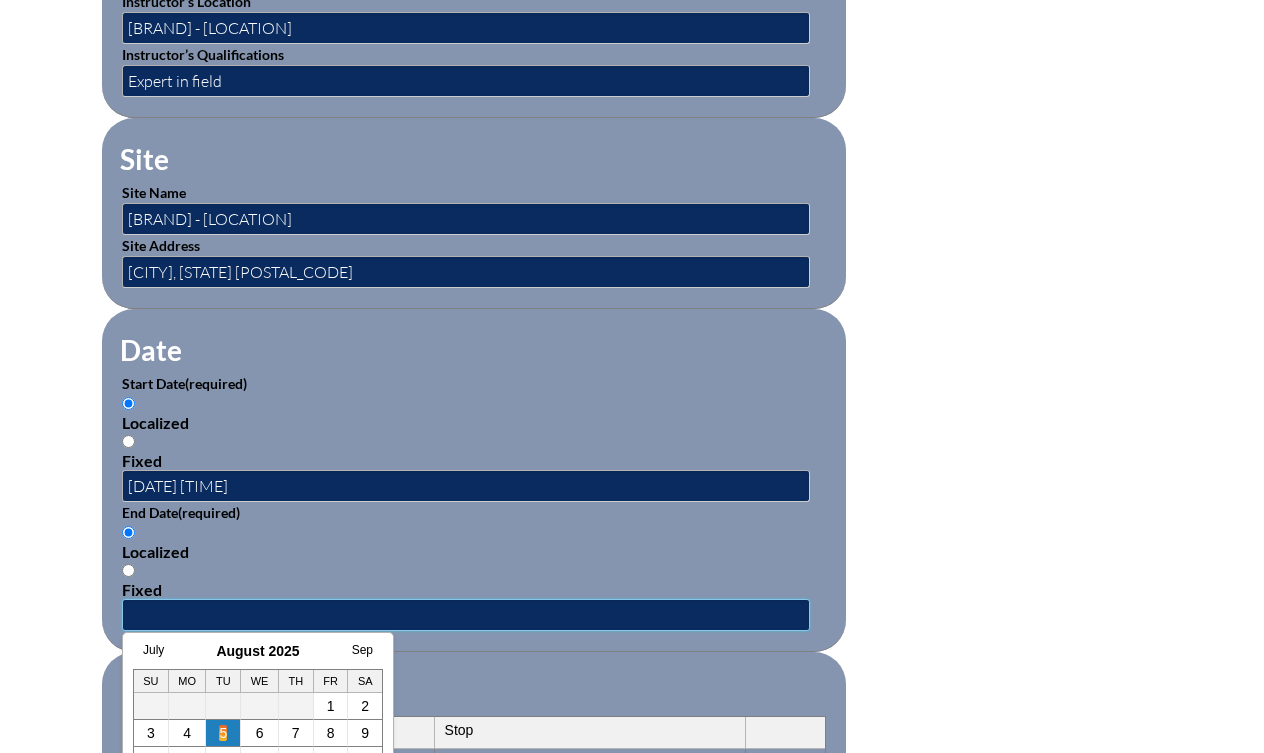 type on "[DATE] [TIME]" 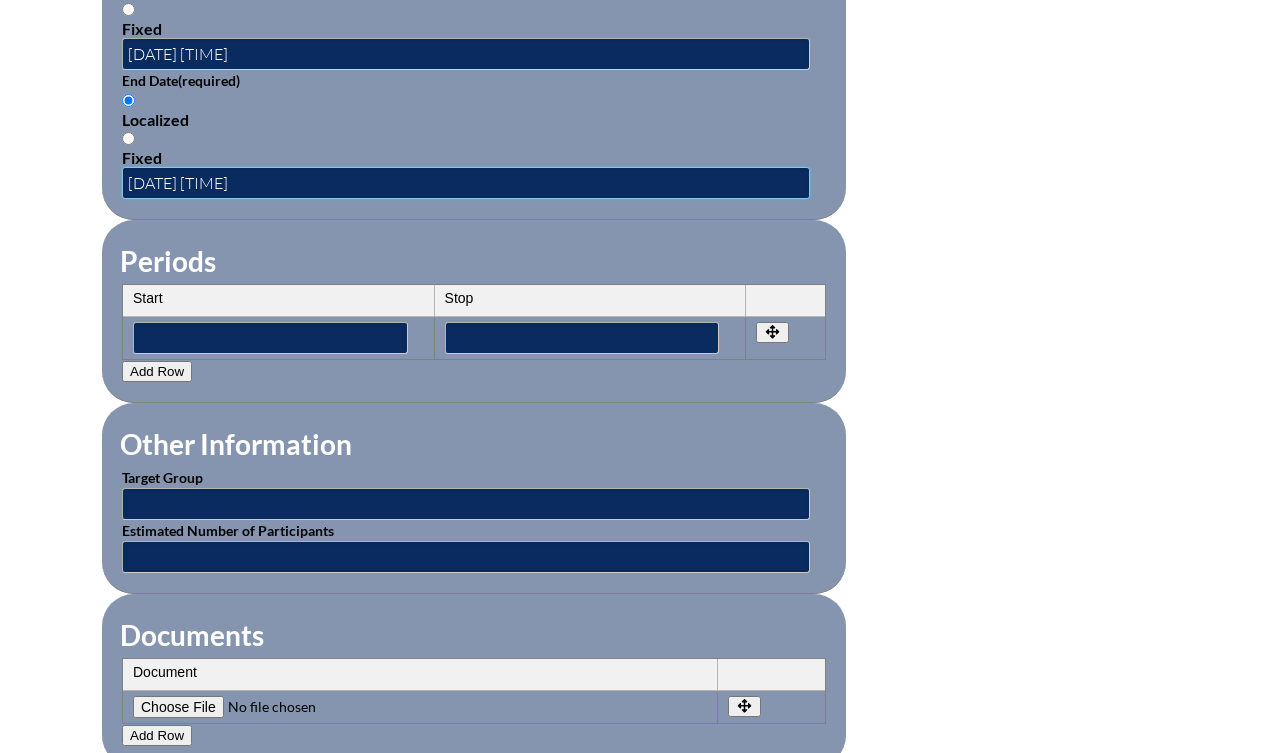 scroll, scrollTop: 1472, scrollLeft: 0, axis: vertical 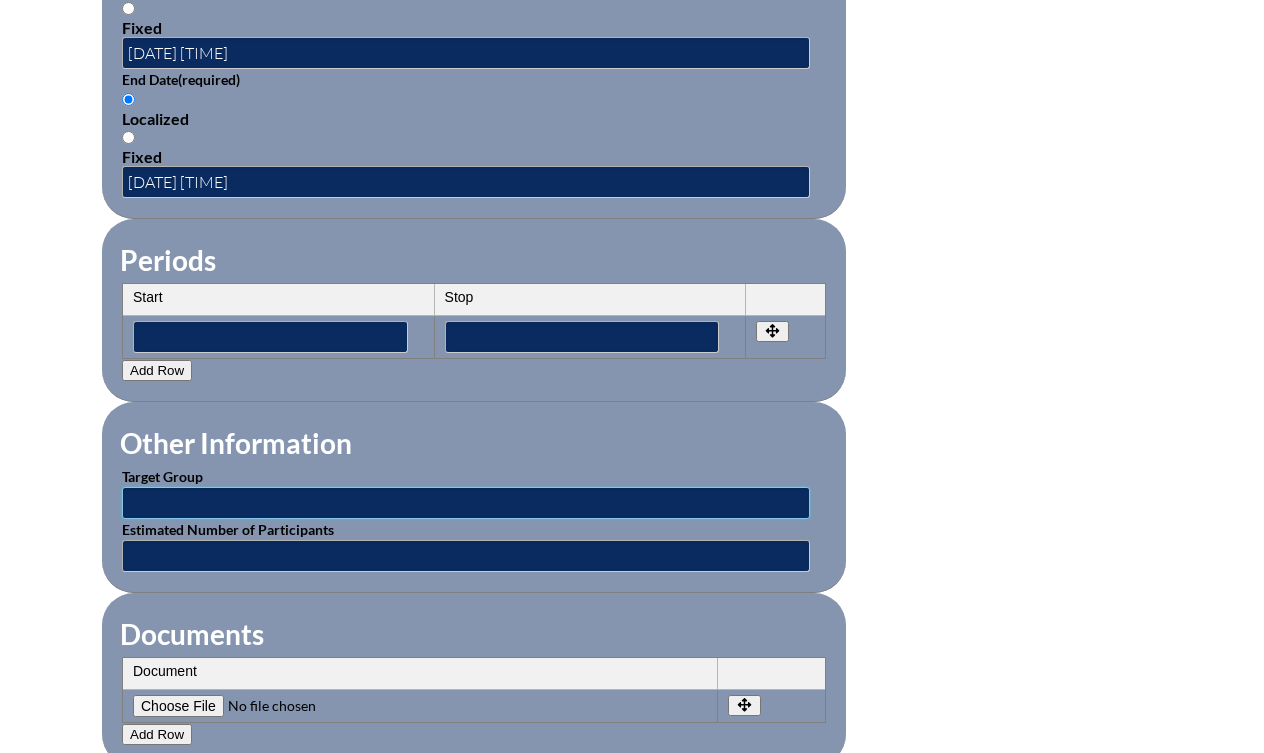 click at bounding box center (466, 503) 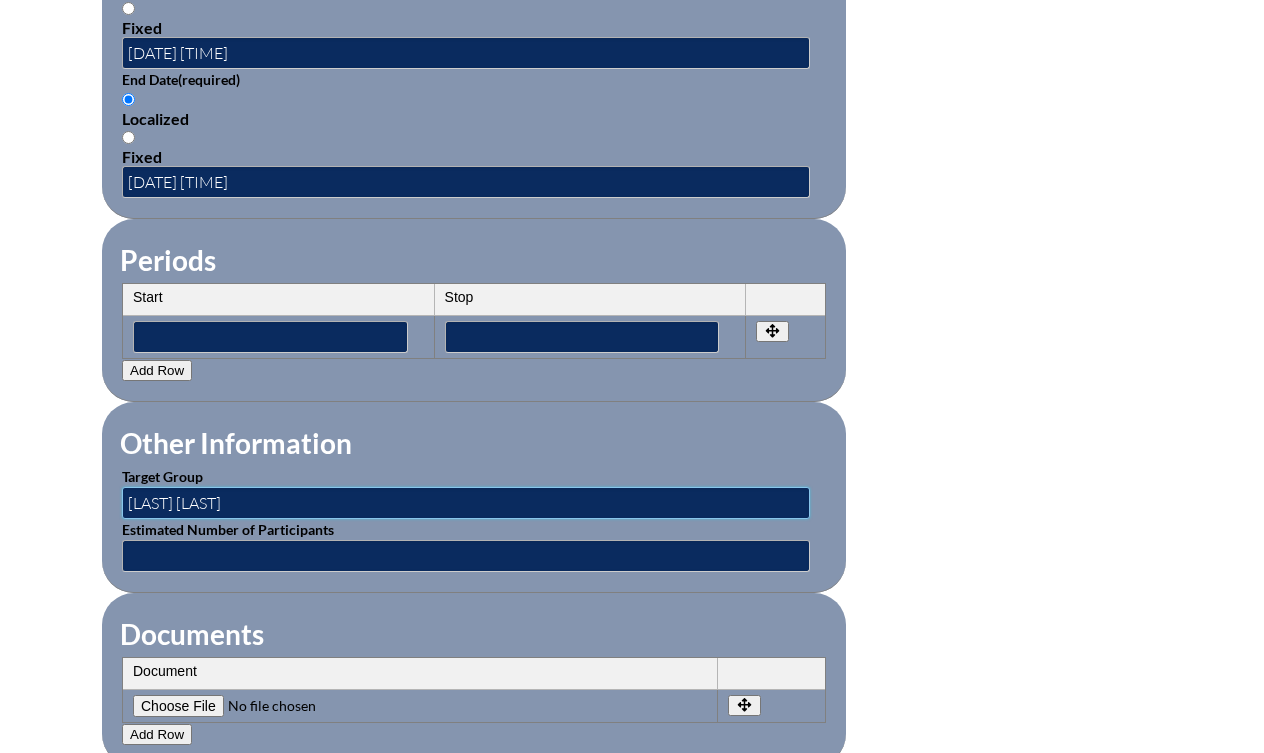 type on "LS Teachers" 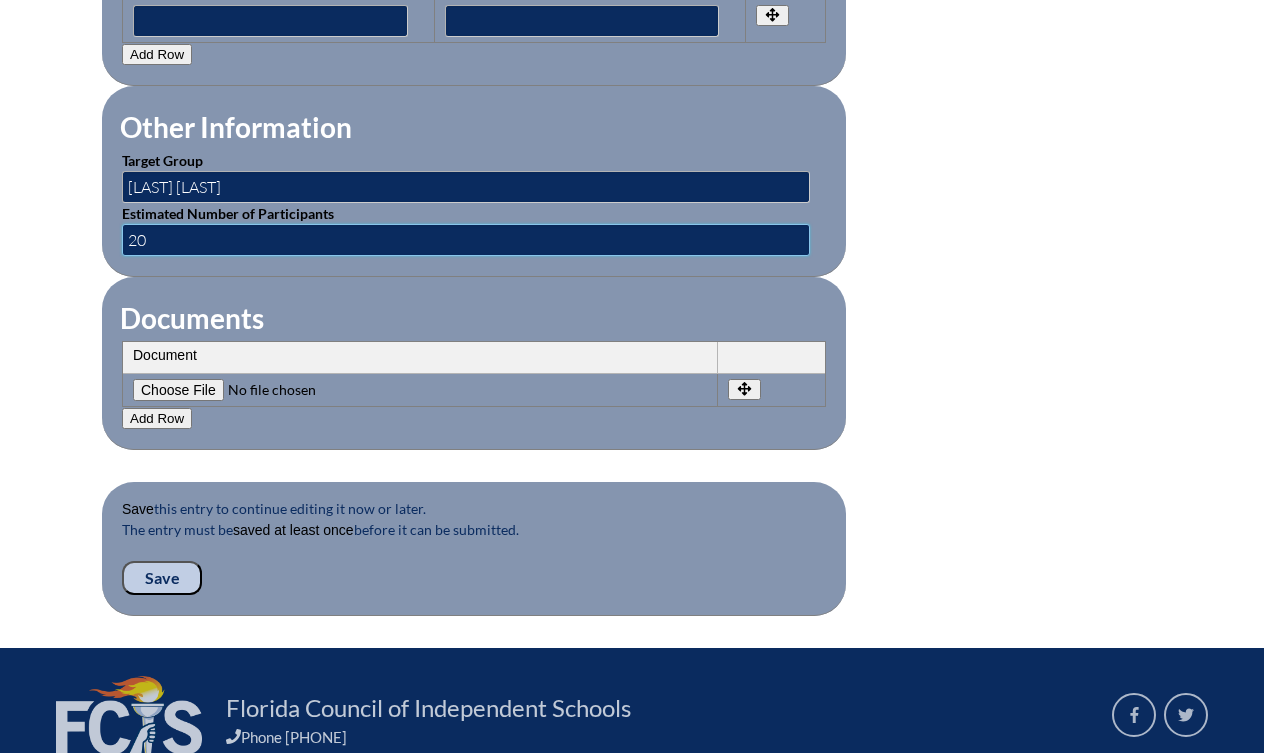 scroll, scrollTop: 1853, scrollLeft: 0, axis: vertical 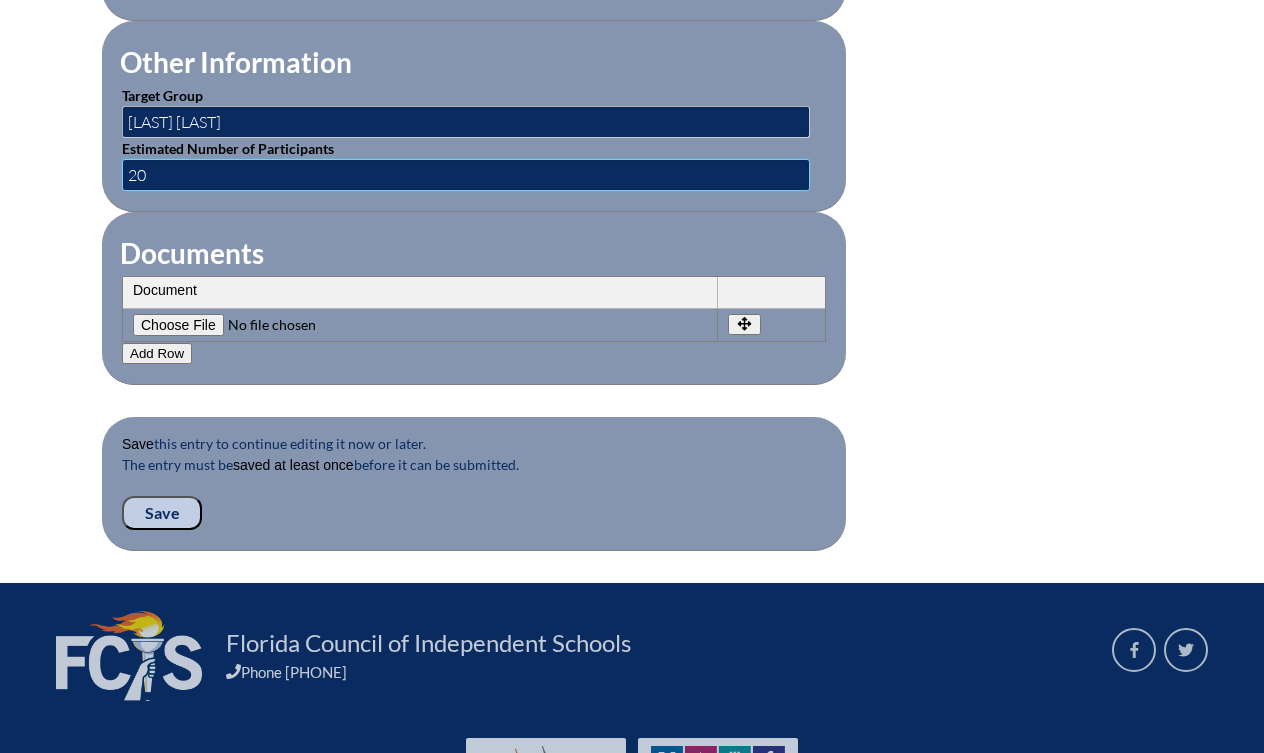 type on "20" 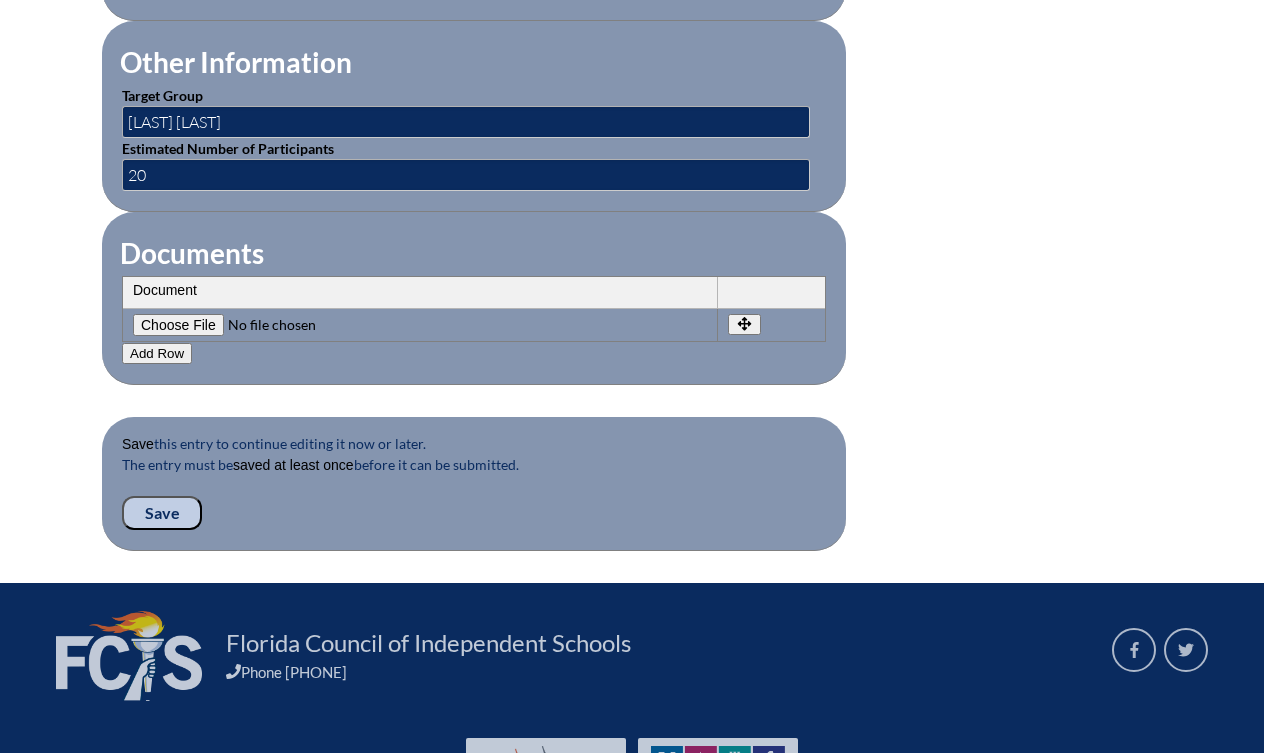 click on "Save" at bounding box center [162, 513] 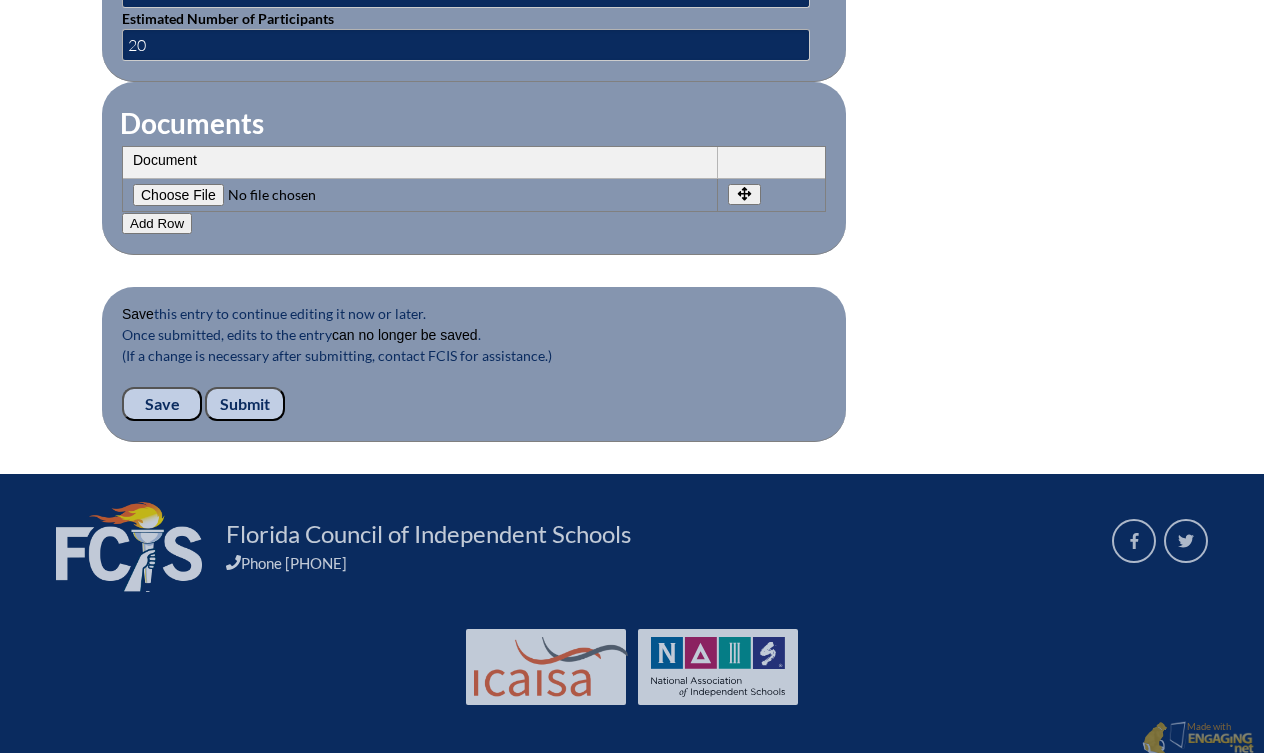 scroll, scrollTop: 1981, scrollLeft: 0, axis: vertical 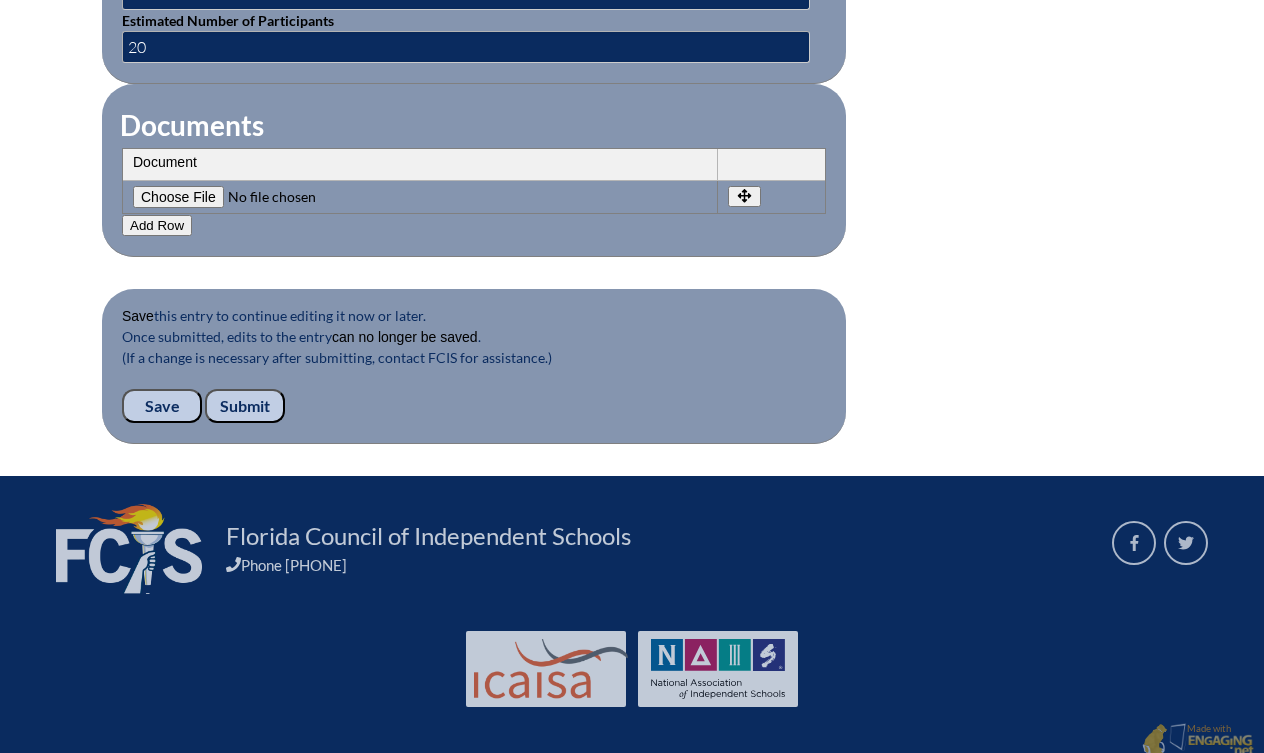 click on "Submit" at bounding box center [245, 406] 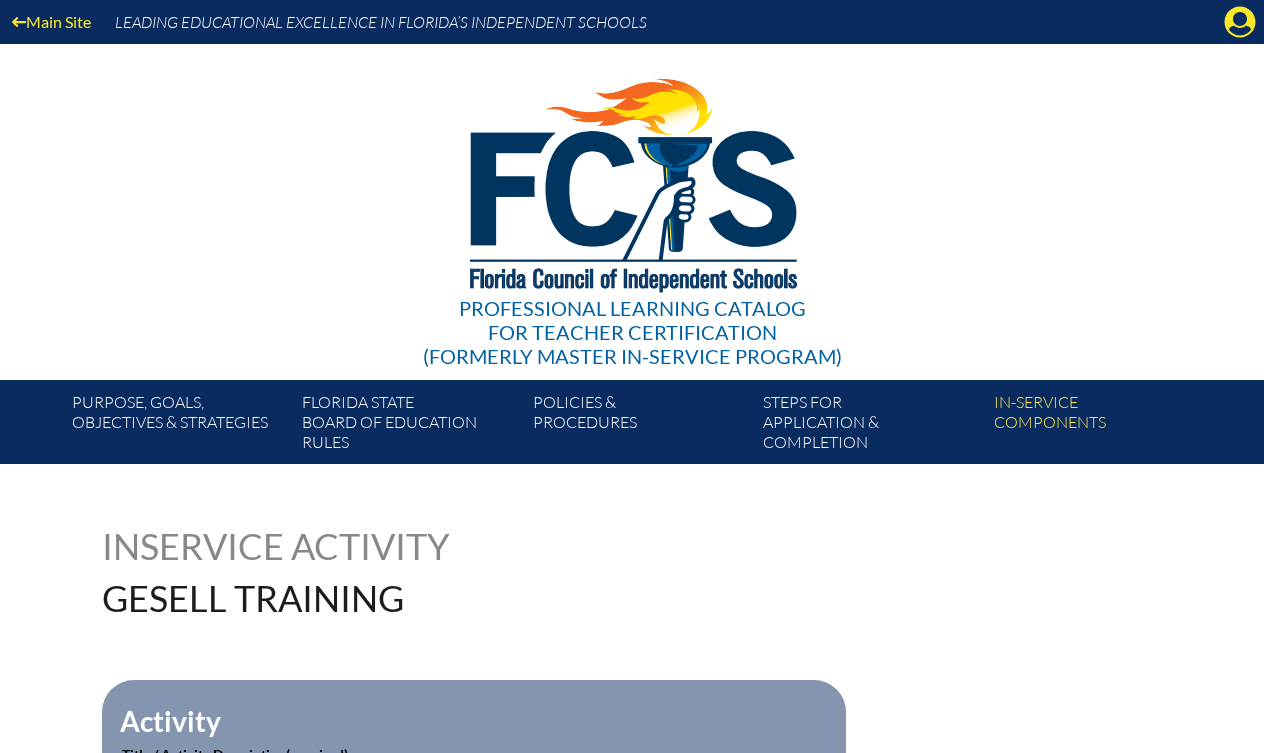 scroll, scrollTop: 0, scrollLeft: 0, axis: both 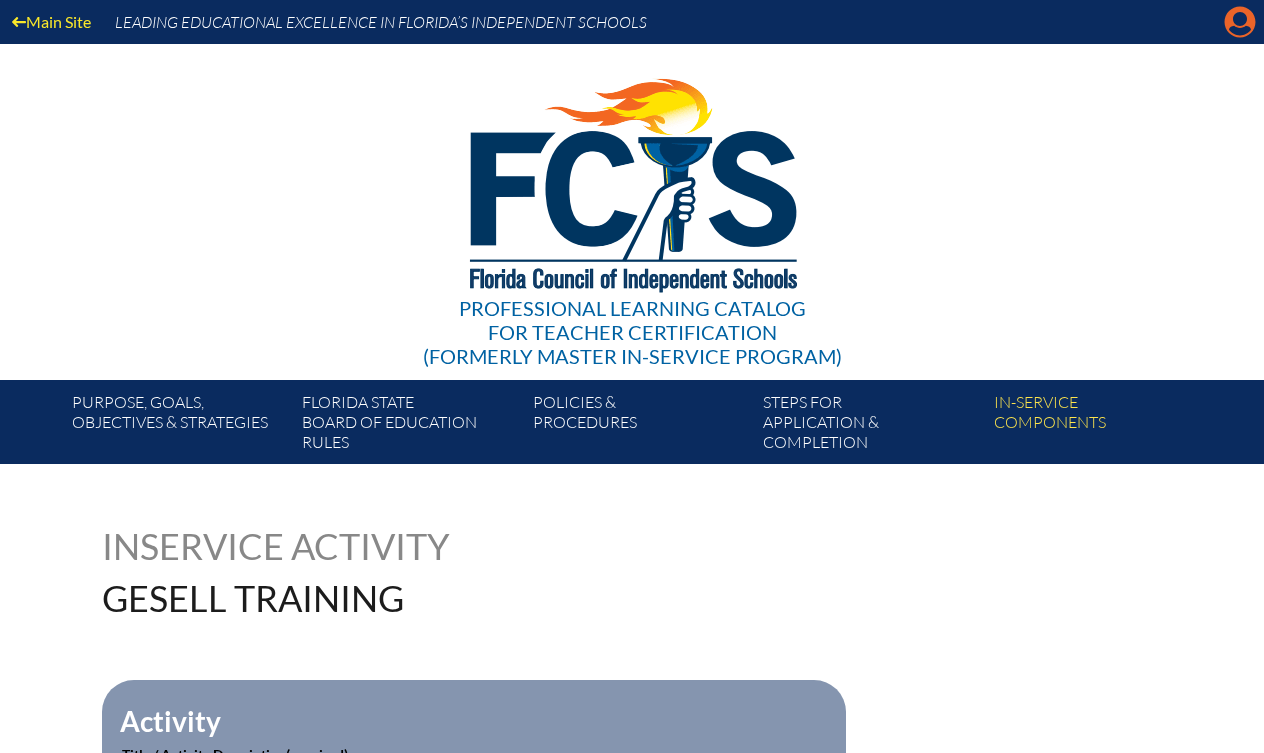 click on "Manage account" 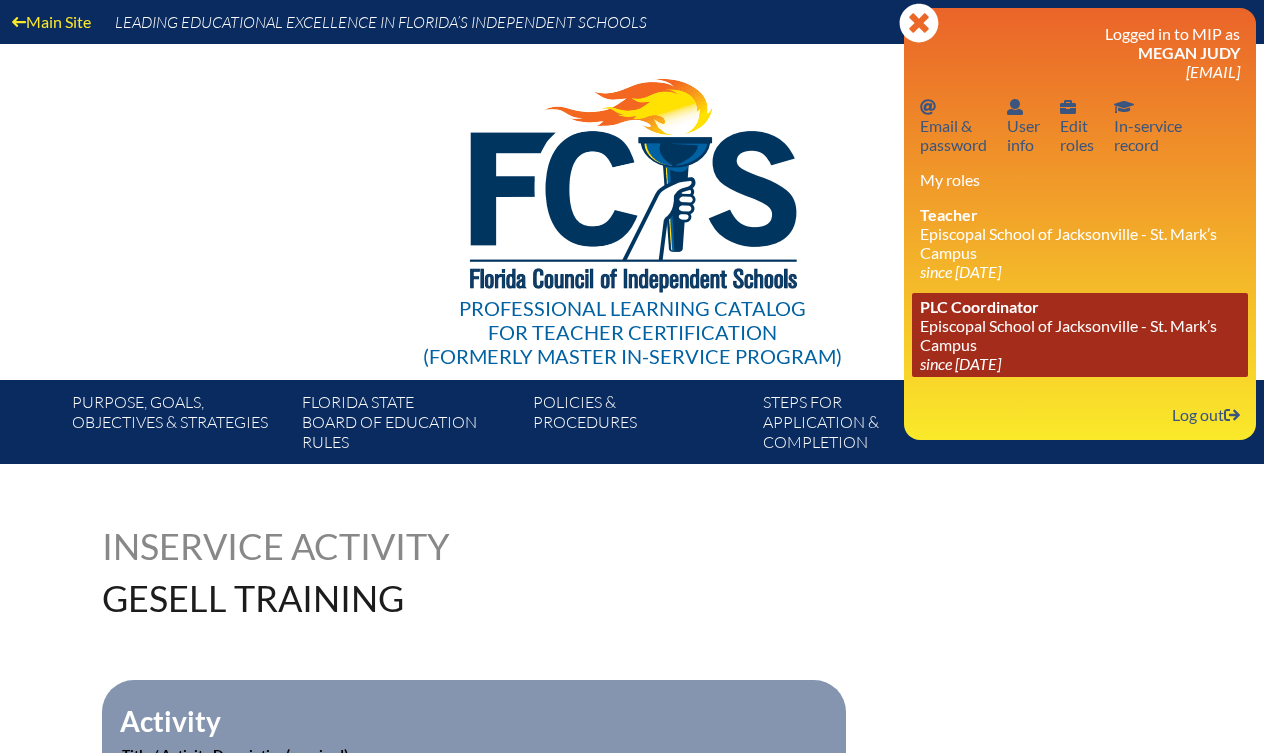 click on "PLC Coordinator
[ORGANIZATION] - [LOCATION]
since [DATE]" at bounding box center (1080, 335) 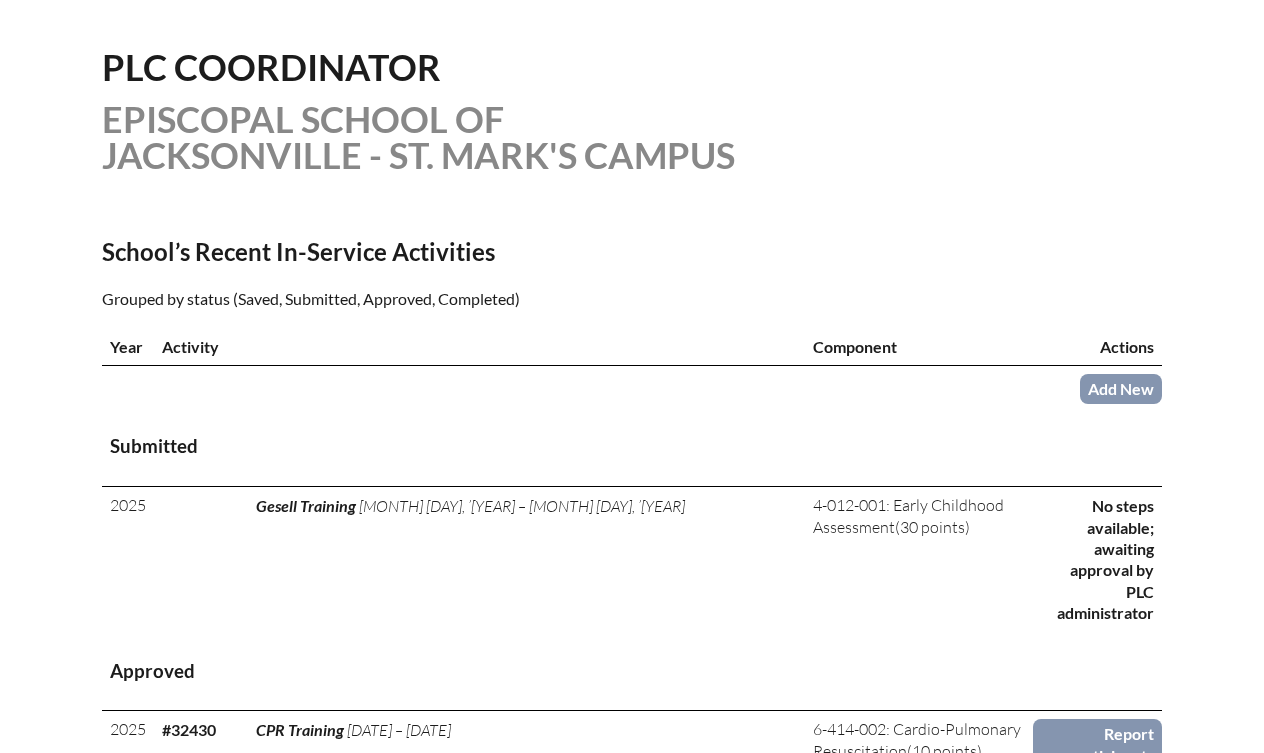 scroll, scrollTop: 483, scrollLeft: 0, axis: vertical 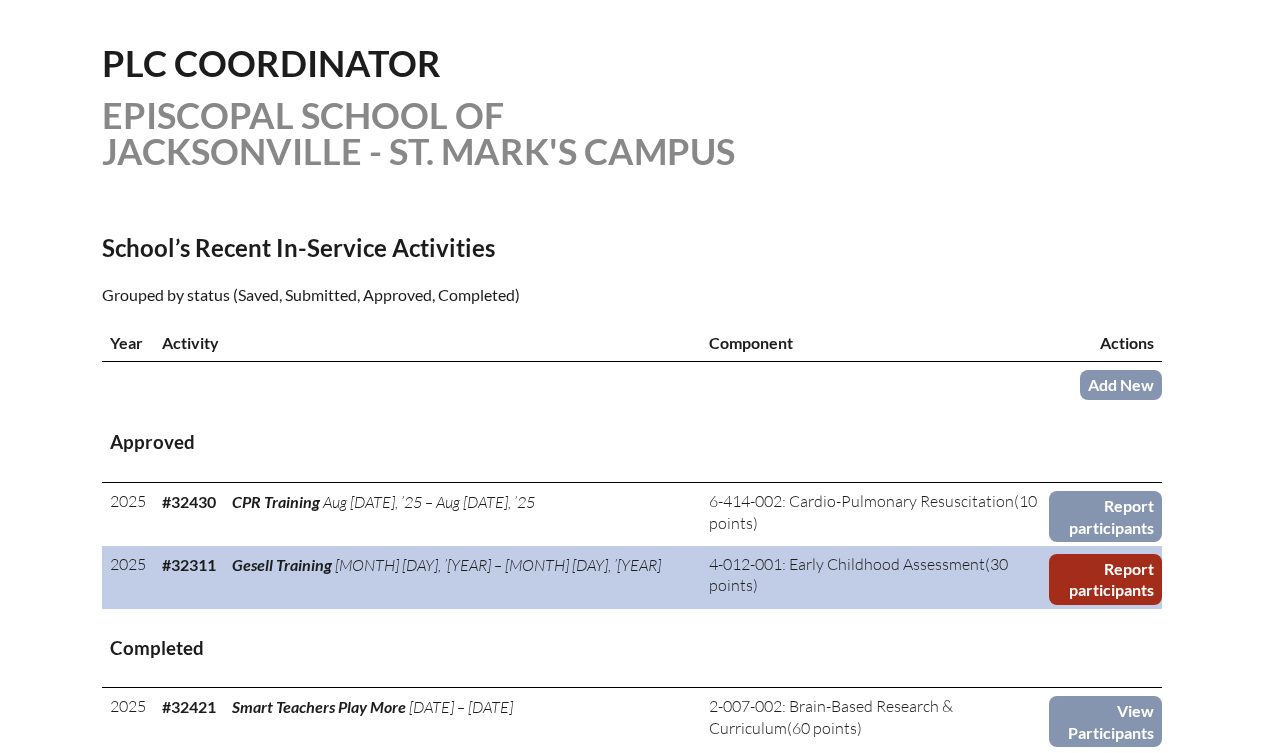 click on "Report participants" at bounding box center (1105, 579) 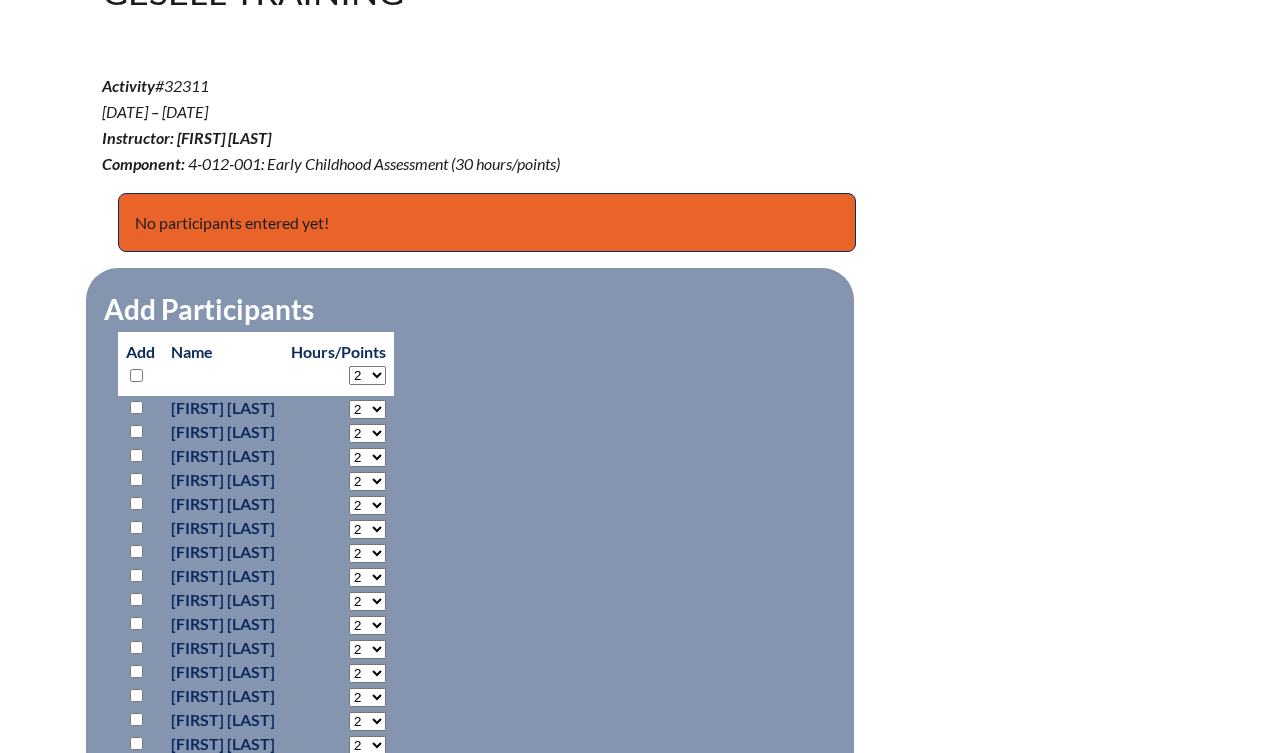 scroll, scrollTop: 652, scrollLeft: 0, axis: vertical 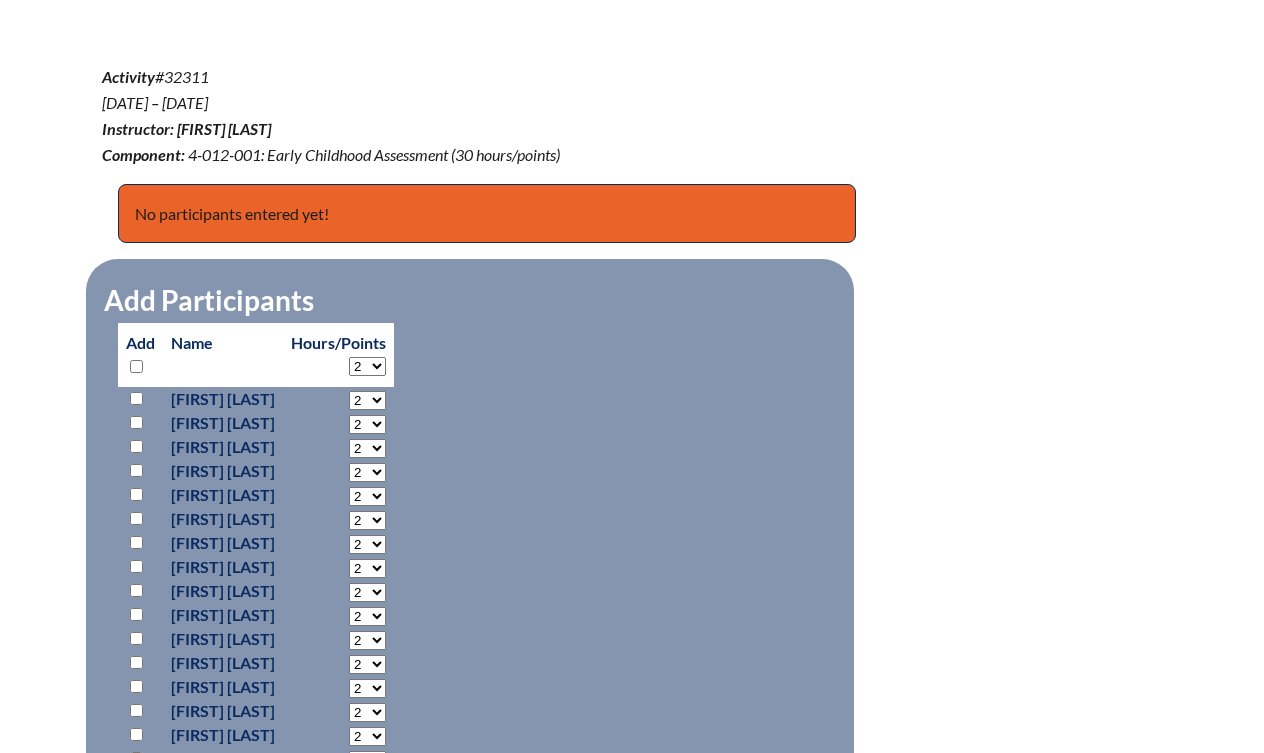 click at bounding box center [136, 398] 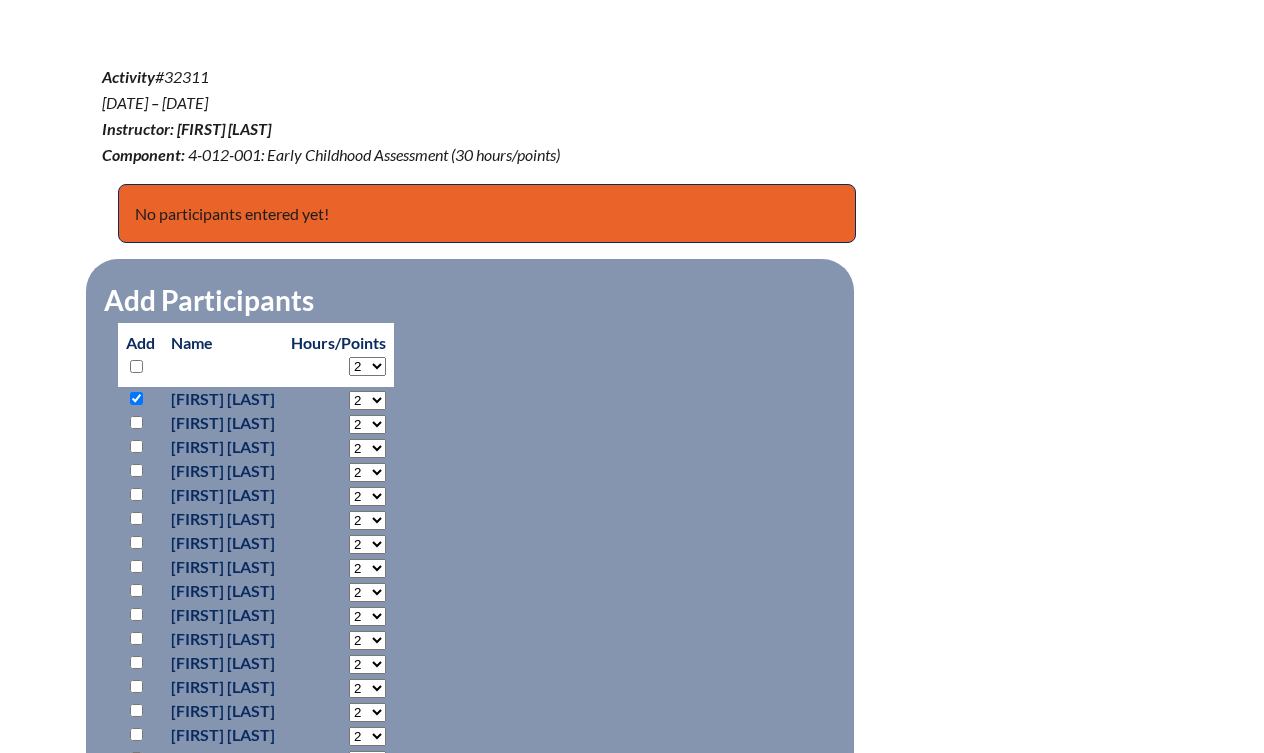 select on "15" 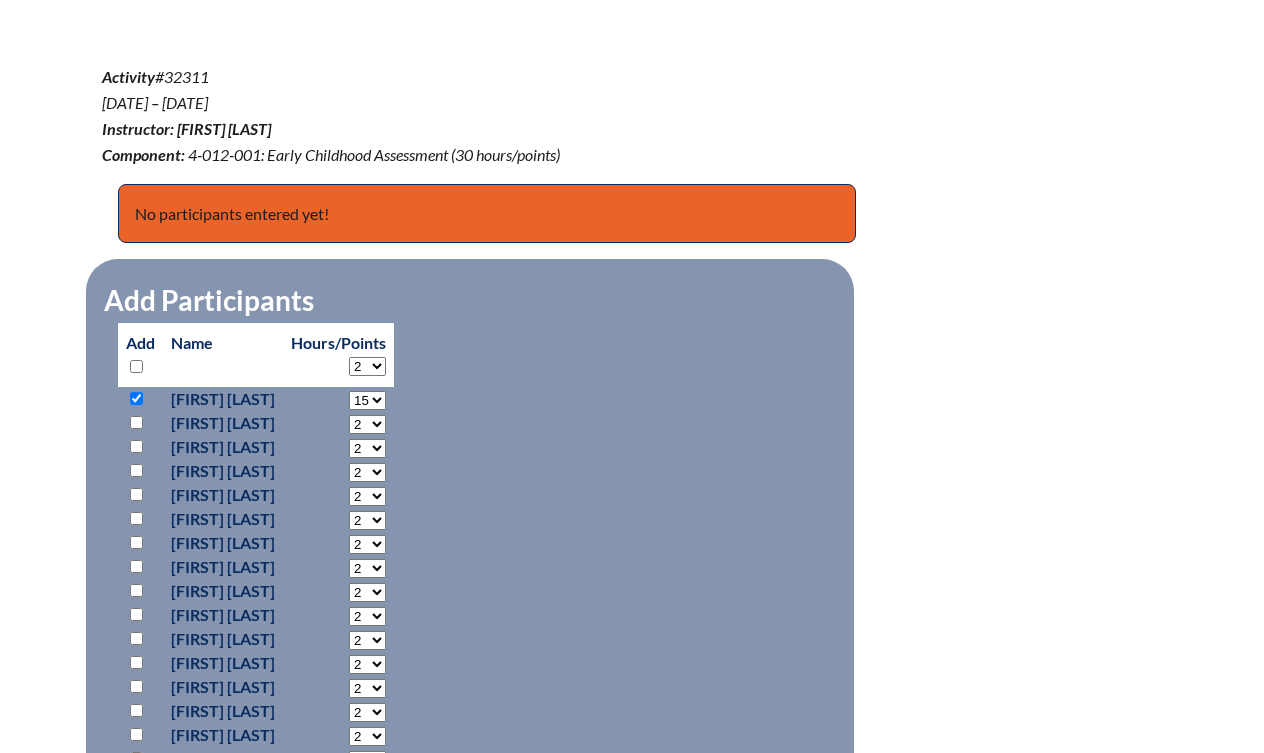 click at bounding box center (136, 446) 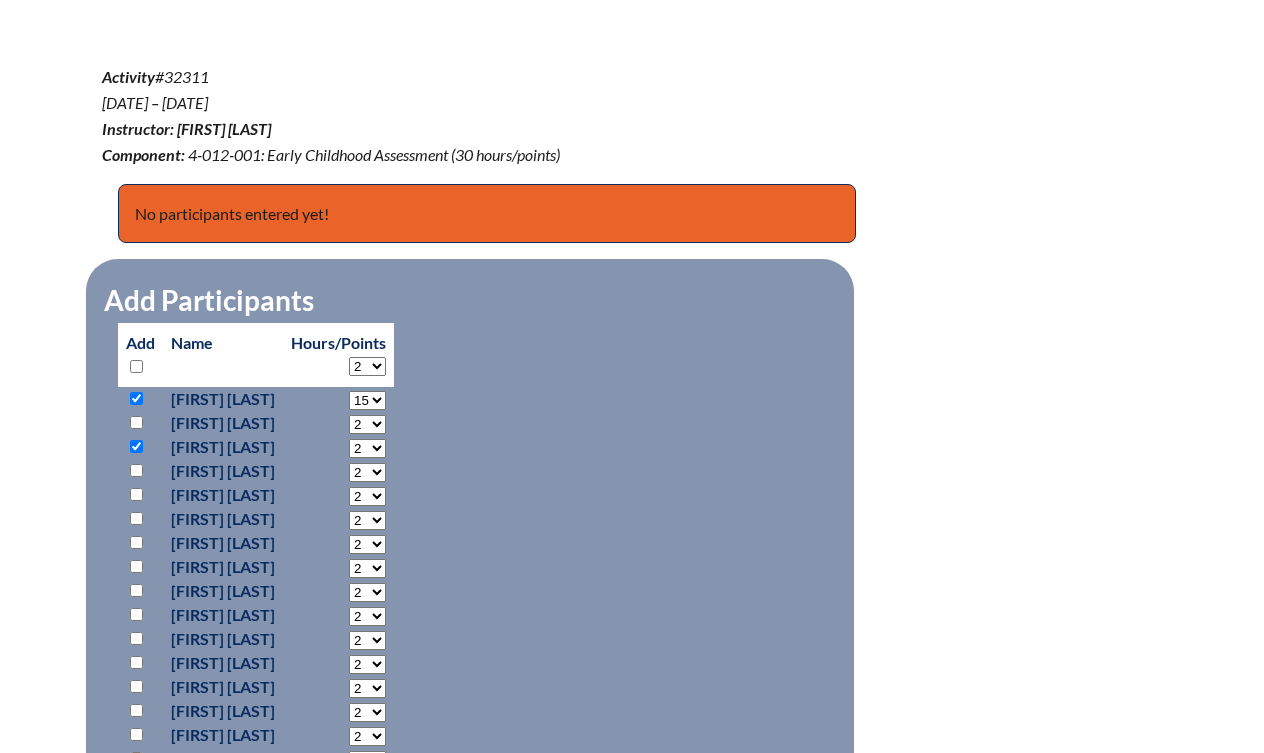 select on "5" 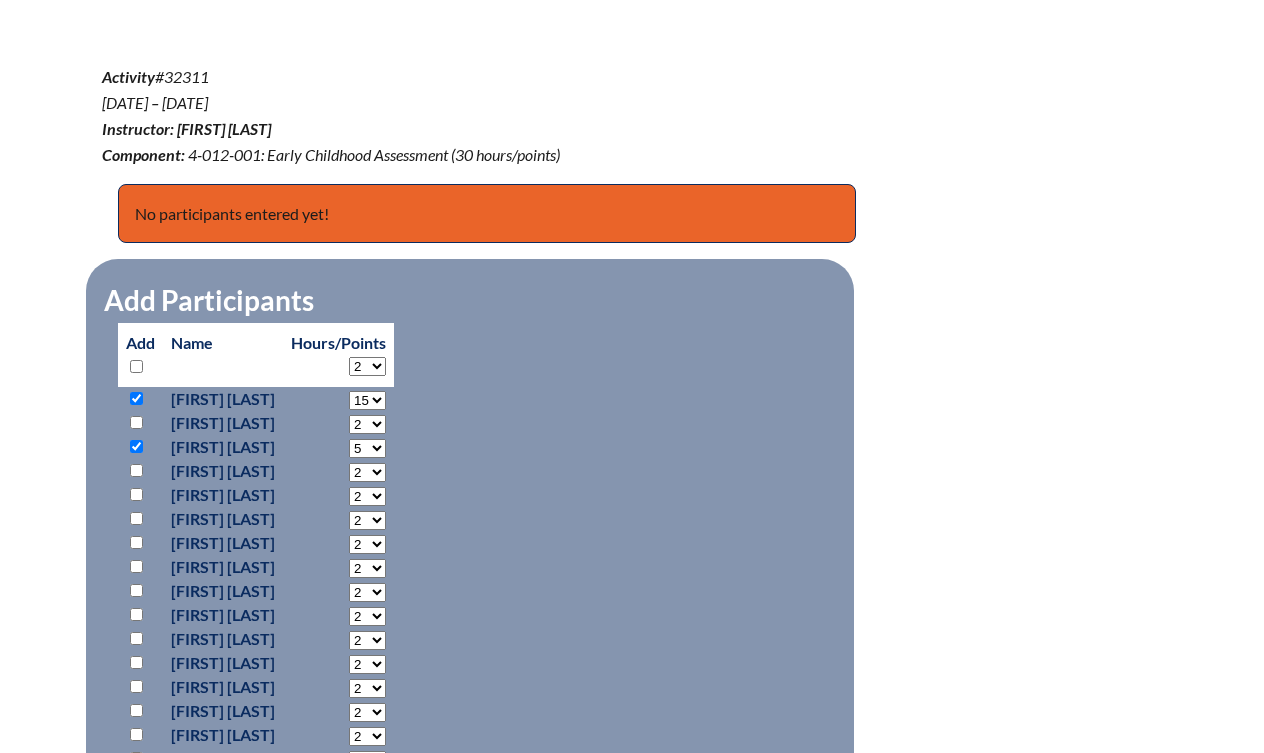 click at bounding box center (136, 470) 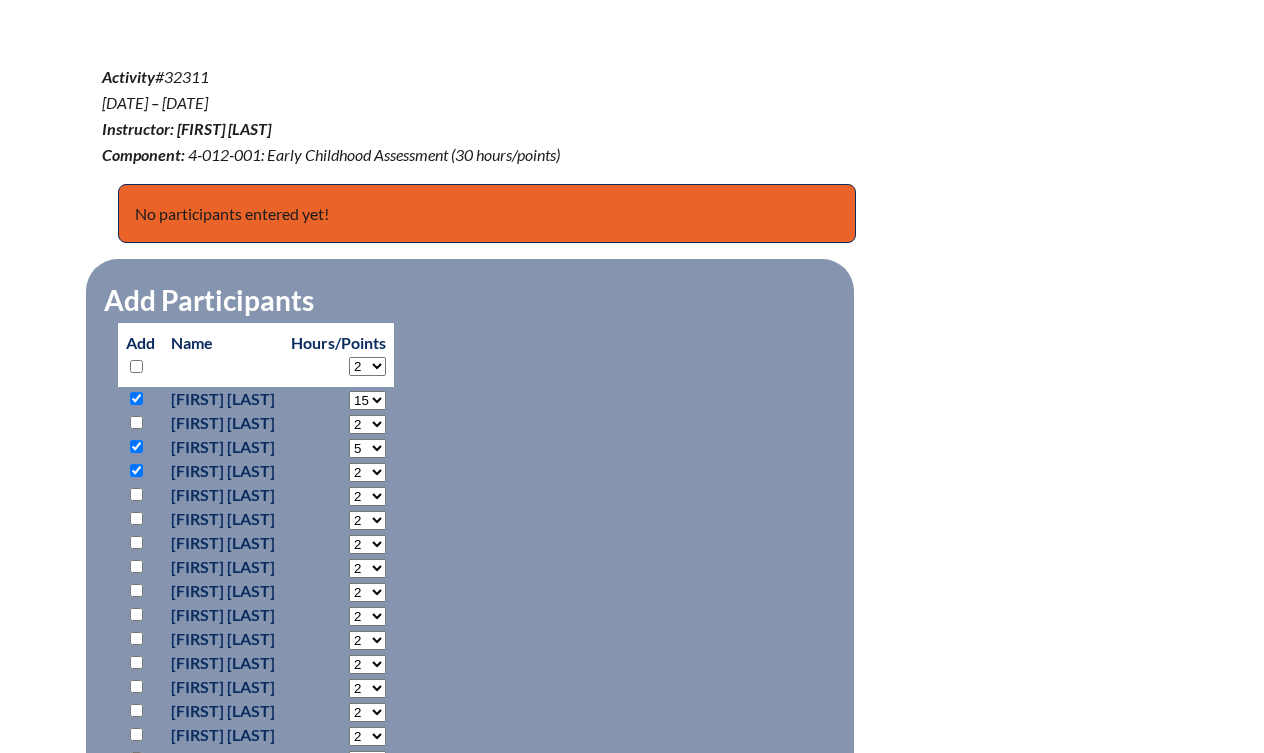 select on "15" 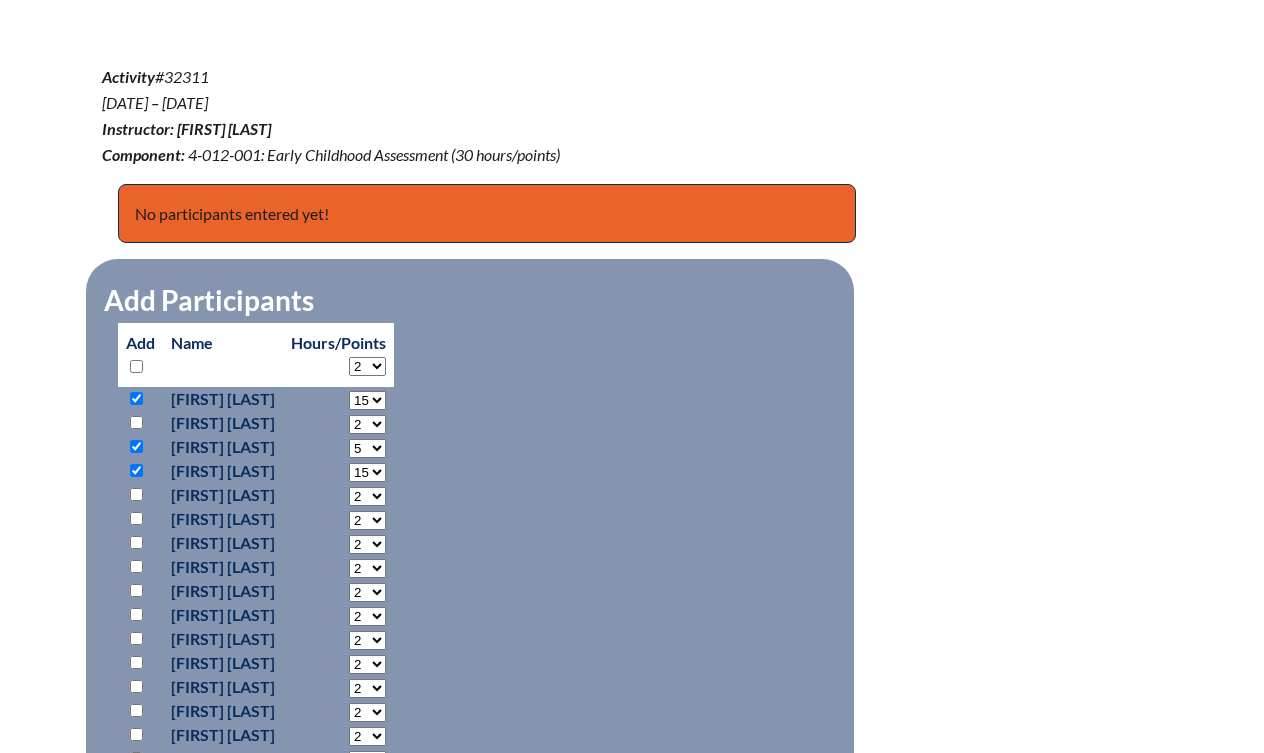click at bounding box center [136, 494] 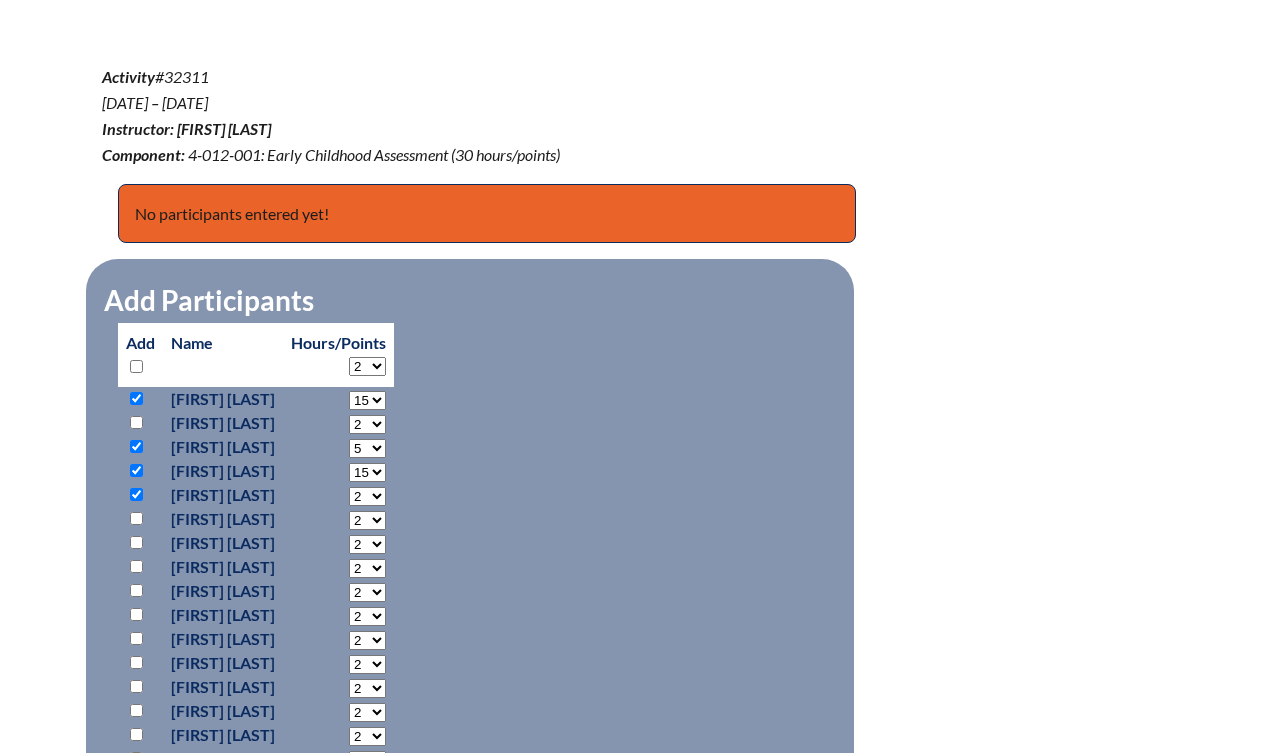 select on "15" 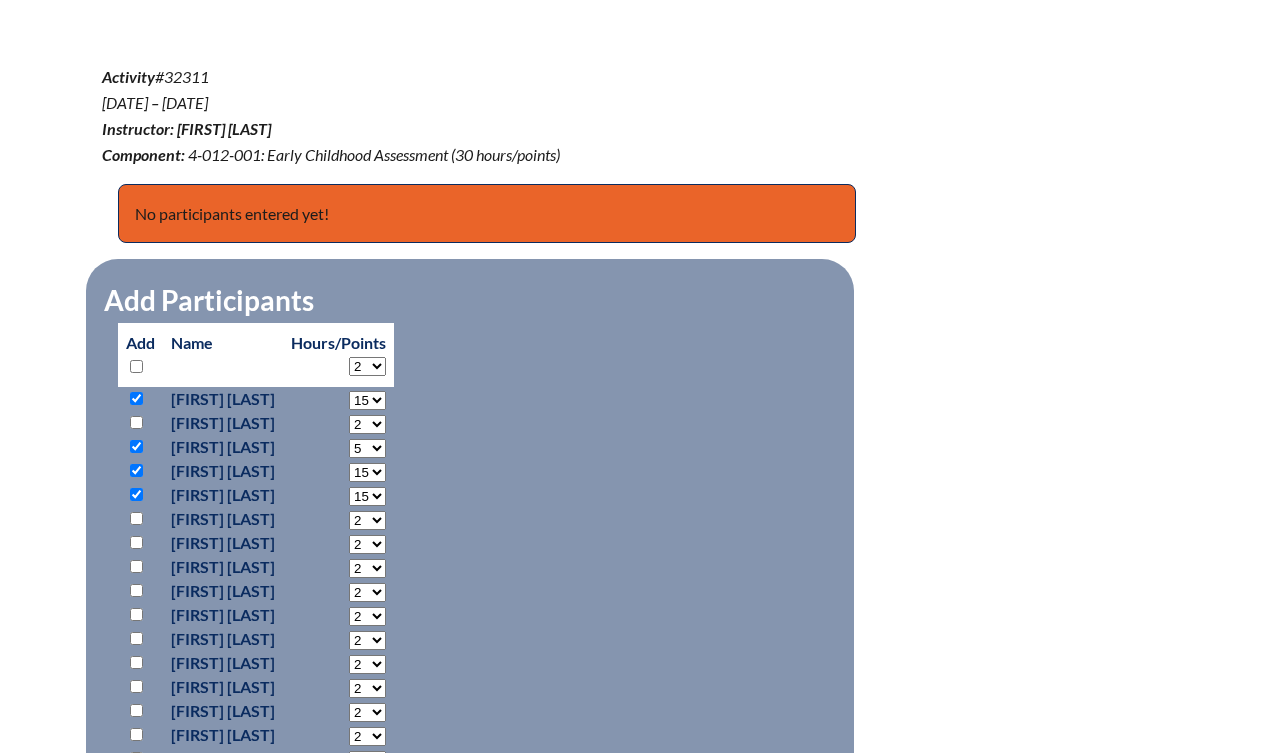 click at bounding box center (136, 518) 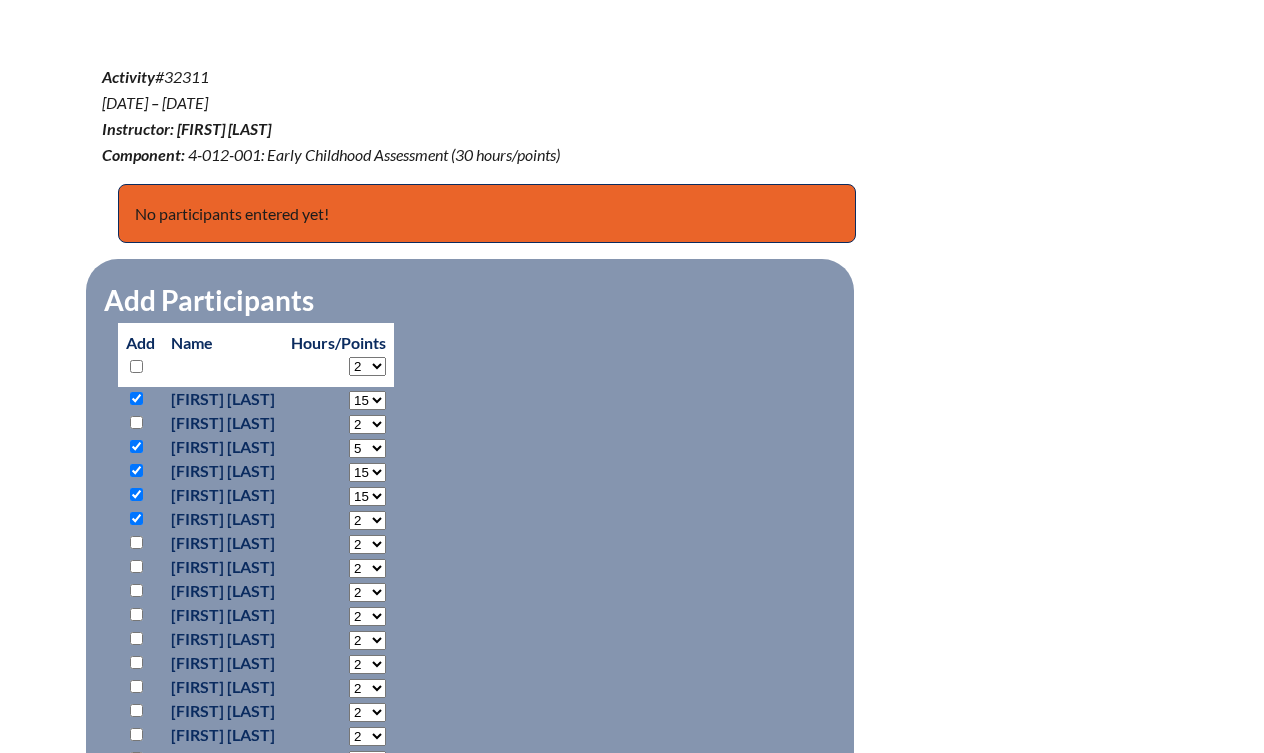 select on "15" 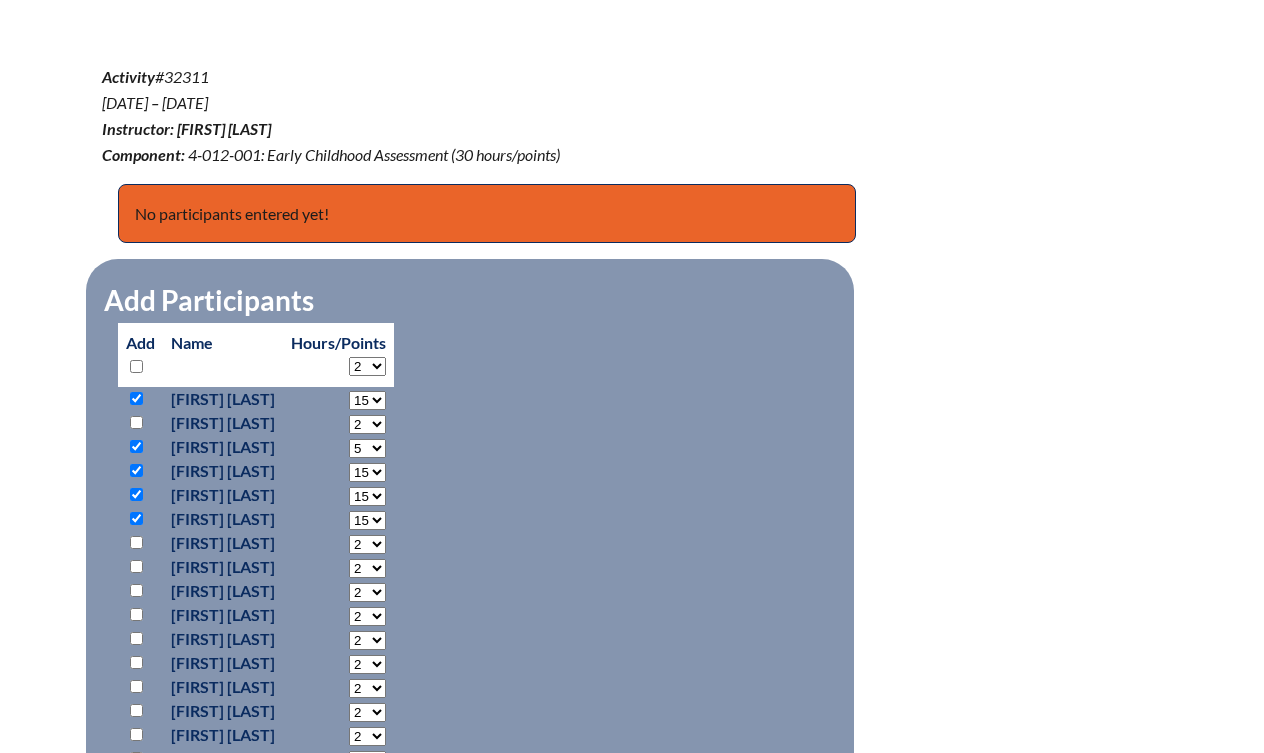 click at bounding box center (136, 542) 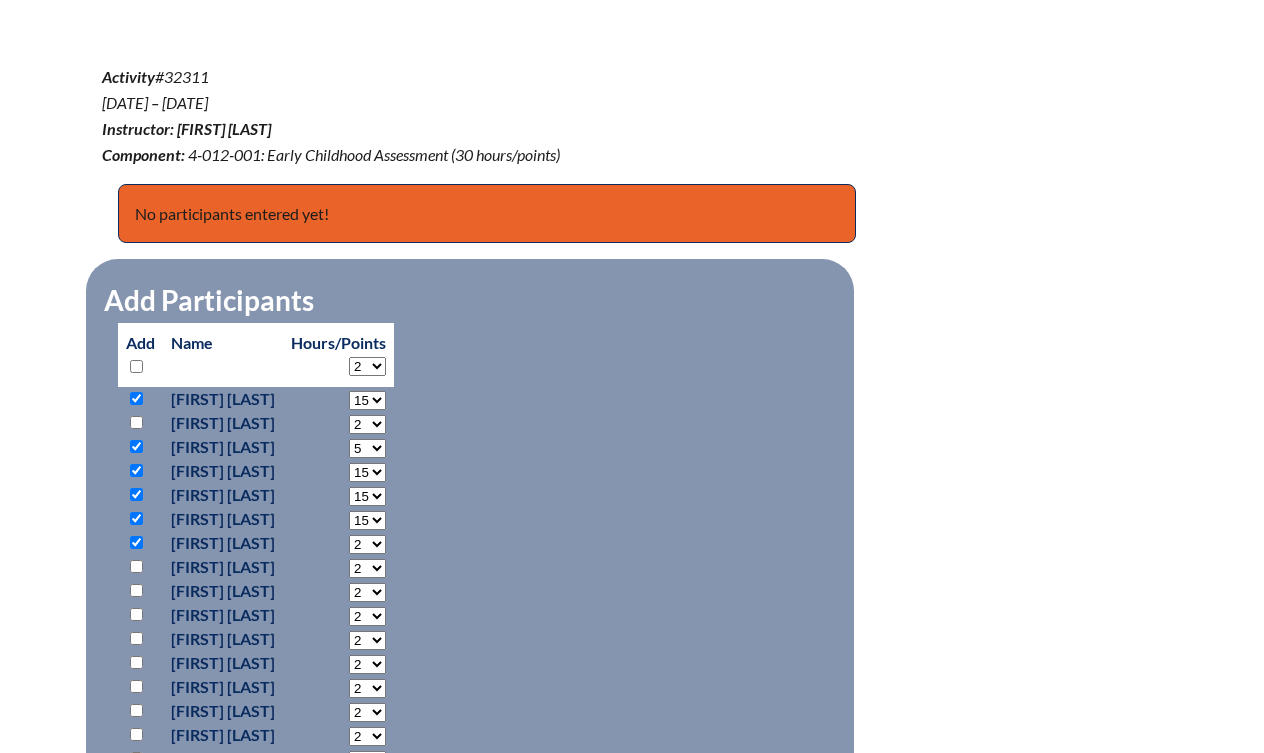 select on "15" 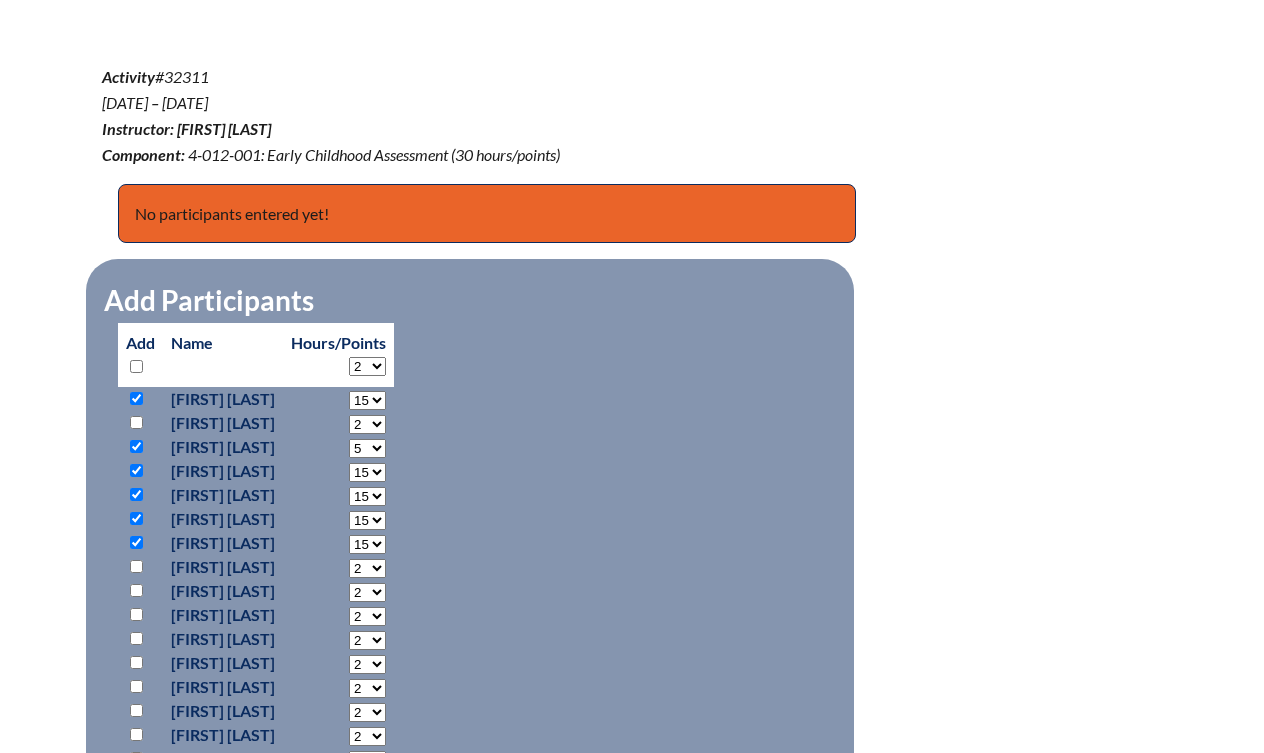 click at bounding box center (136, 614) 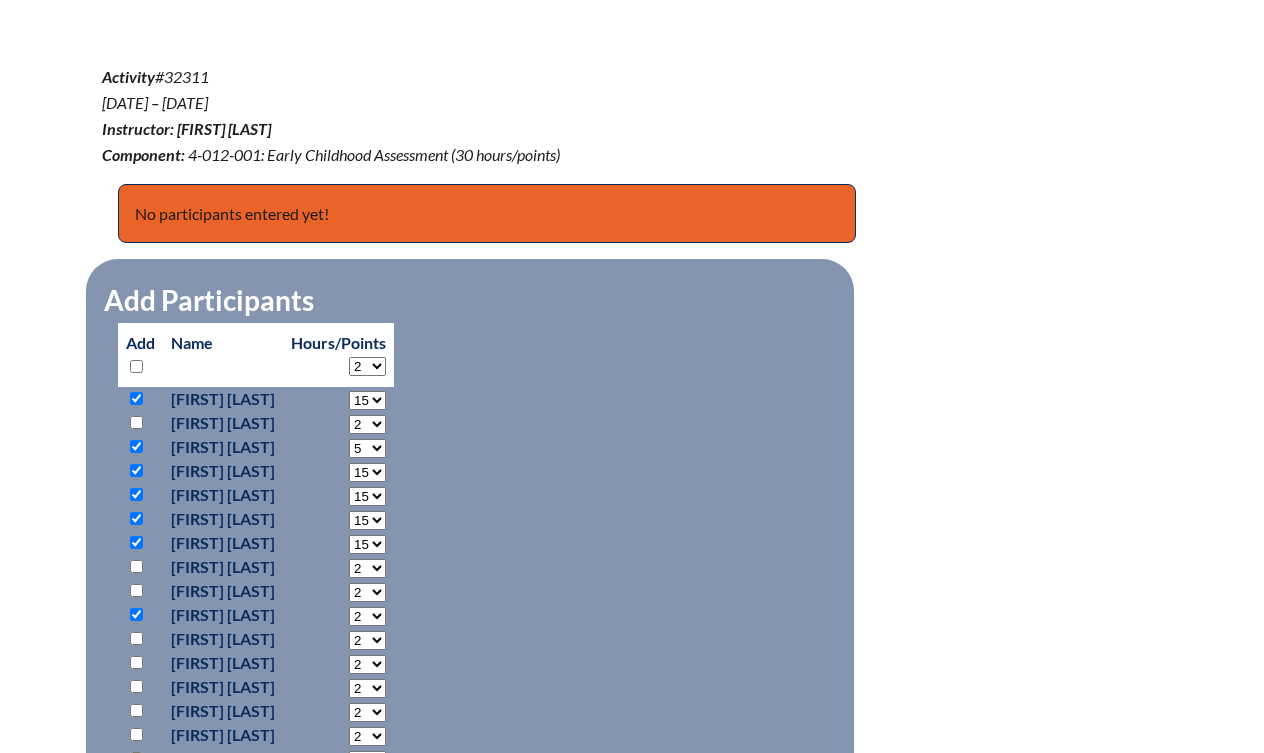 select on "15" 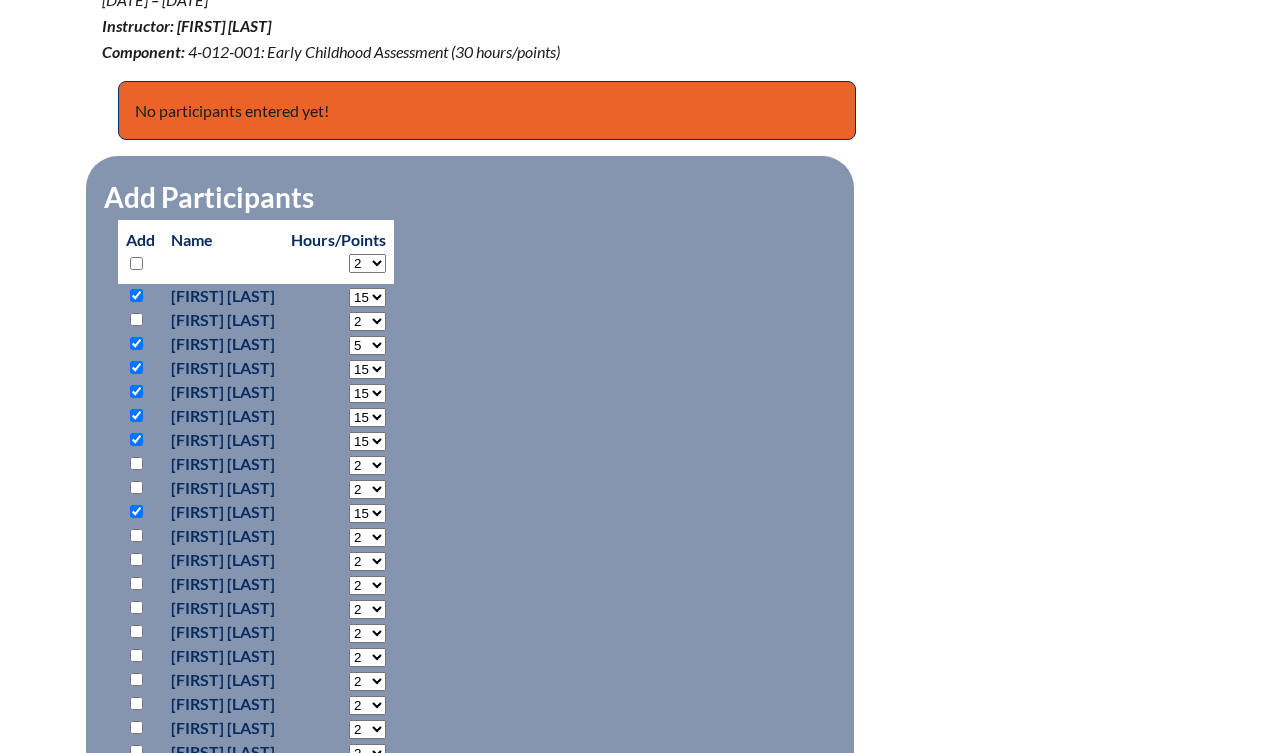 scroll, scrollTop: 760, scrollLeft: 0, axis: vertical 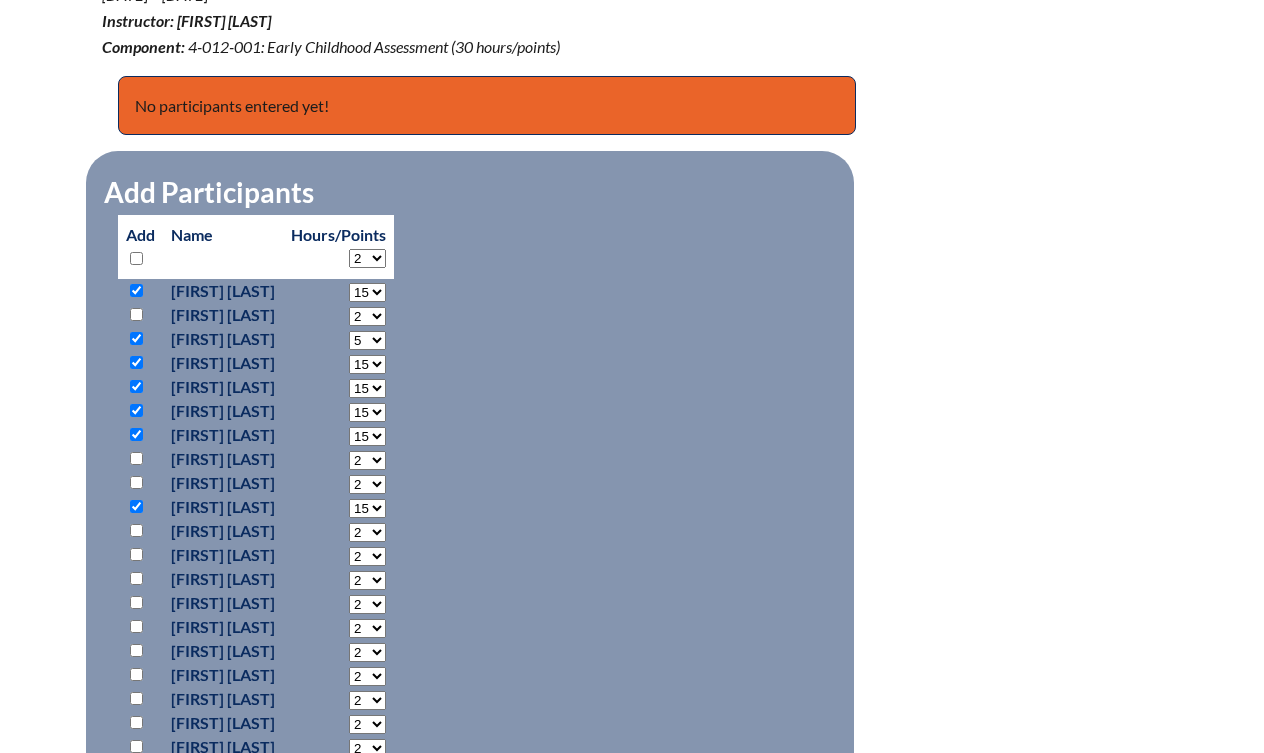 click at bounding box center (136, 554) 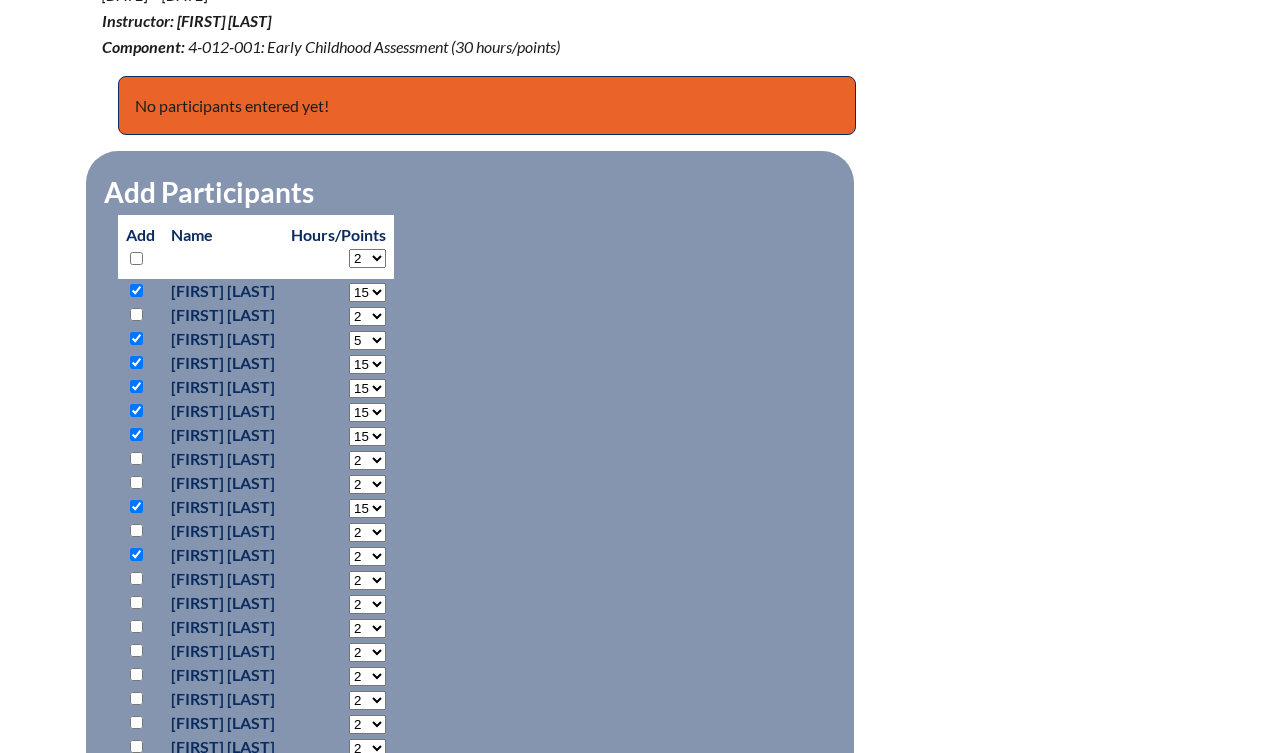 select on "15" 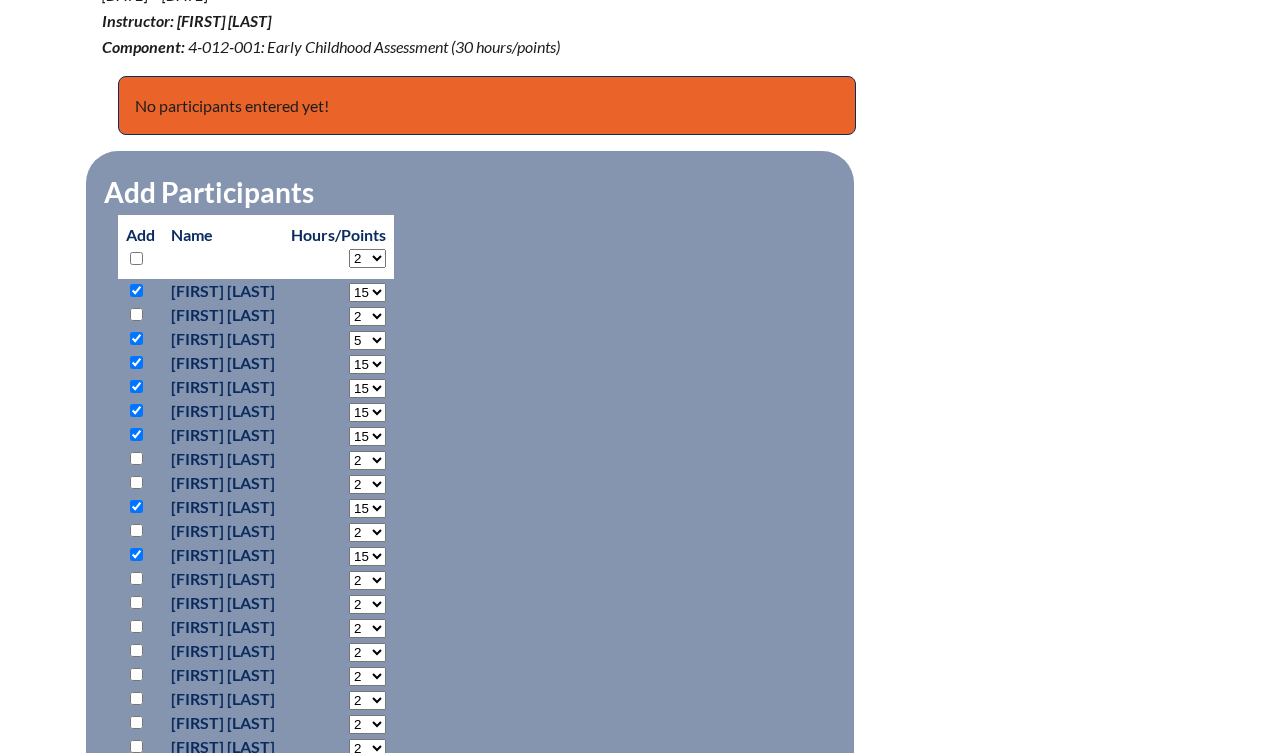 click at bounding box center (136, 650) 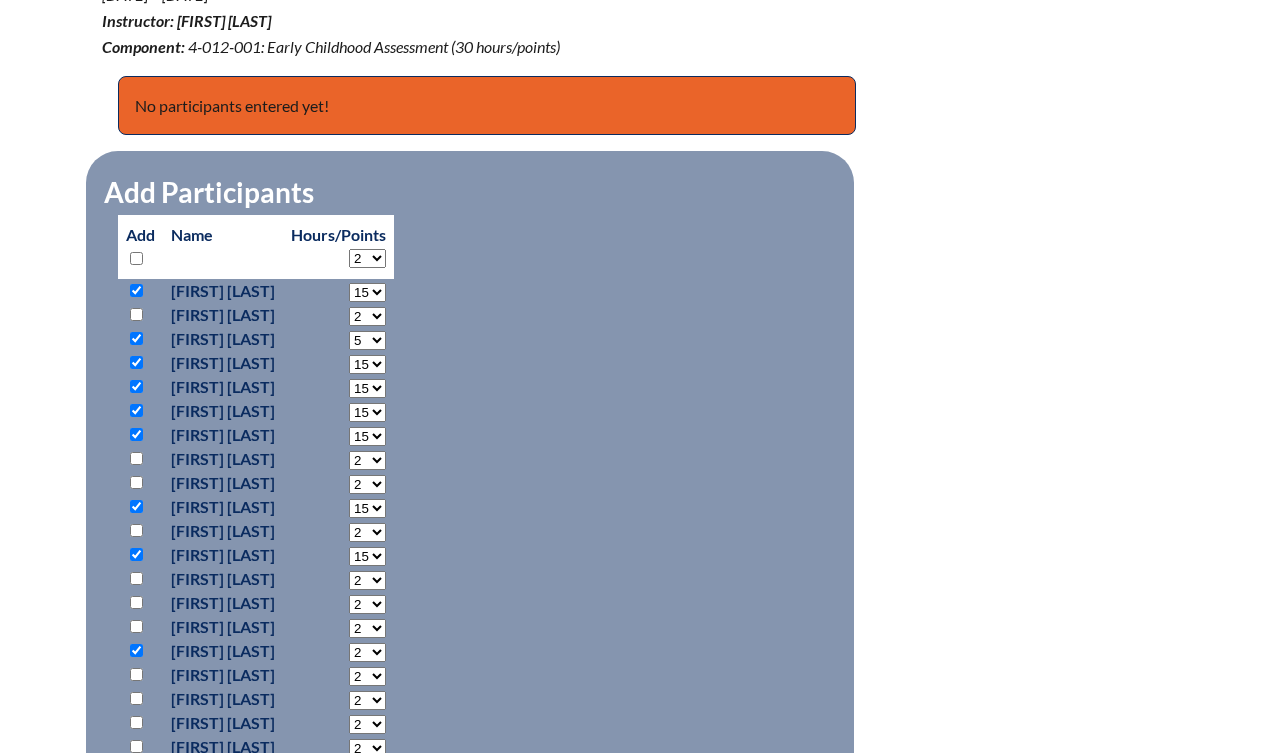 select on "15" 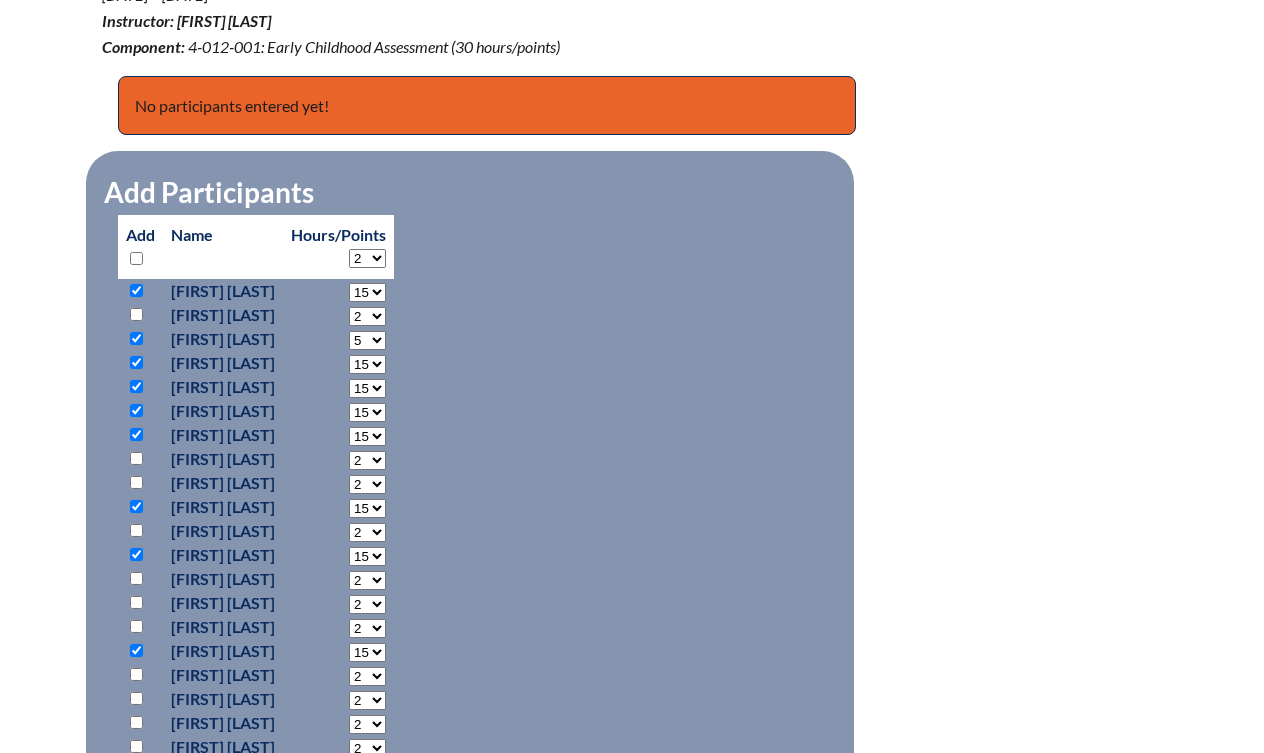 click at bounding box center [136, 674] 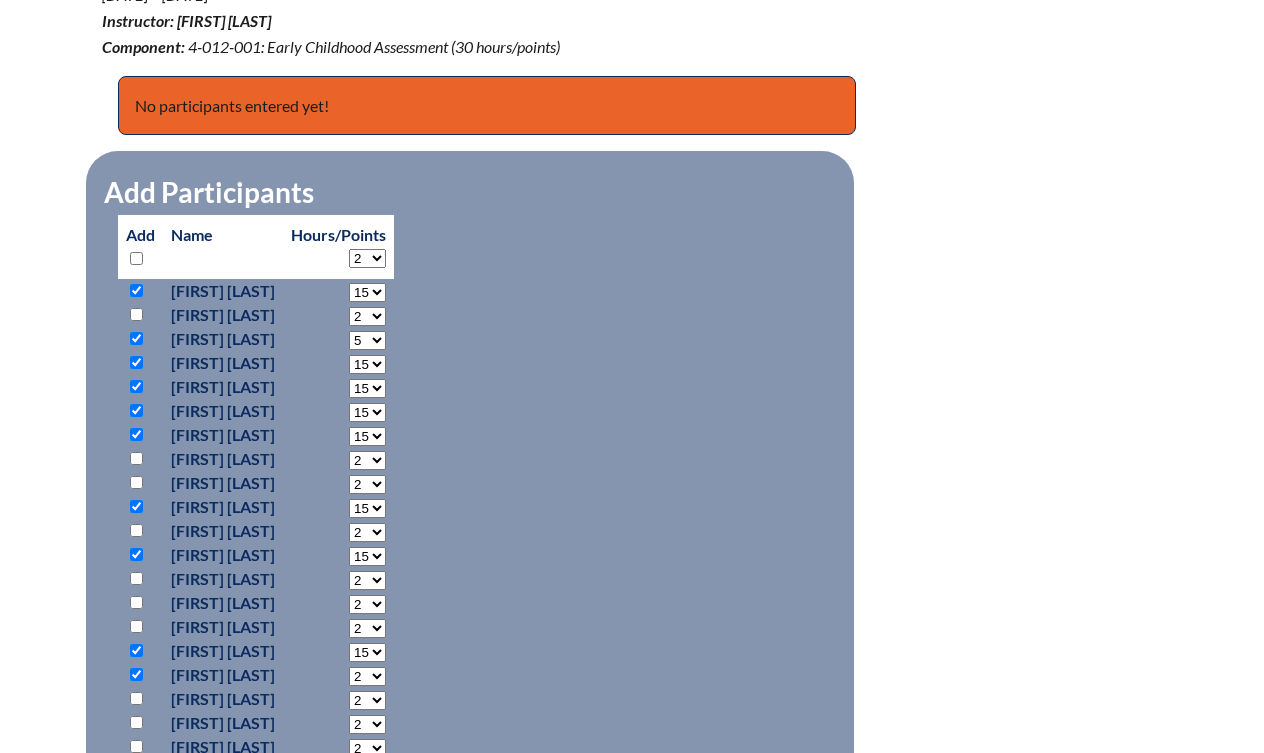 select on "15" 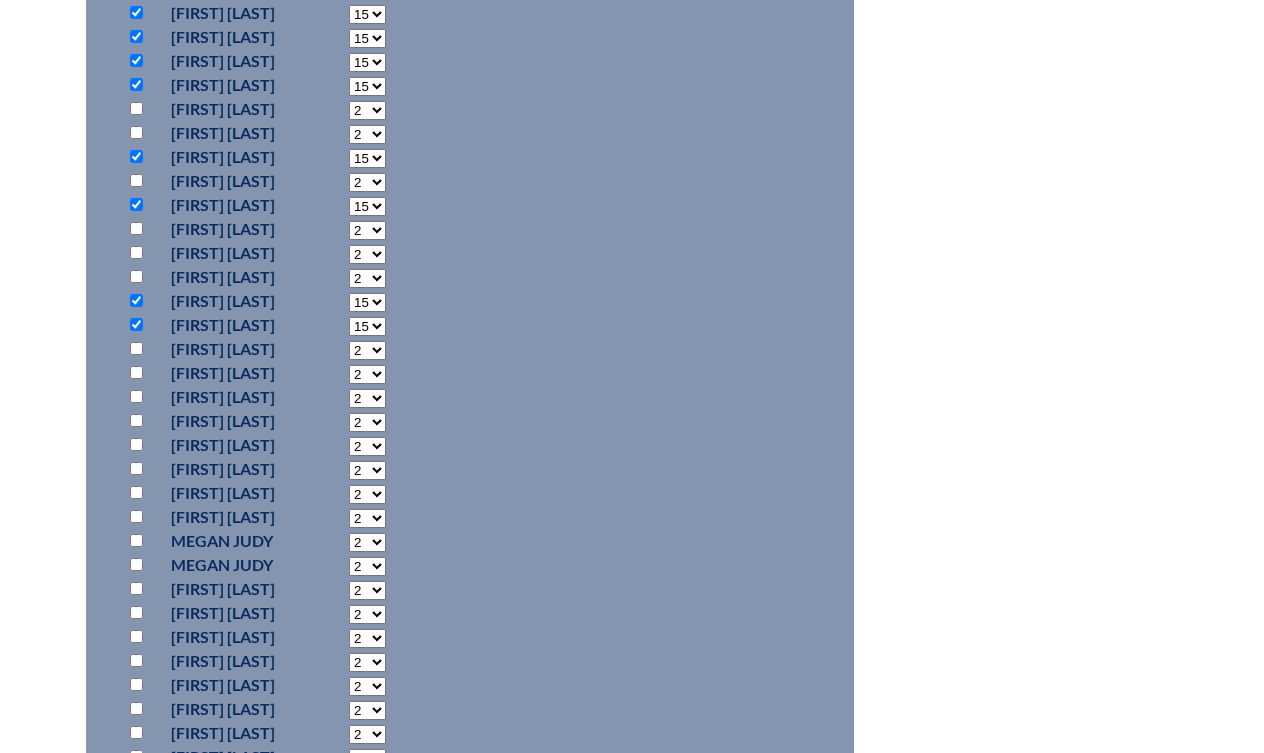 scroll, scrollTop: 1111, scrollLeft: 0, axis: vertical 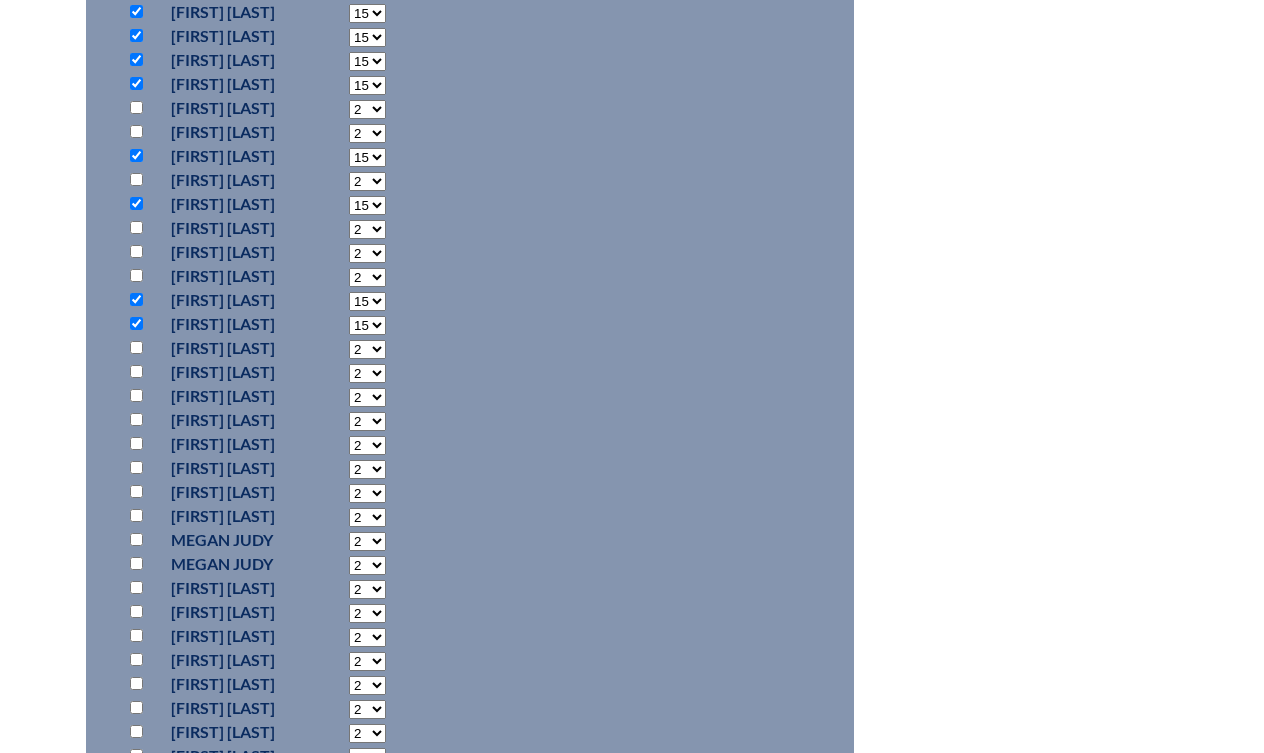 click at bounding box center [136, 419] 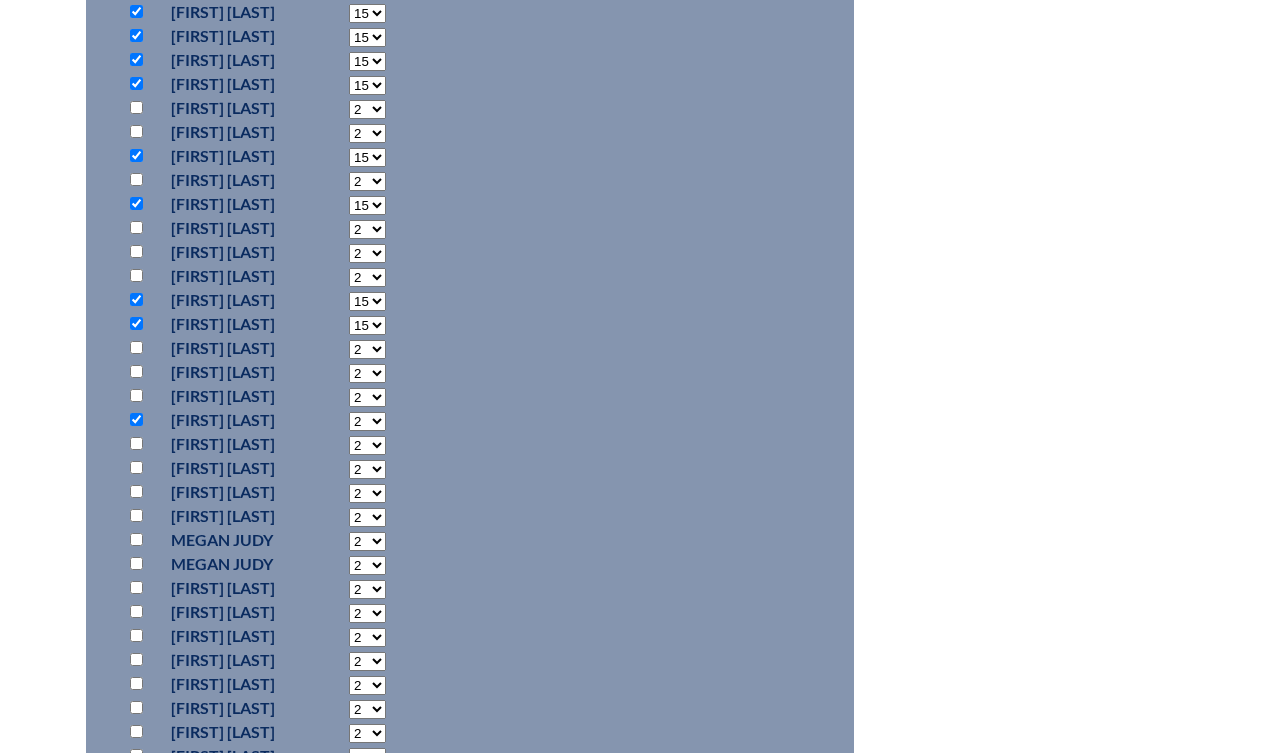 select on "15" 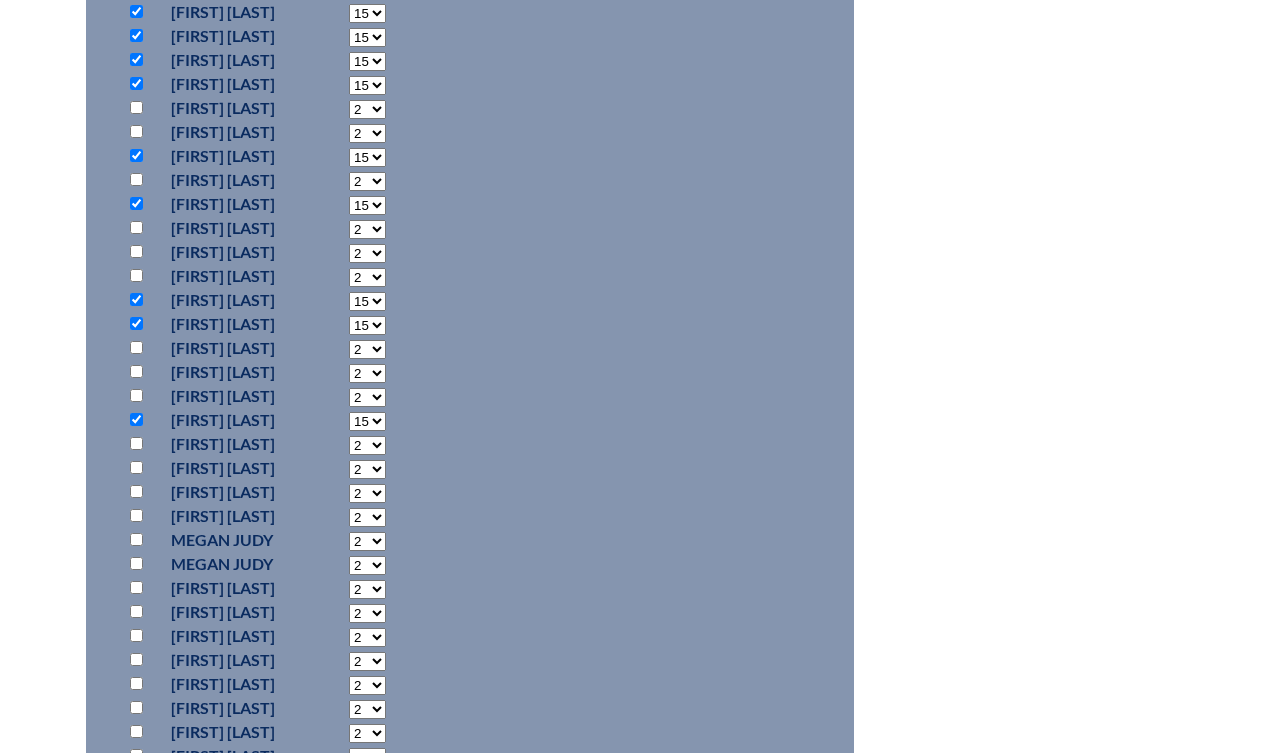 click at bounding box center (136, 467) 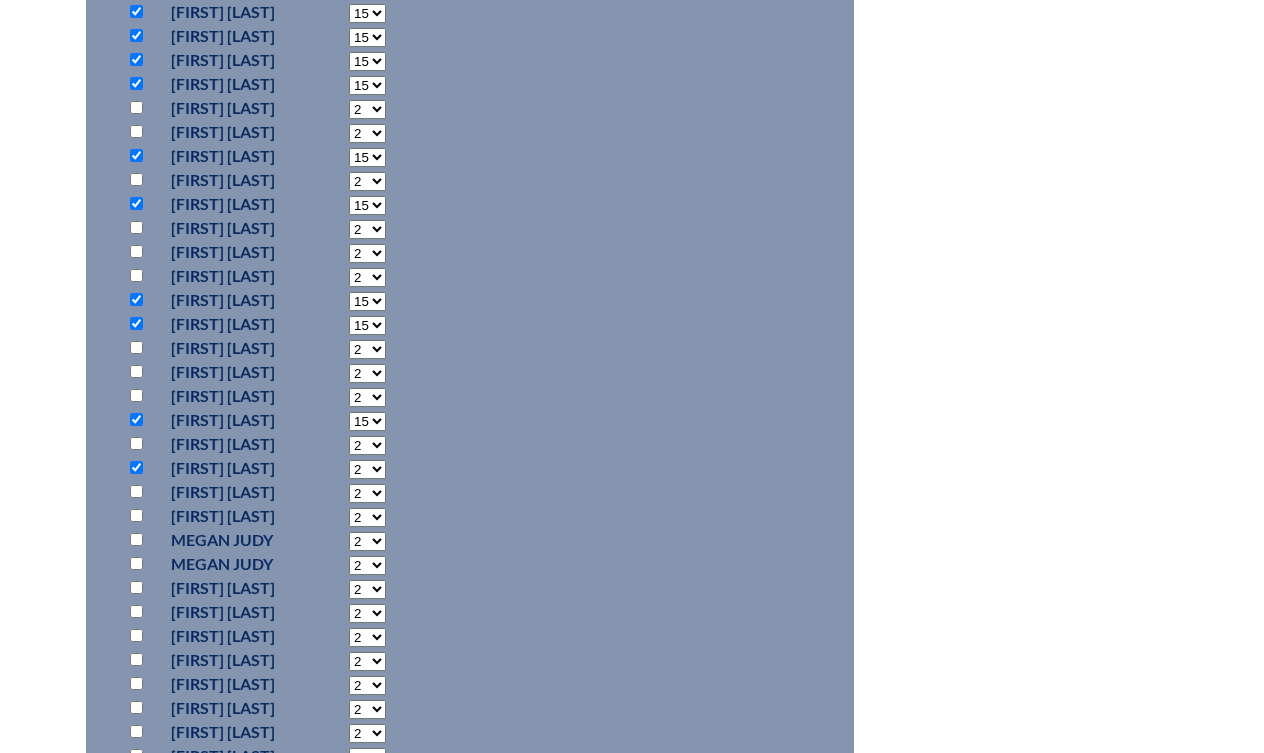 select on "15" 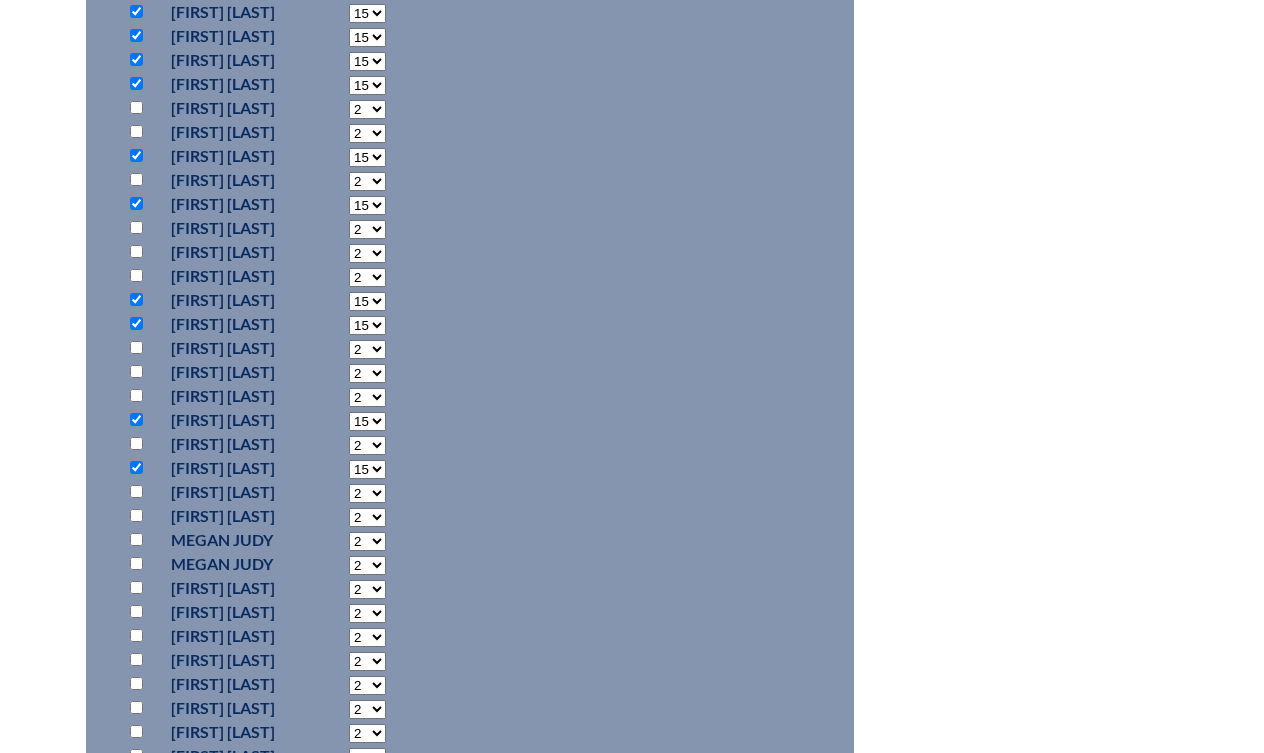 click at bounding box center [136, 539] 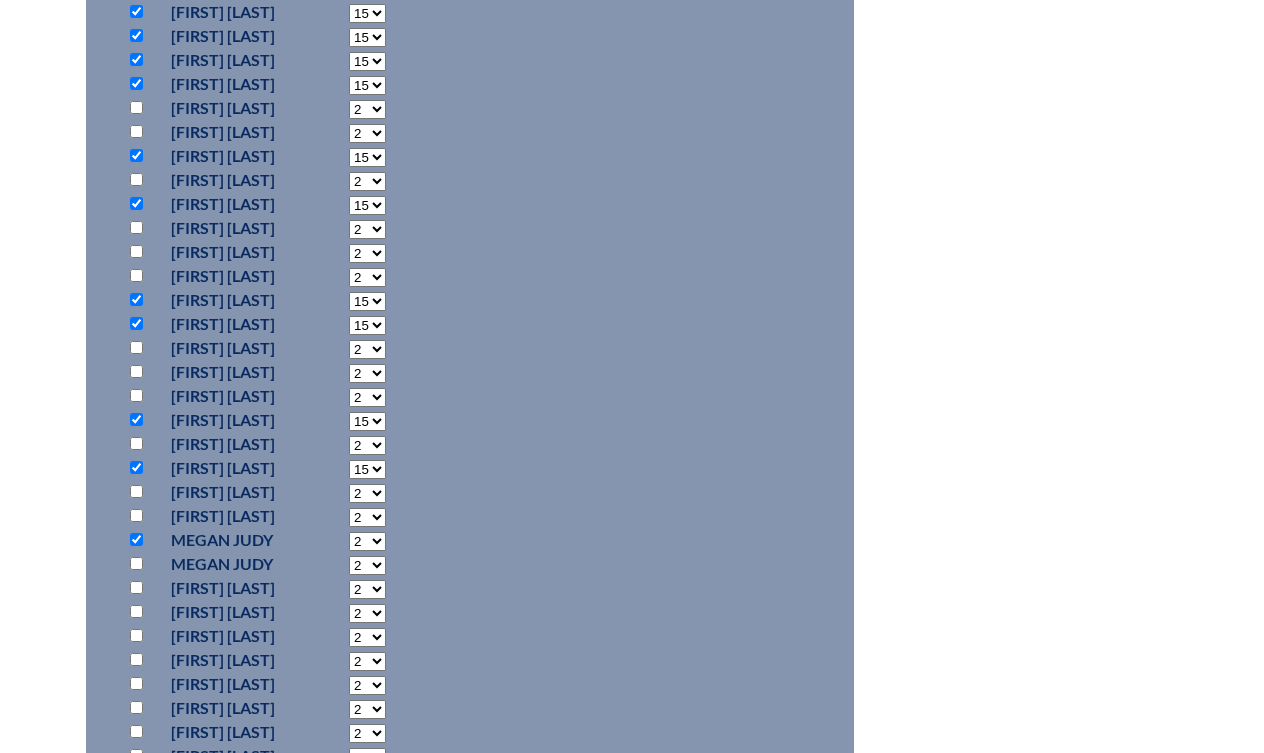 select on "15" 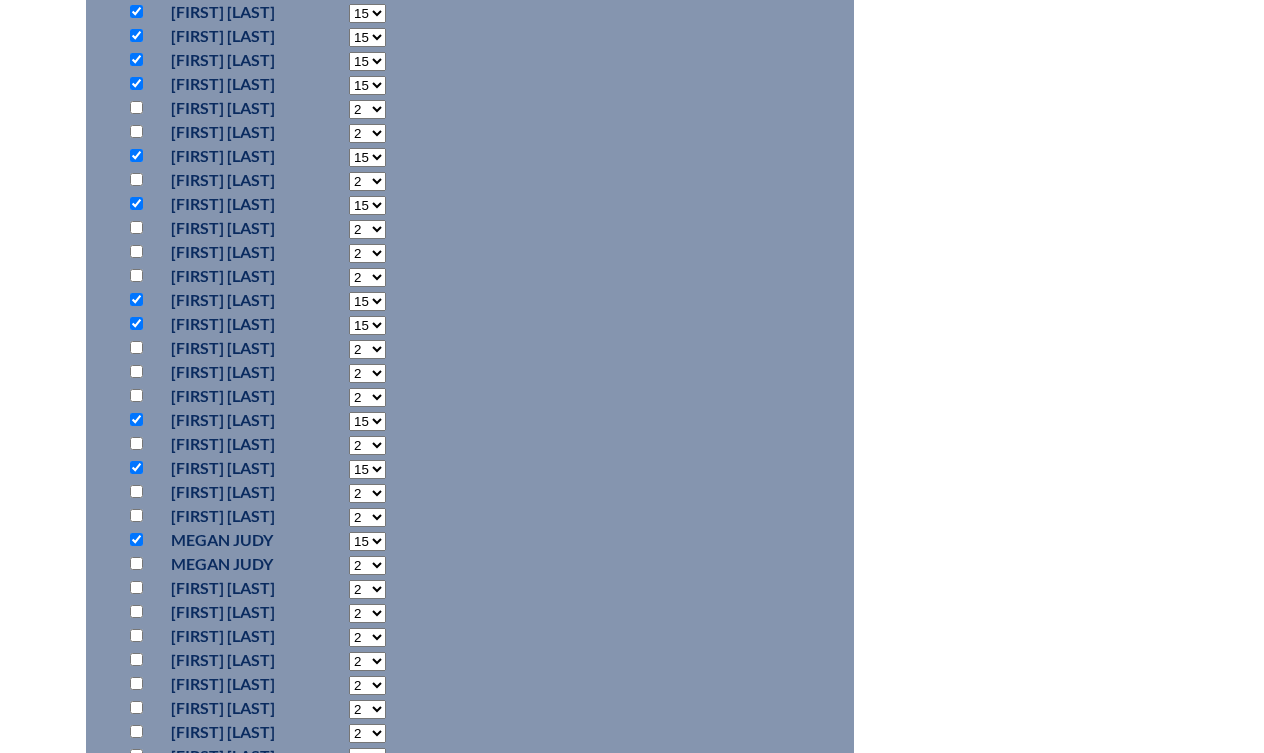 click at bounding box center [136, 611] 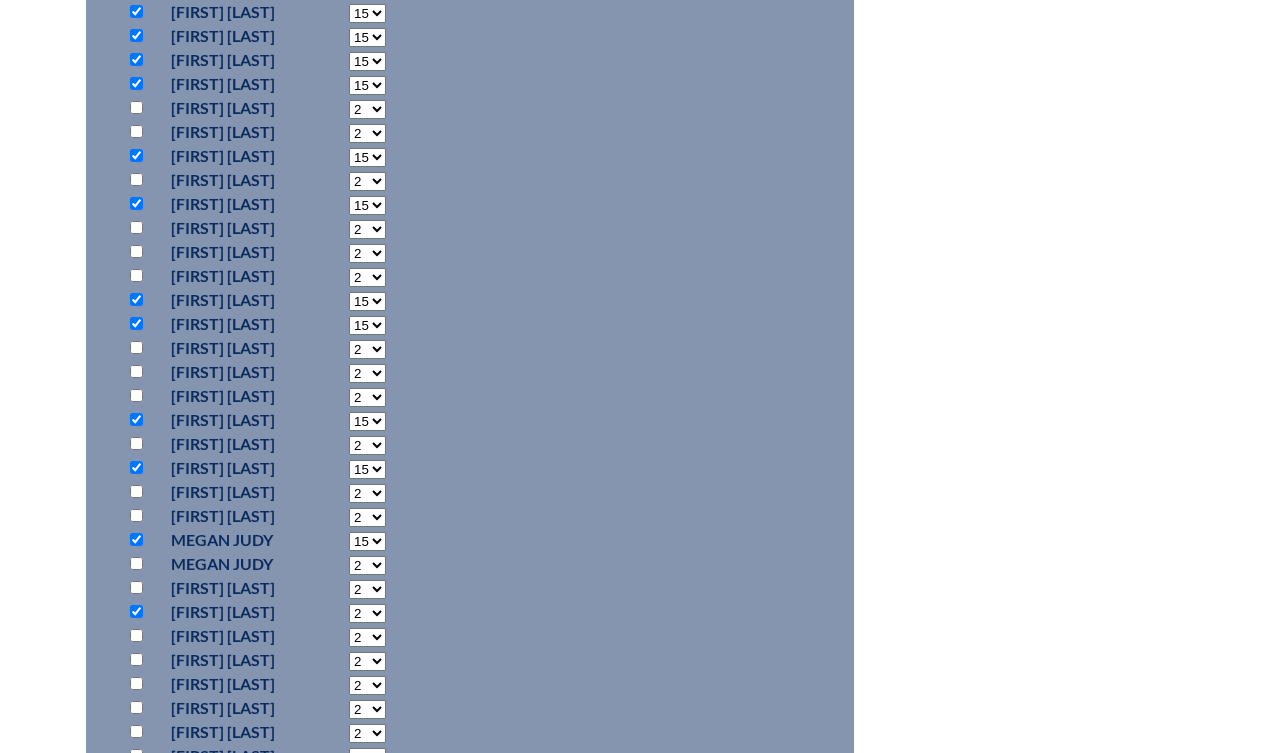 select on "15" 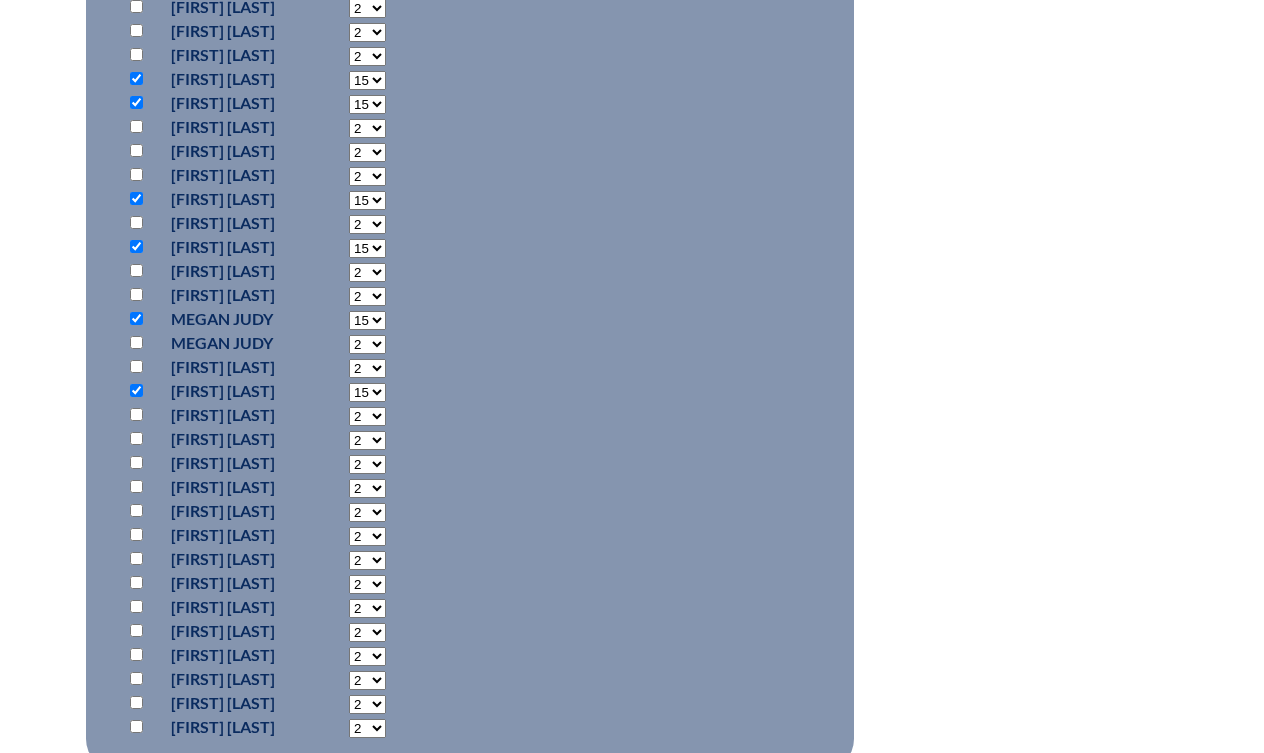 scroll, scrollTop: 1346, scrollLeft: 0, axis: vertical 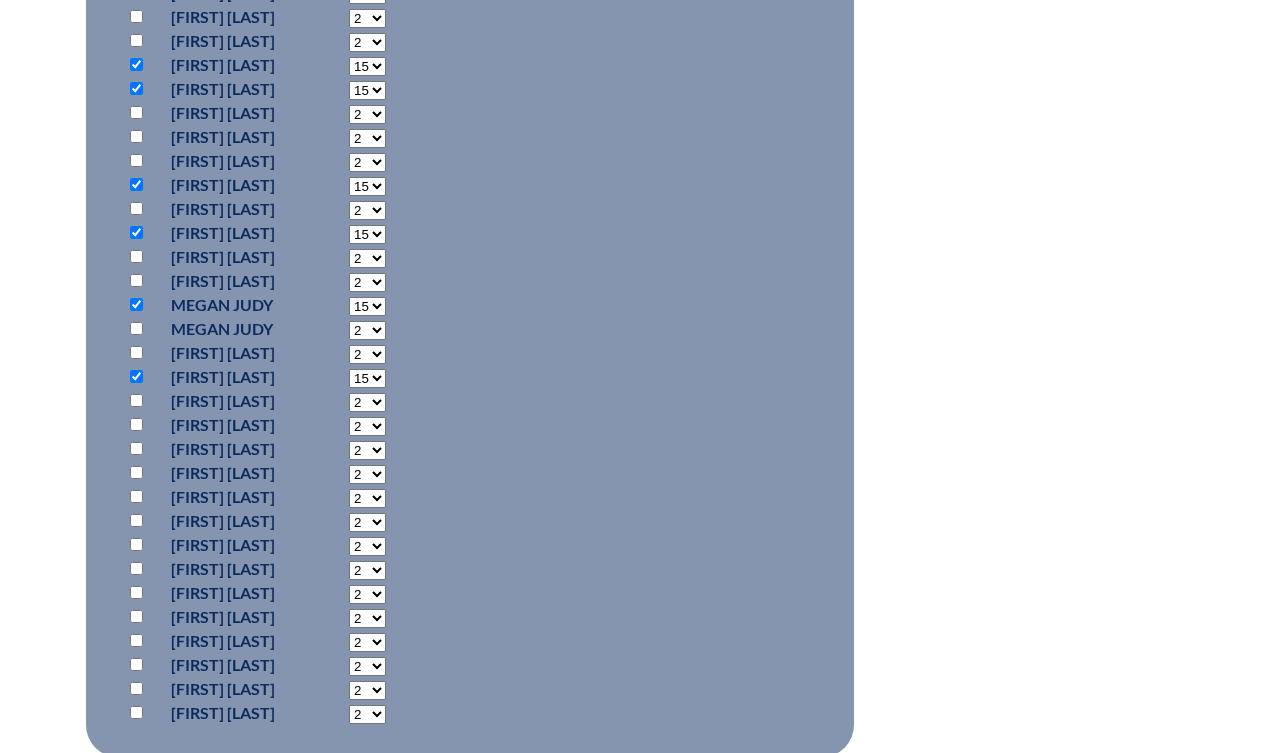 click at bounding box center (136, 472) 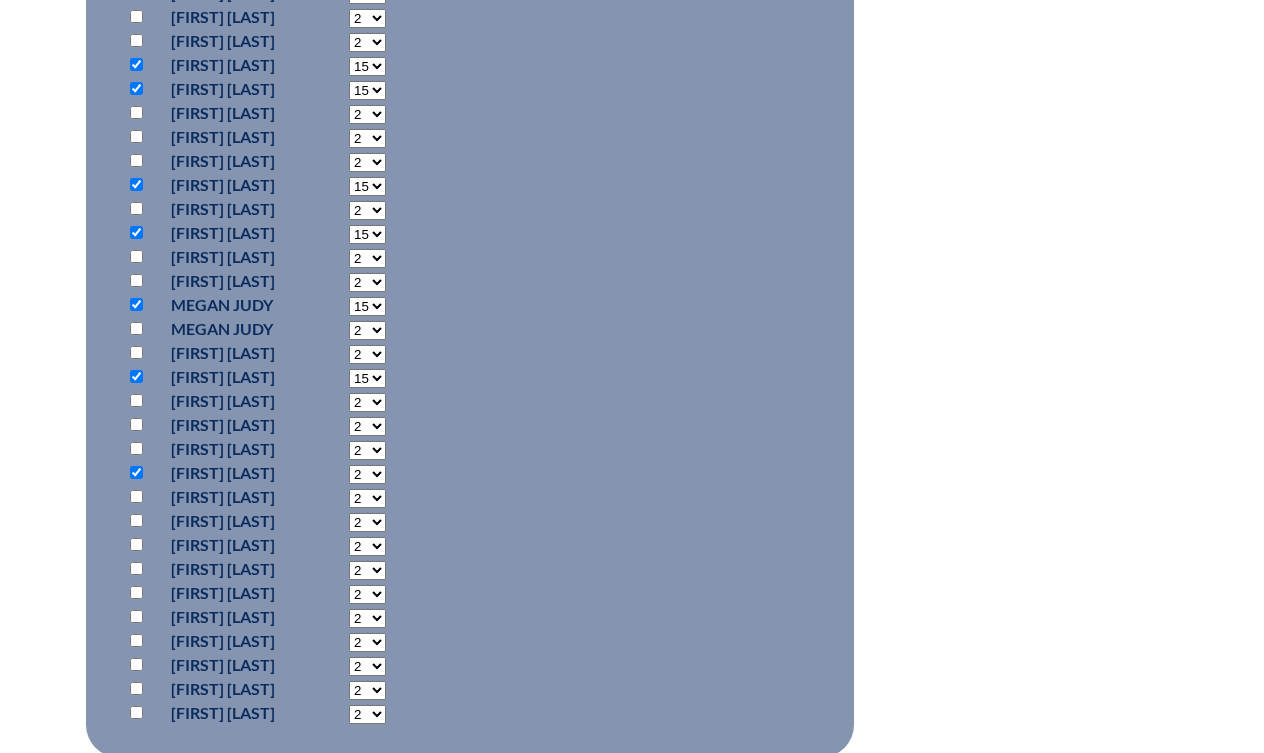select on "15" 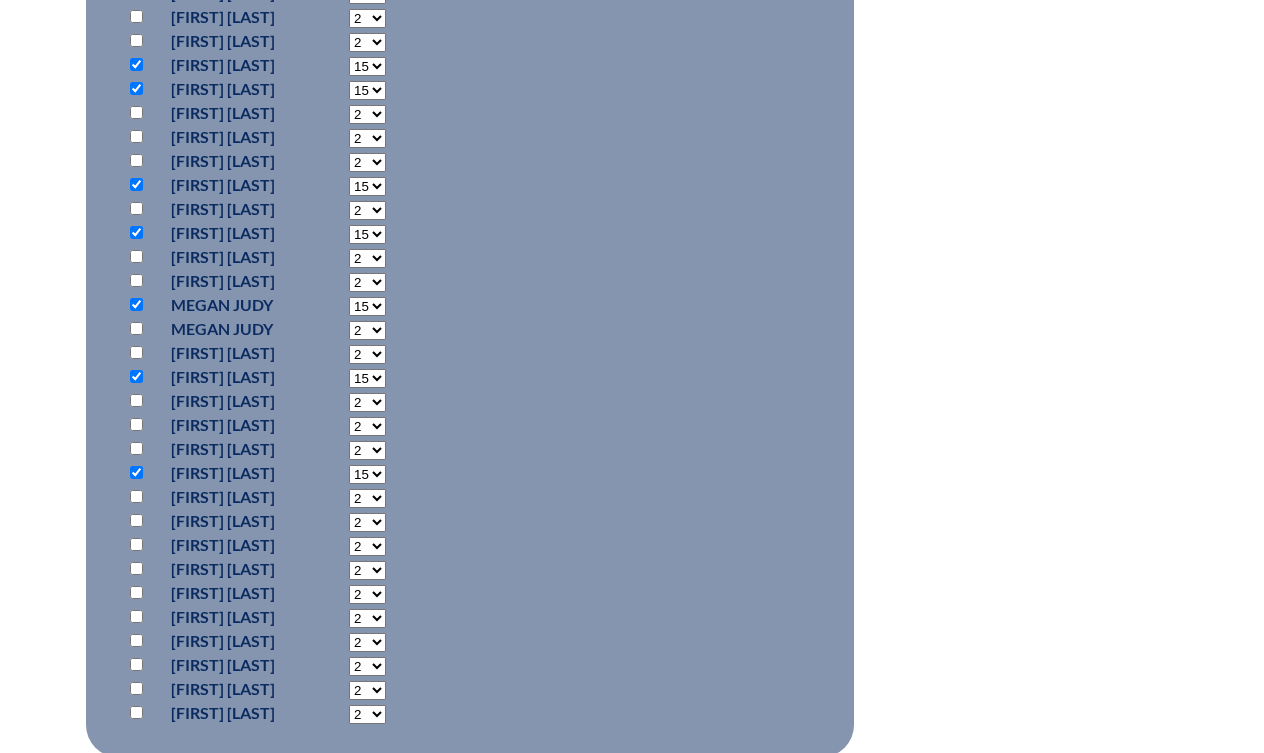 click at bounding box center [136, 496] 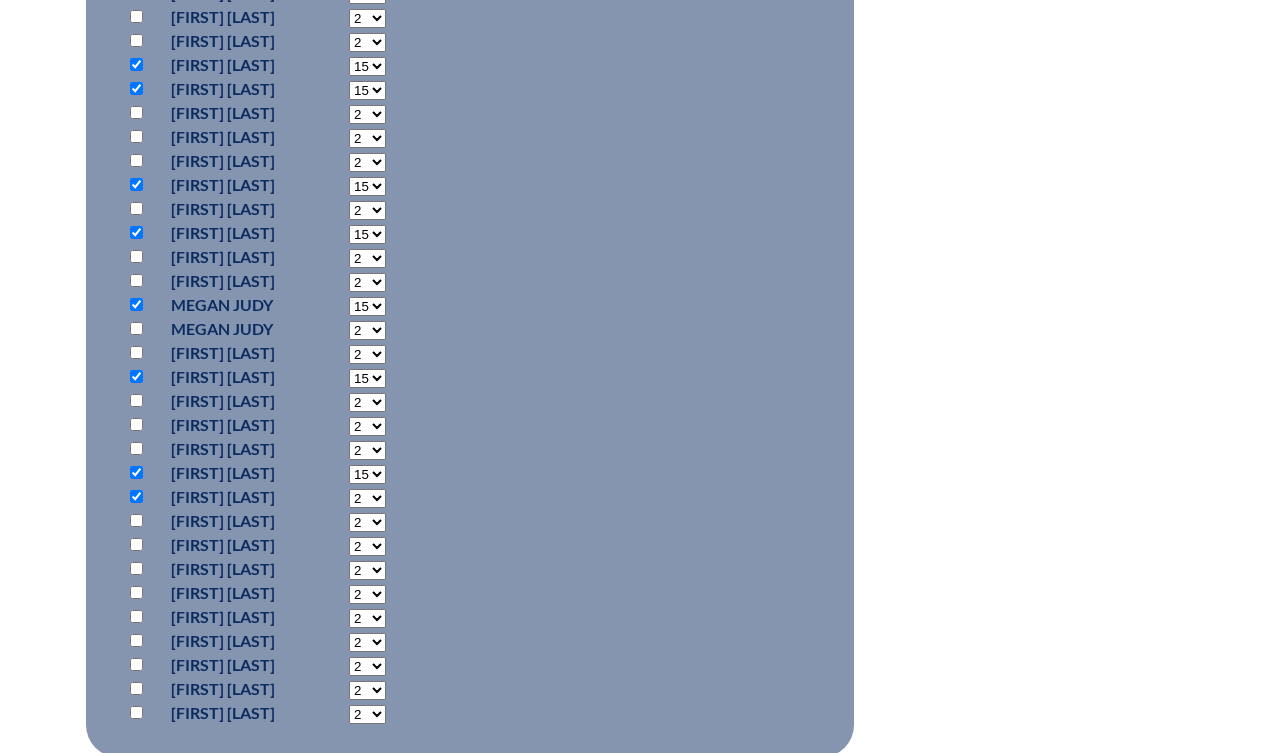 select on "15" 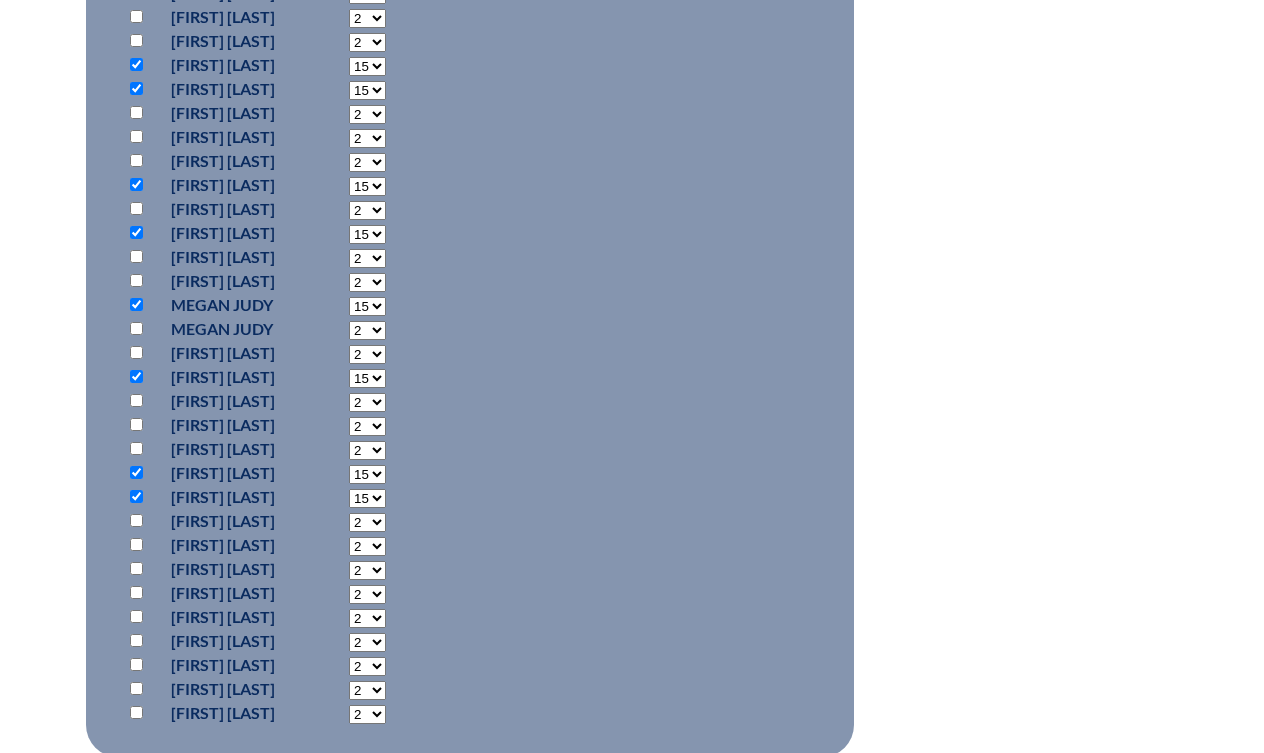 click at bounding box center (136, 544) 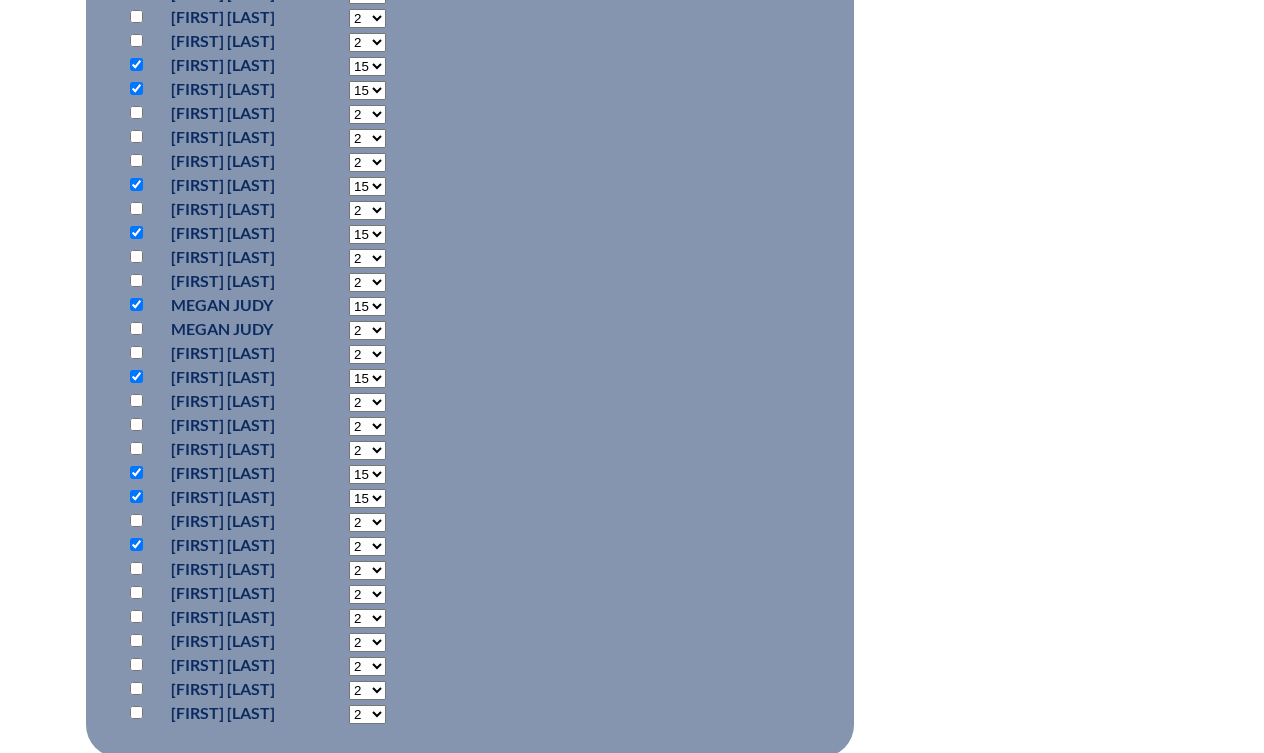 select on "15" 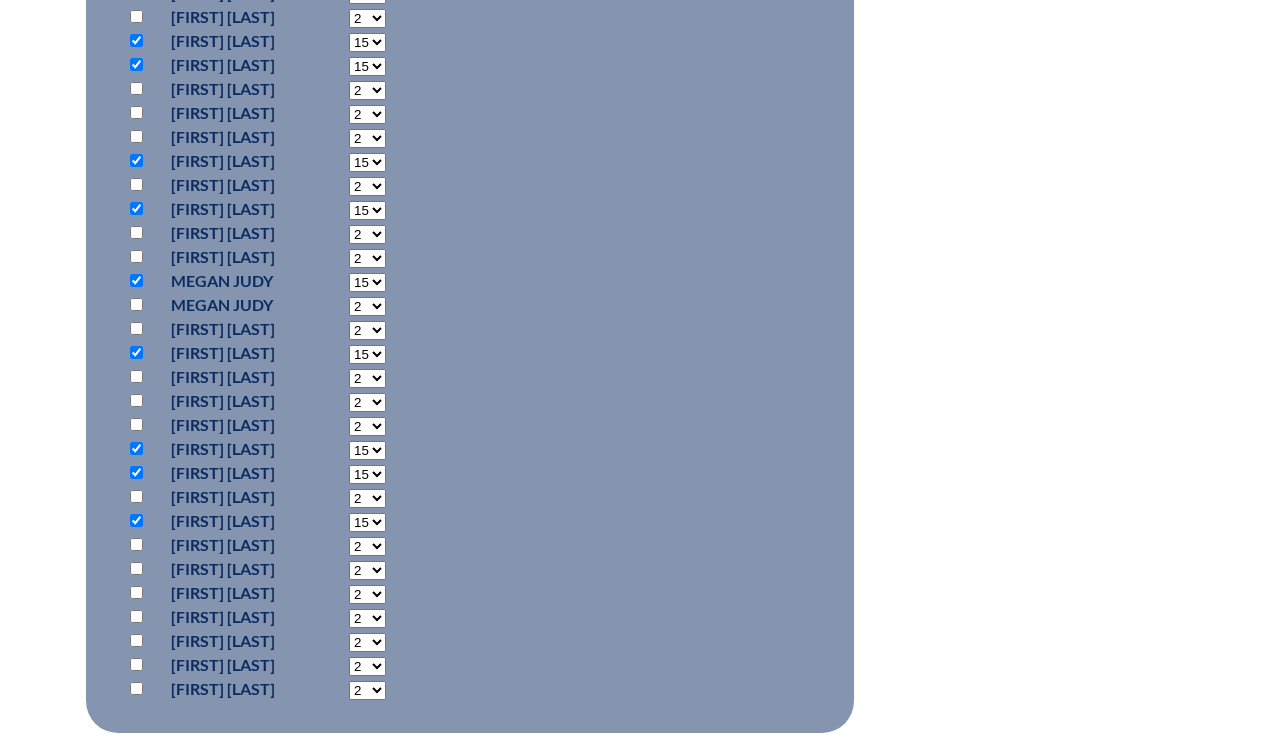 scroll, scrollTop: 1379, scrollLeft: 0, axis: vertical 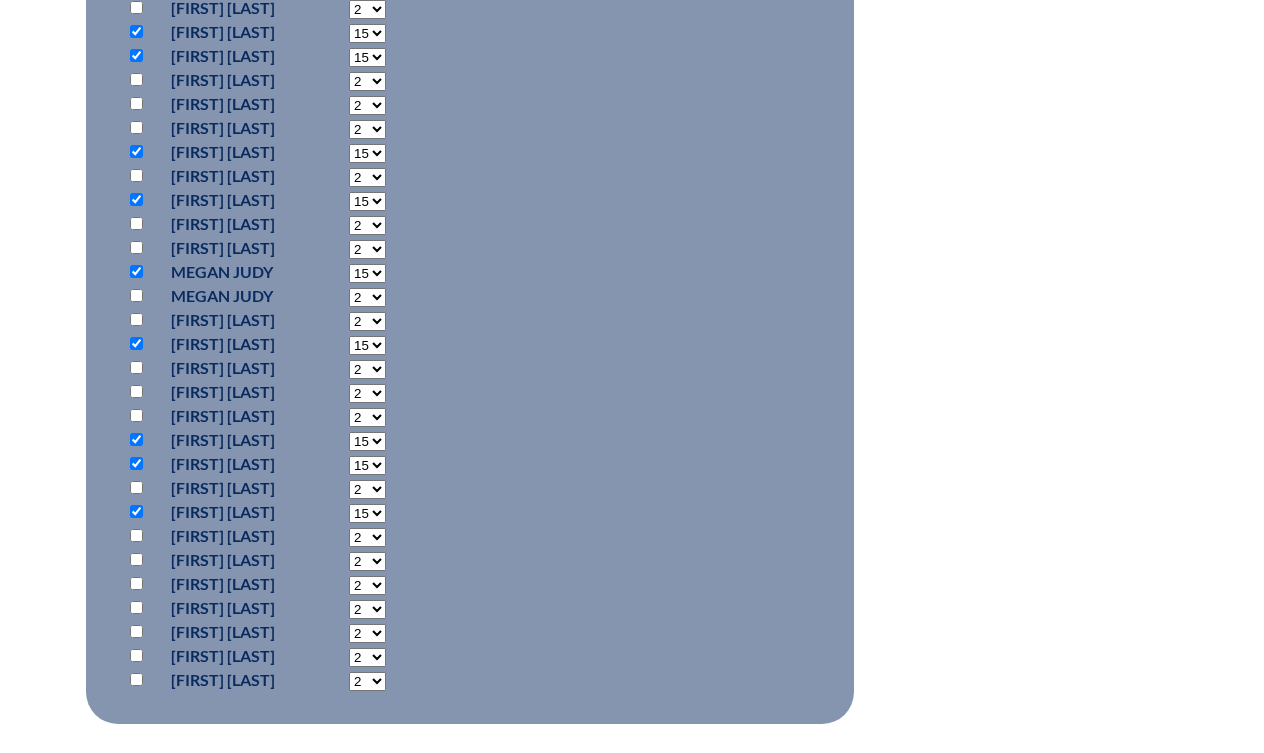 click at bounding box center (136, 583) 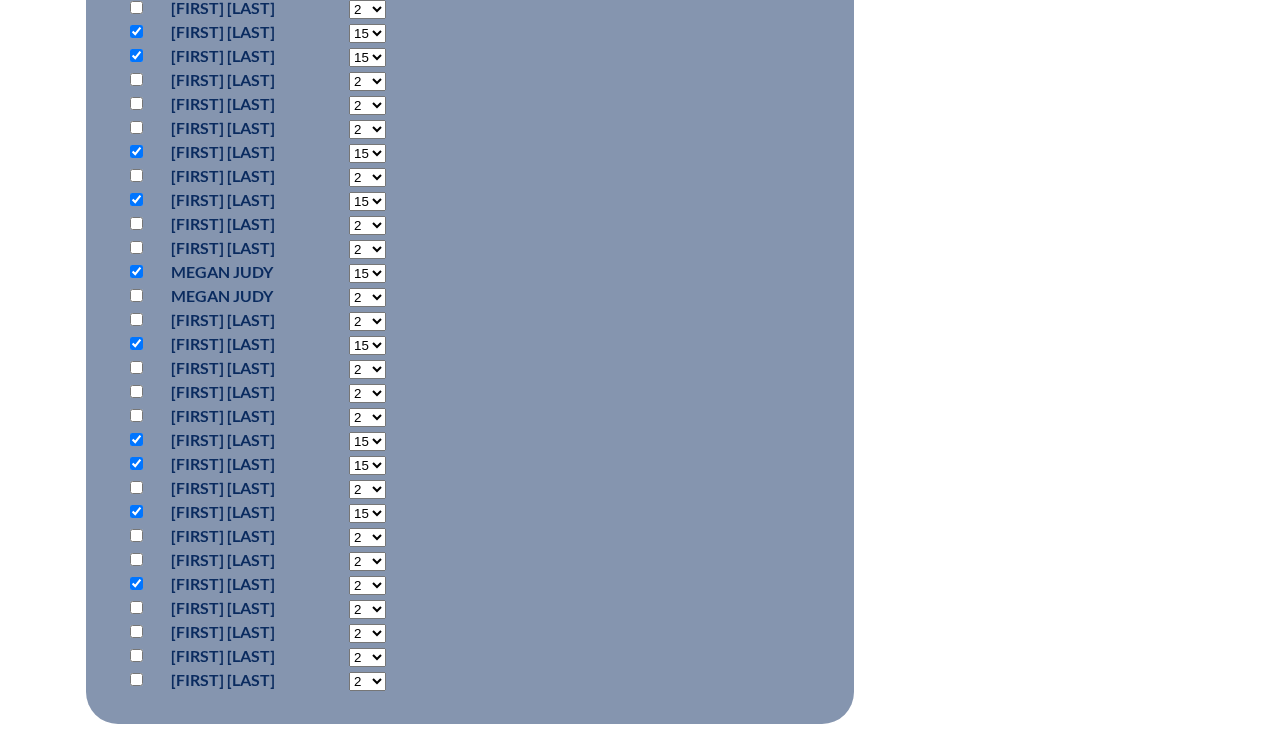 select on "15" 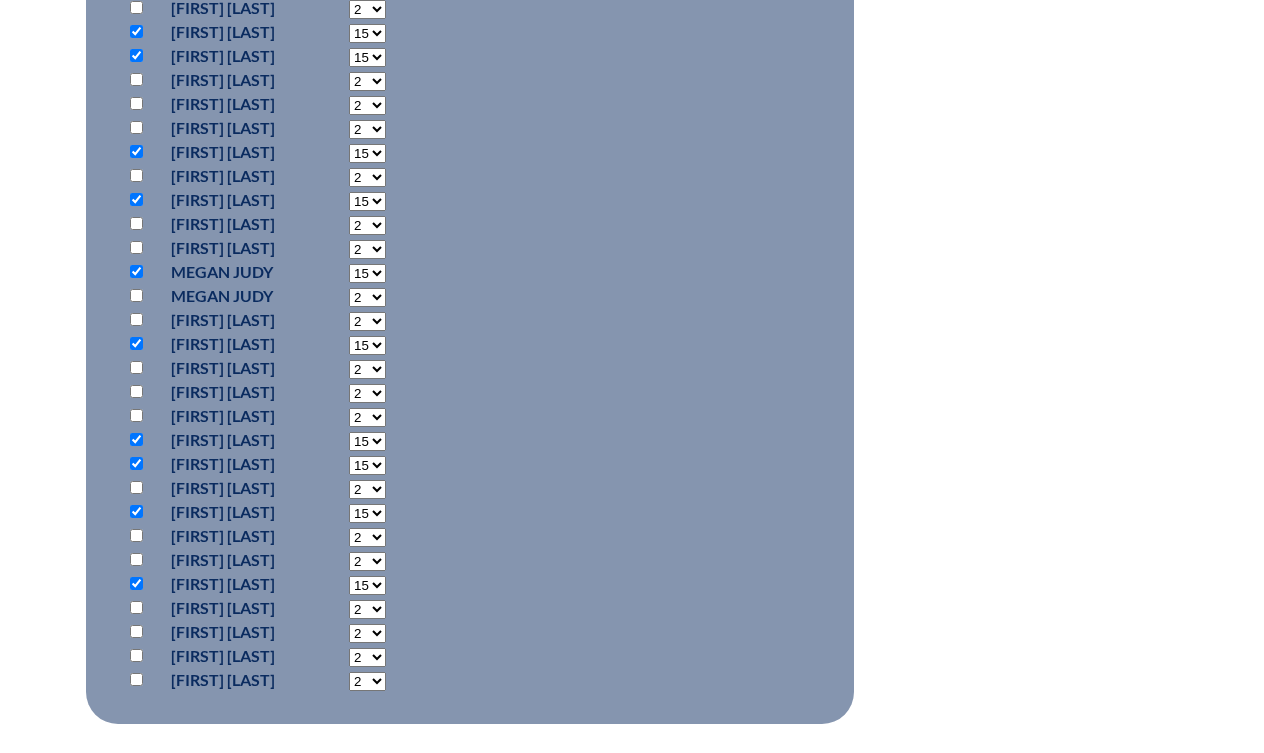 click at bounding box center [136, 679] 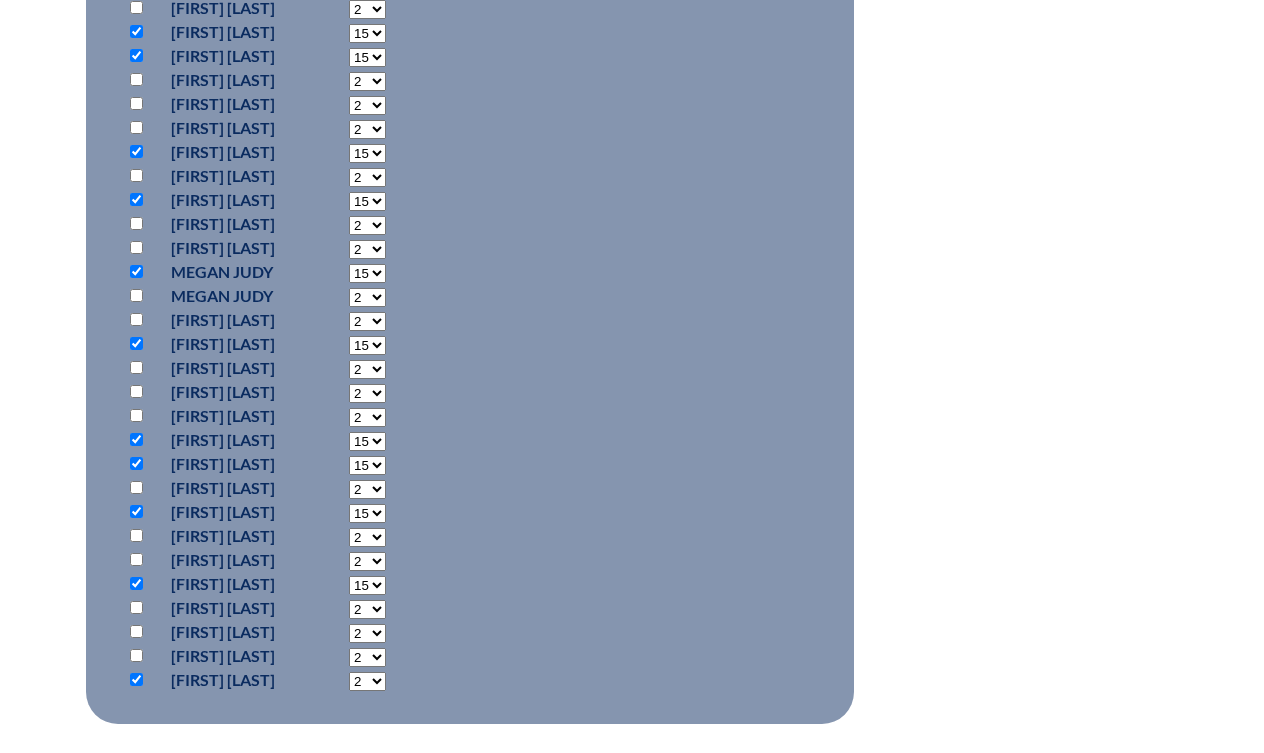 select on "8" 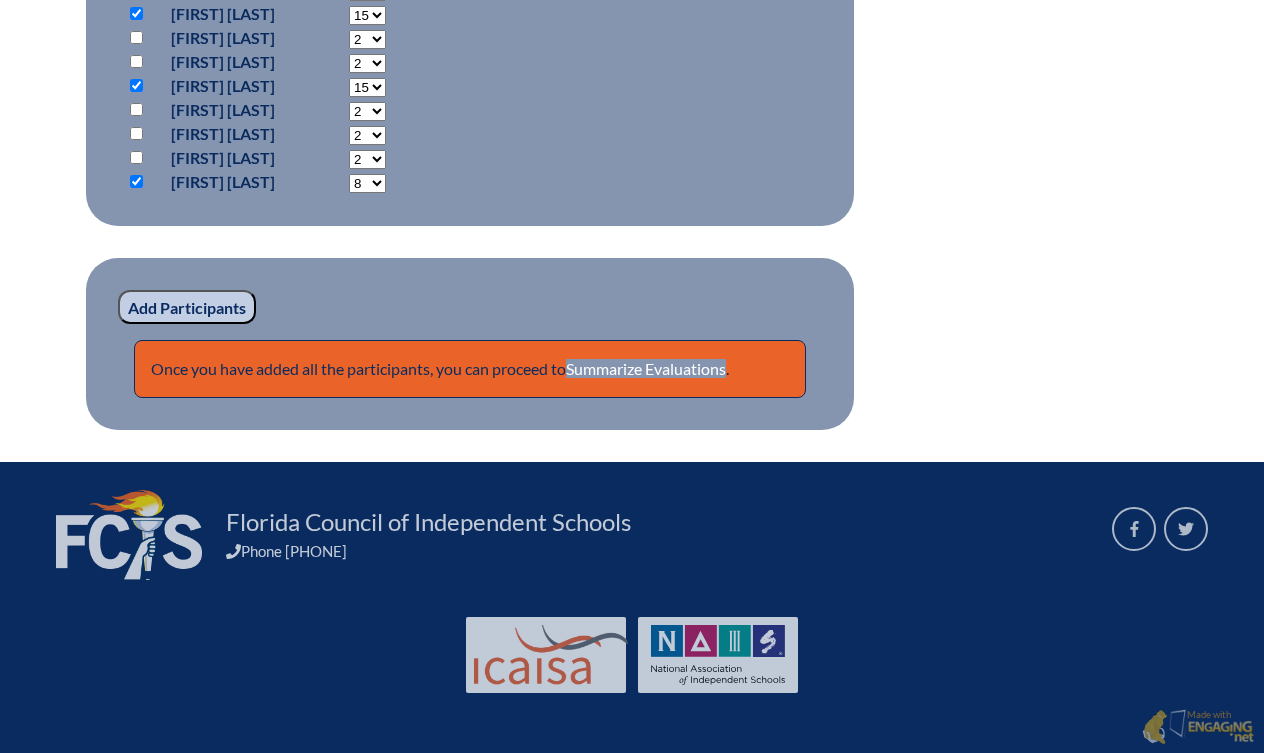 scroll, scrollTop: 1914, scrollLeft: 0, axis: vertical 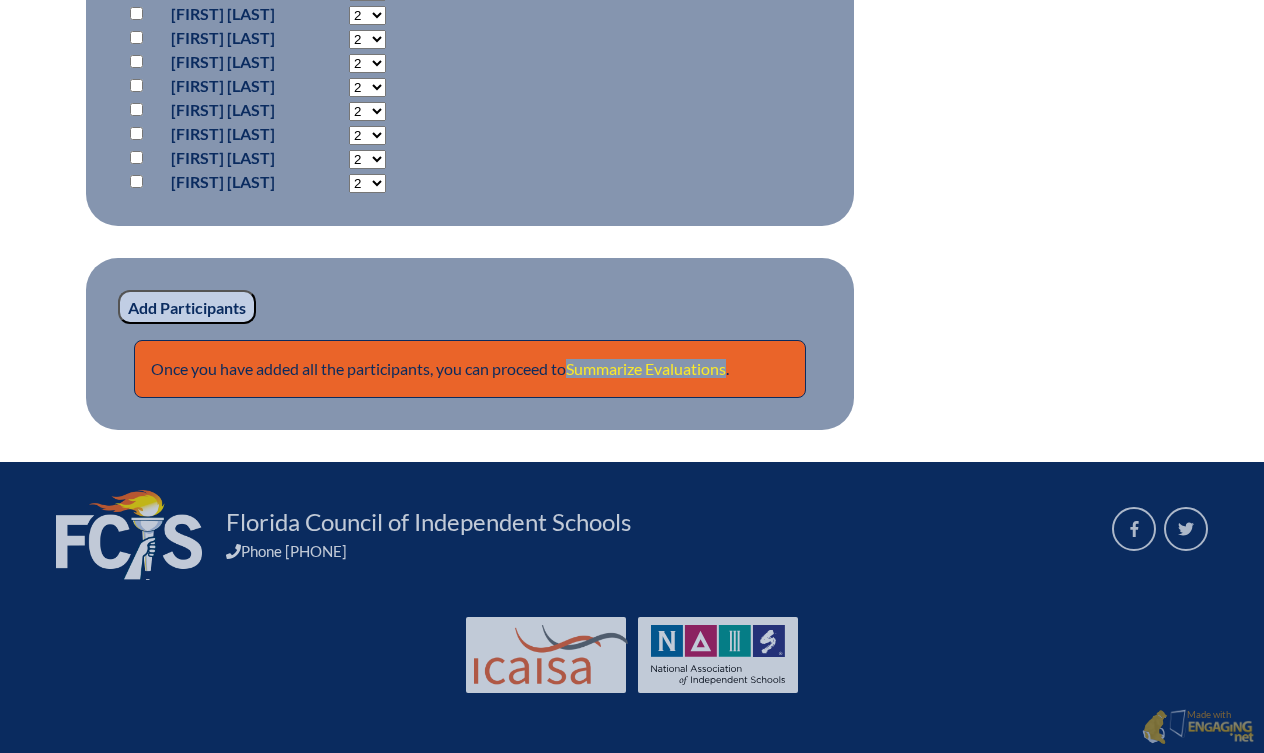 click on "Summarize Evaluations" at bounding box center [646, 368] 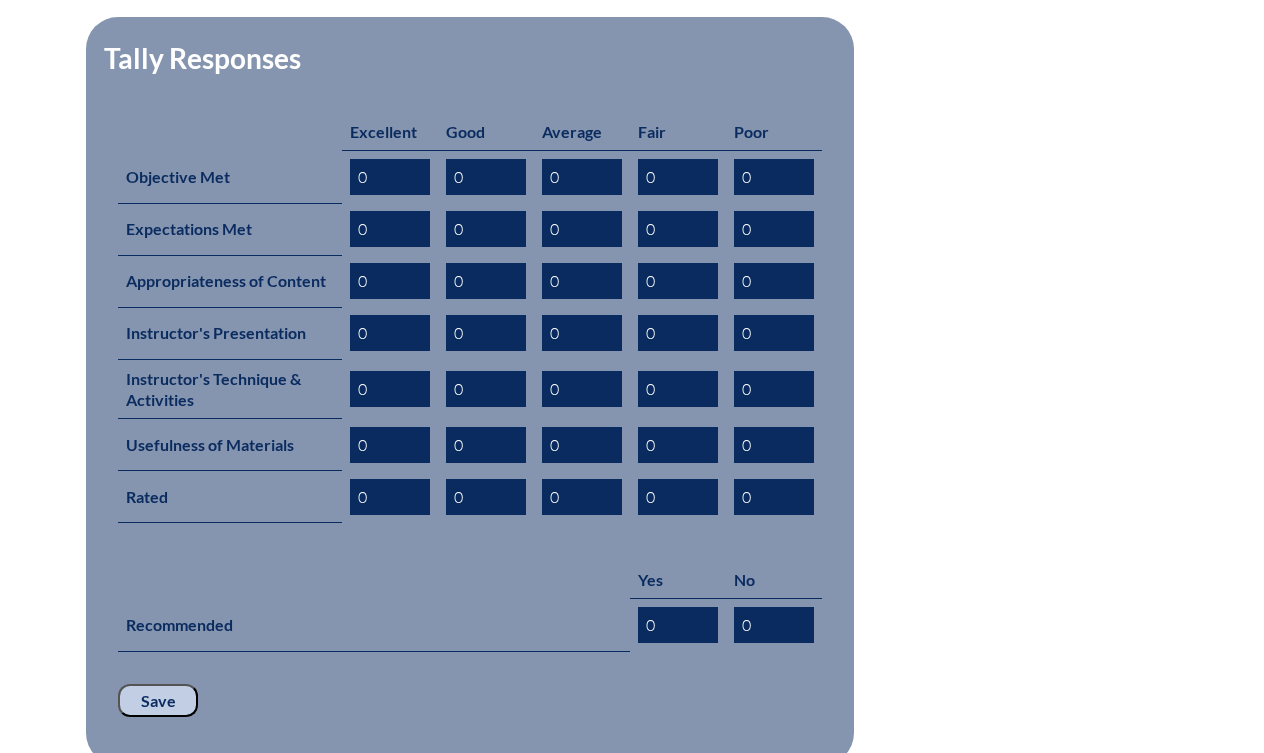 scroll, scrollTop: 685, scrollLeft: 0, axis: vertical 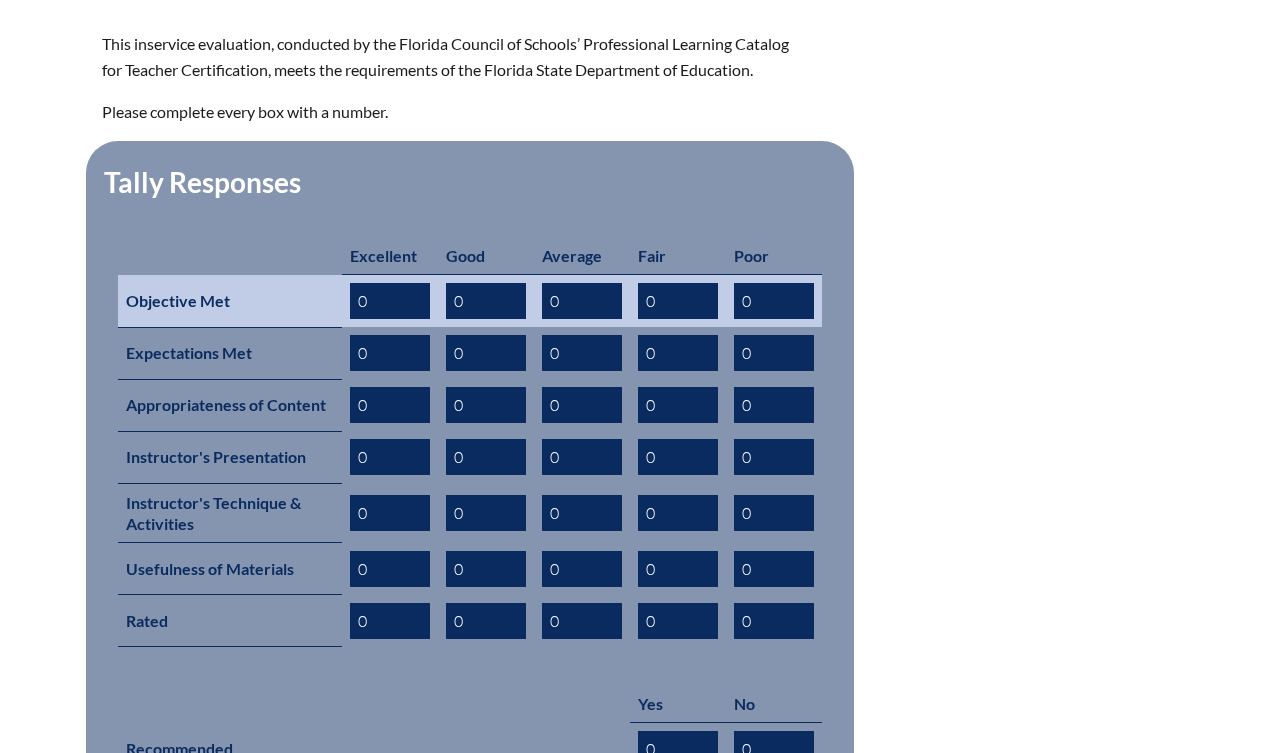drag, startPoint x: 390, startPoint y: 297, endPoint x: 325, endPoint y: 297, distance: 65 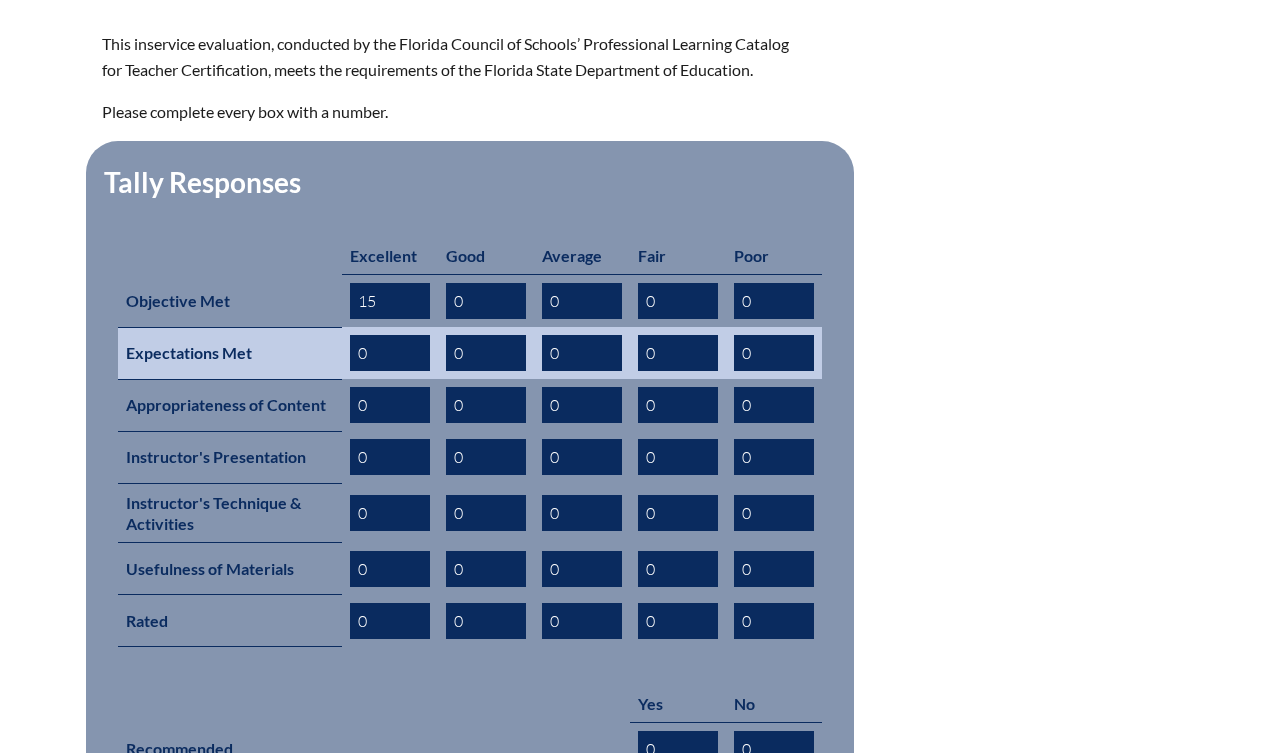 type on "15" 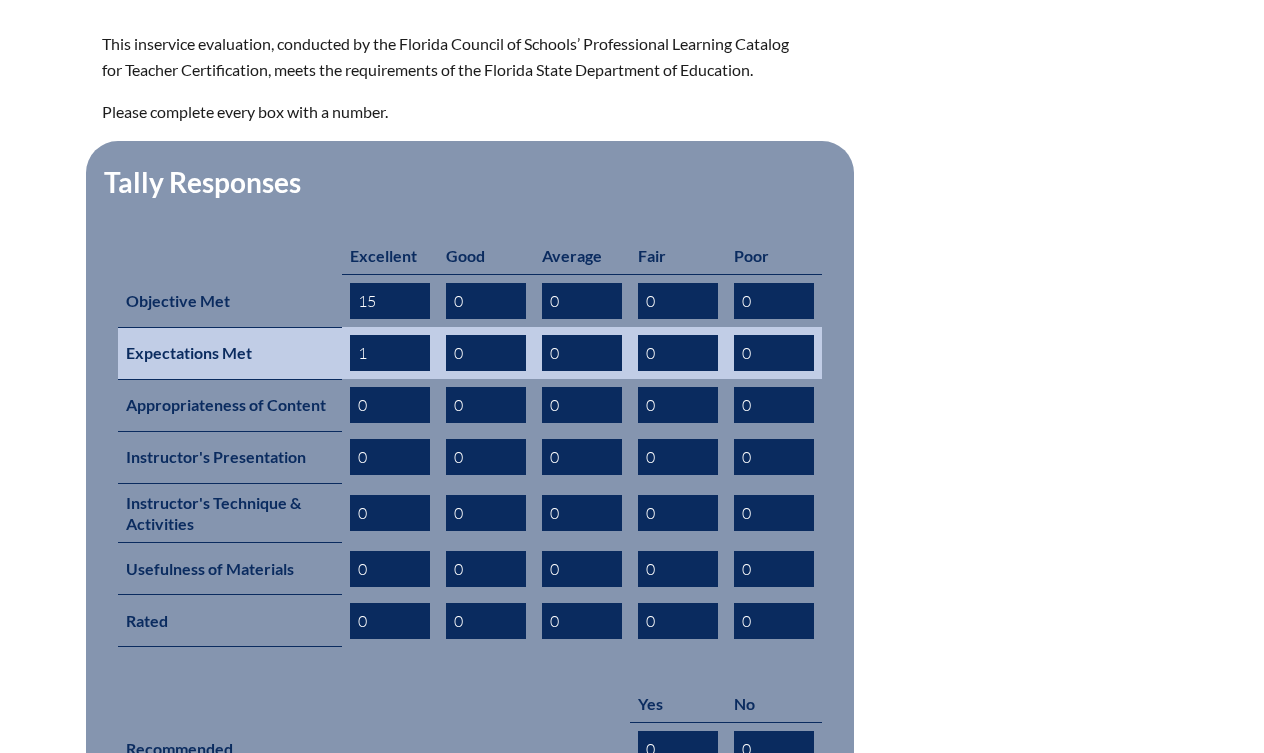 drag, startPoint x: 381, startPoint y: 358, endPoint x: 357, endPoint y: 357, distance: 24.020824 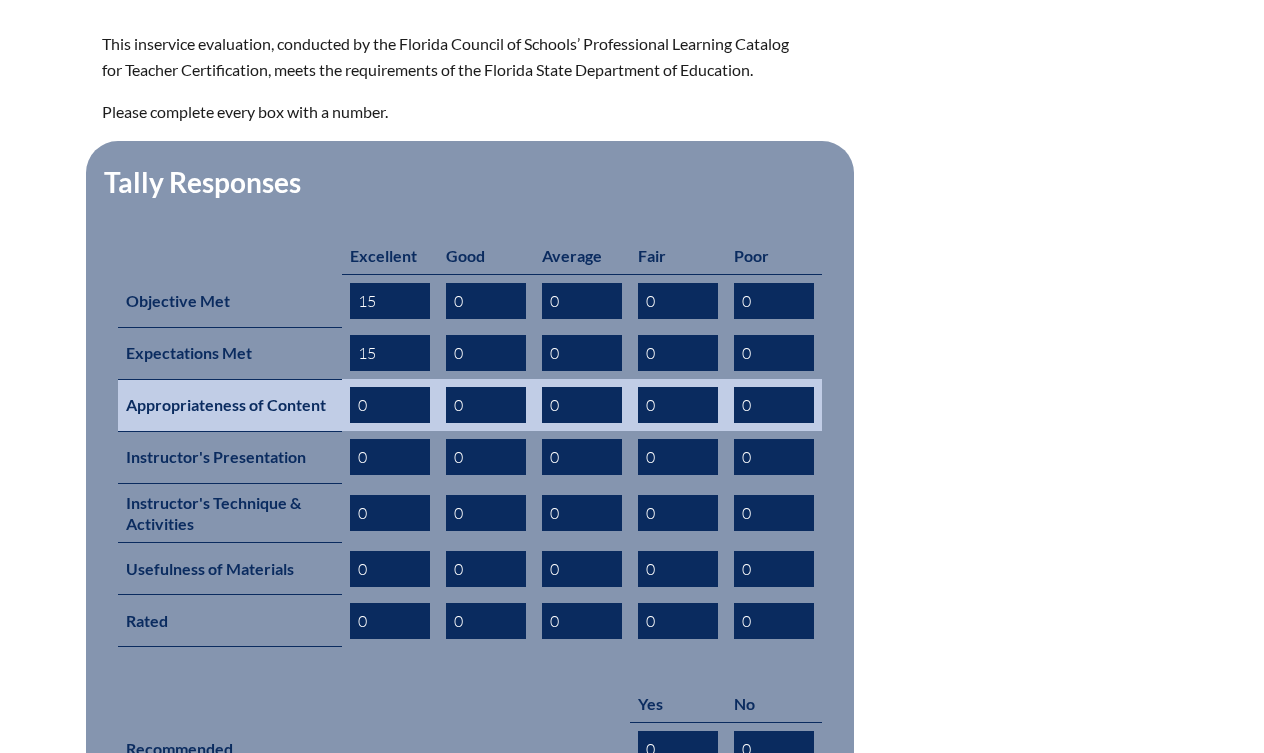 type on "15" 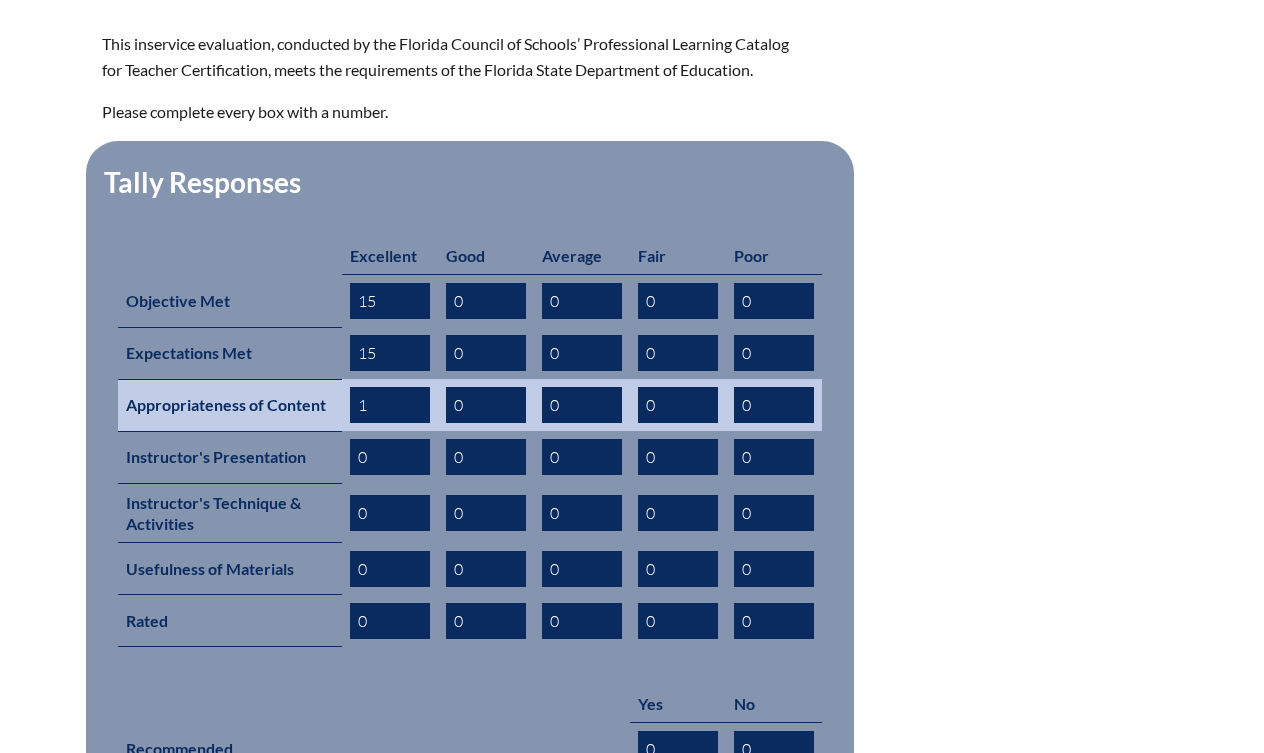 drag, startPoint x: 377, startPoint y: 401, endPoint x: 355, endPoint y: 401, distance: 22 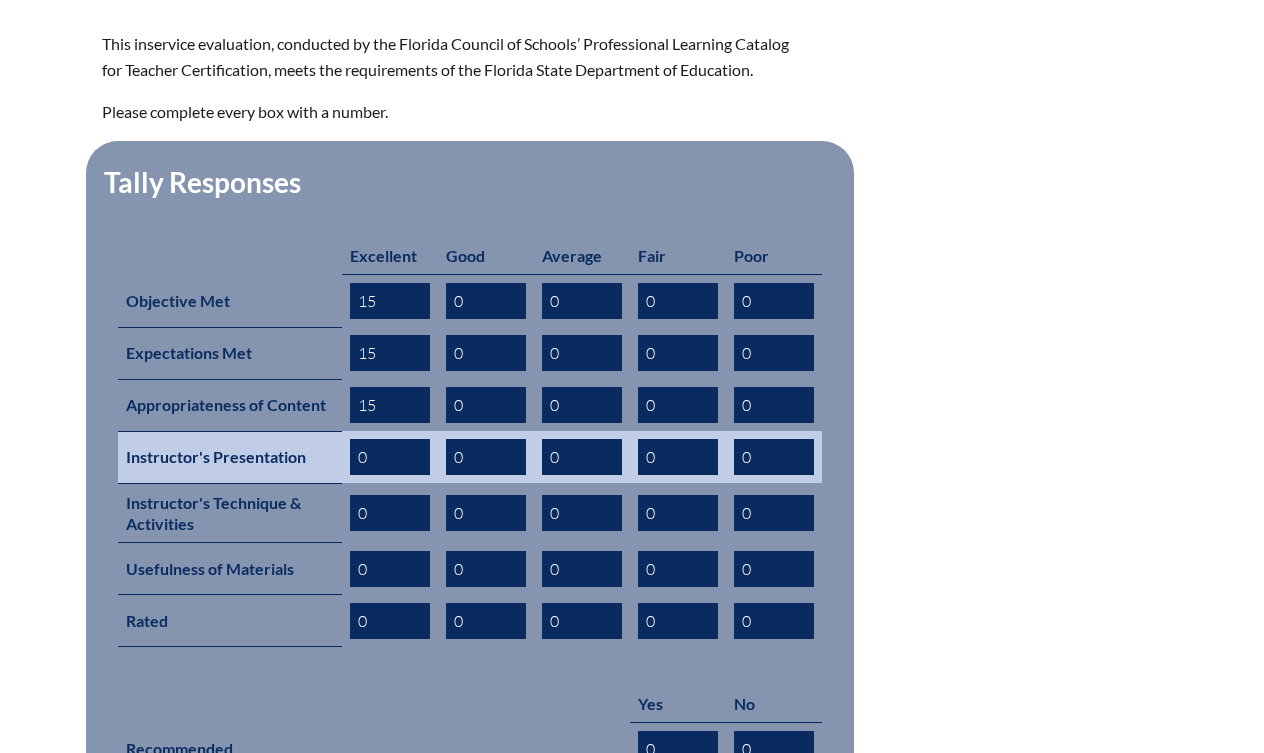 type on "15" 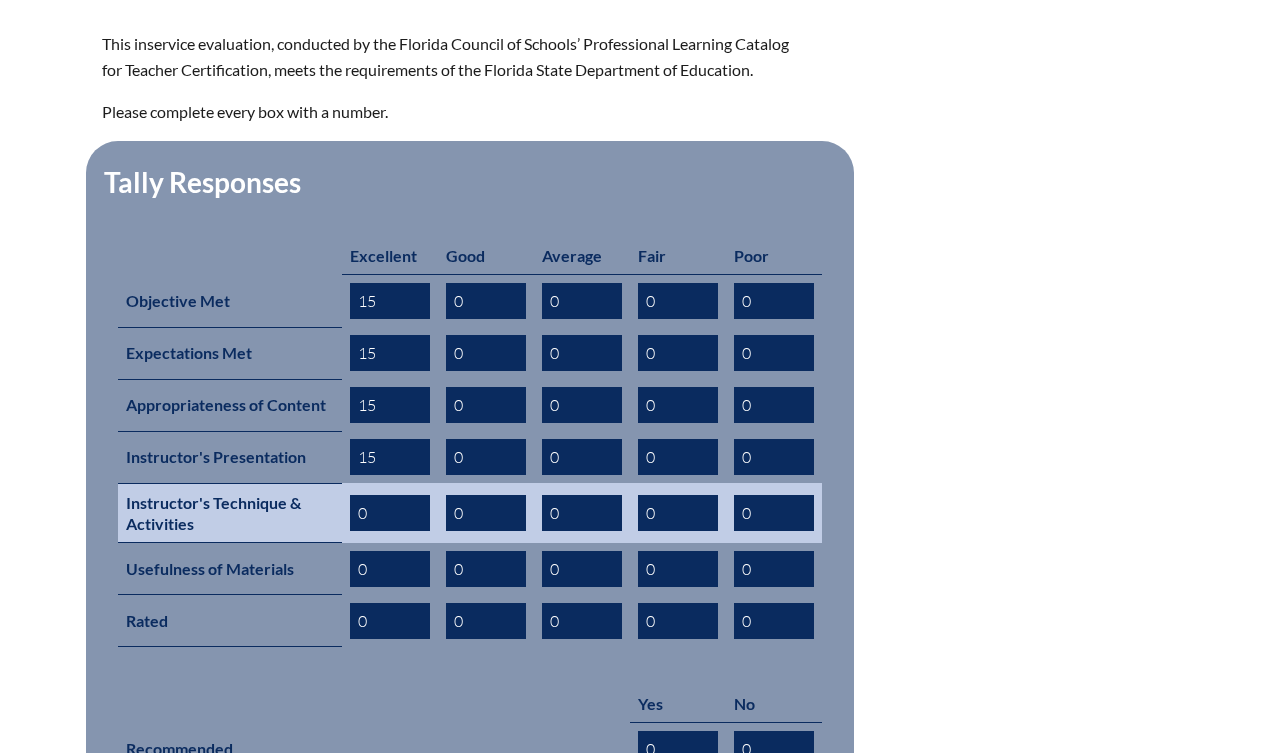 type on "15" 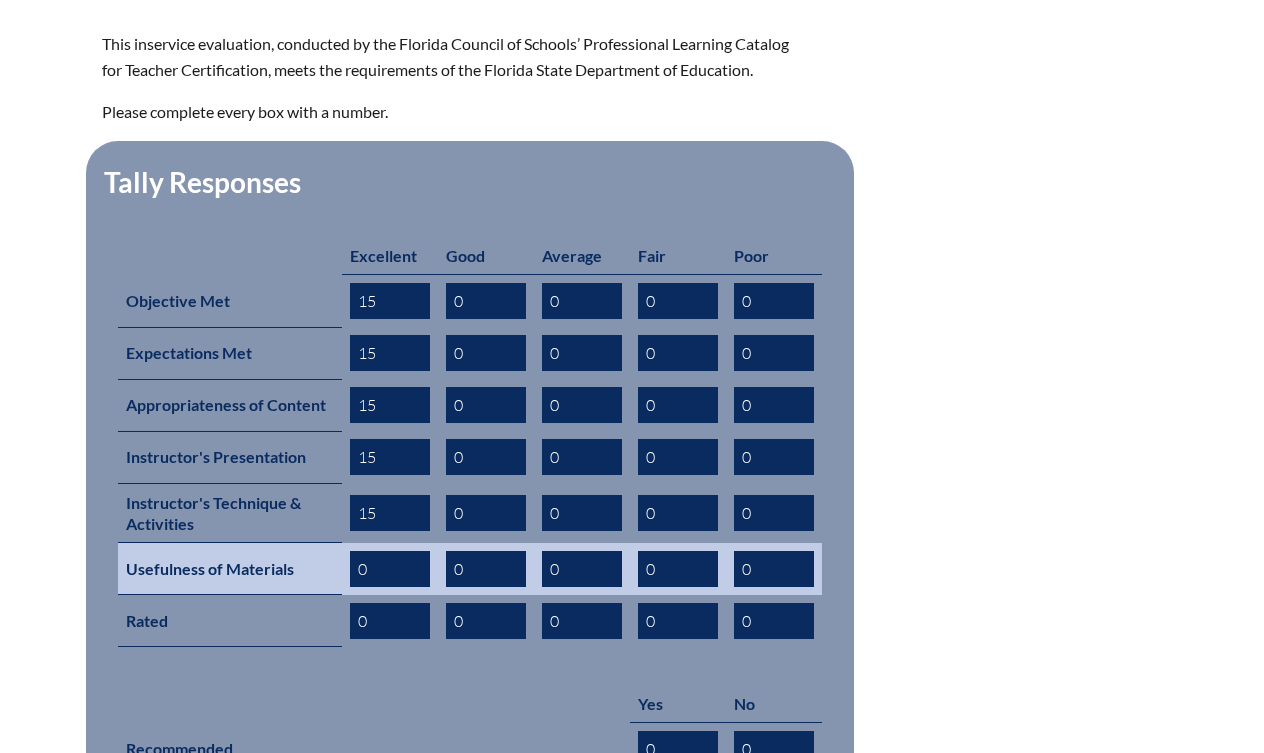 type on "15" 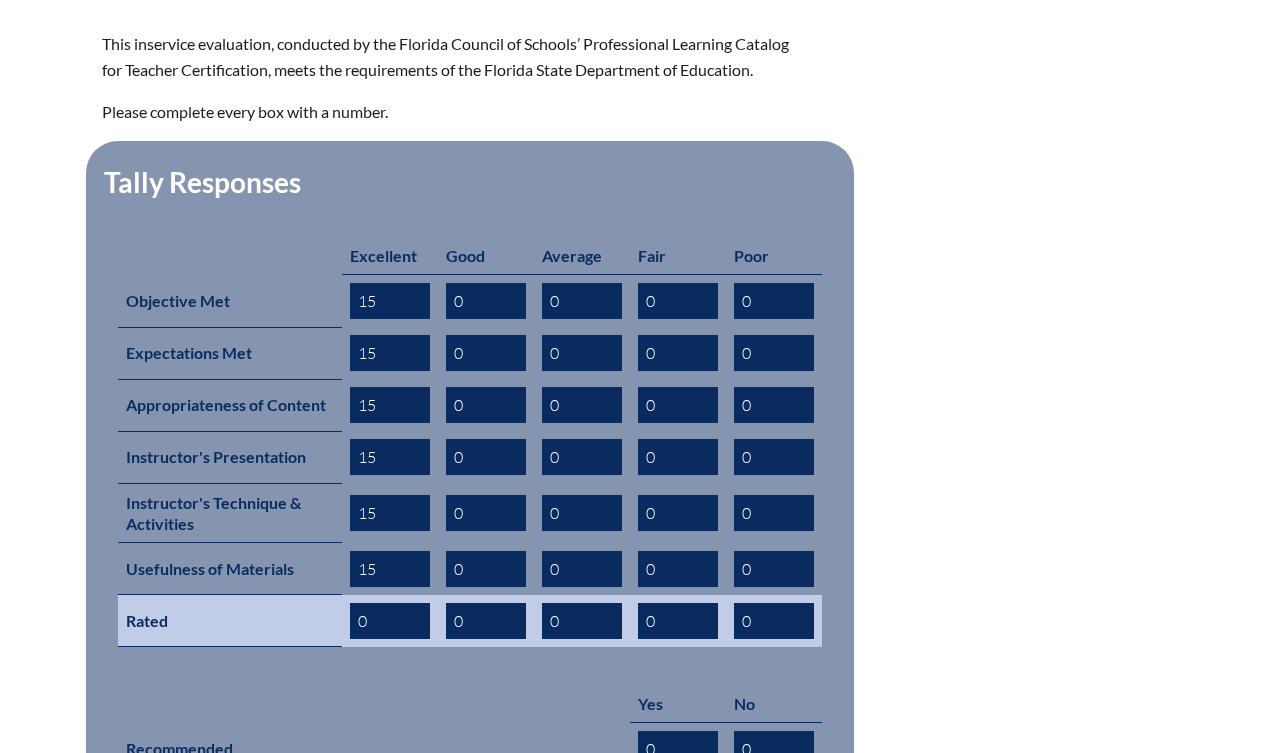 type on "15" 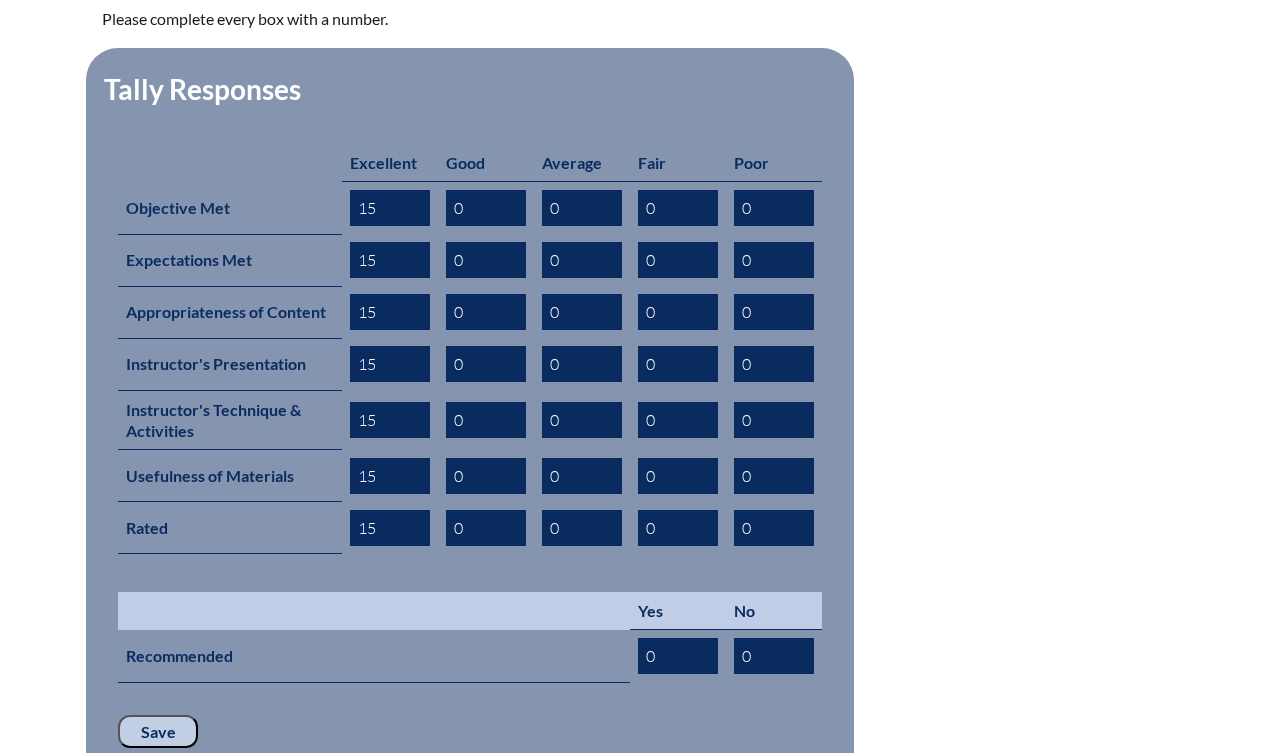 scroll, scrollTop: 779, scrollLeft: 0, axis: vertical 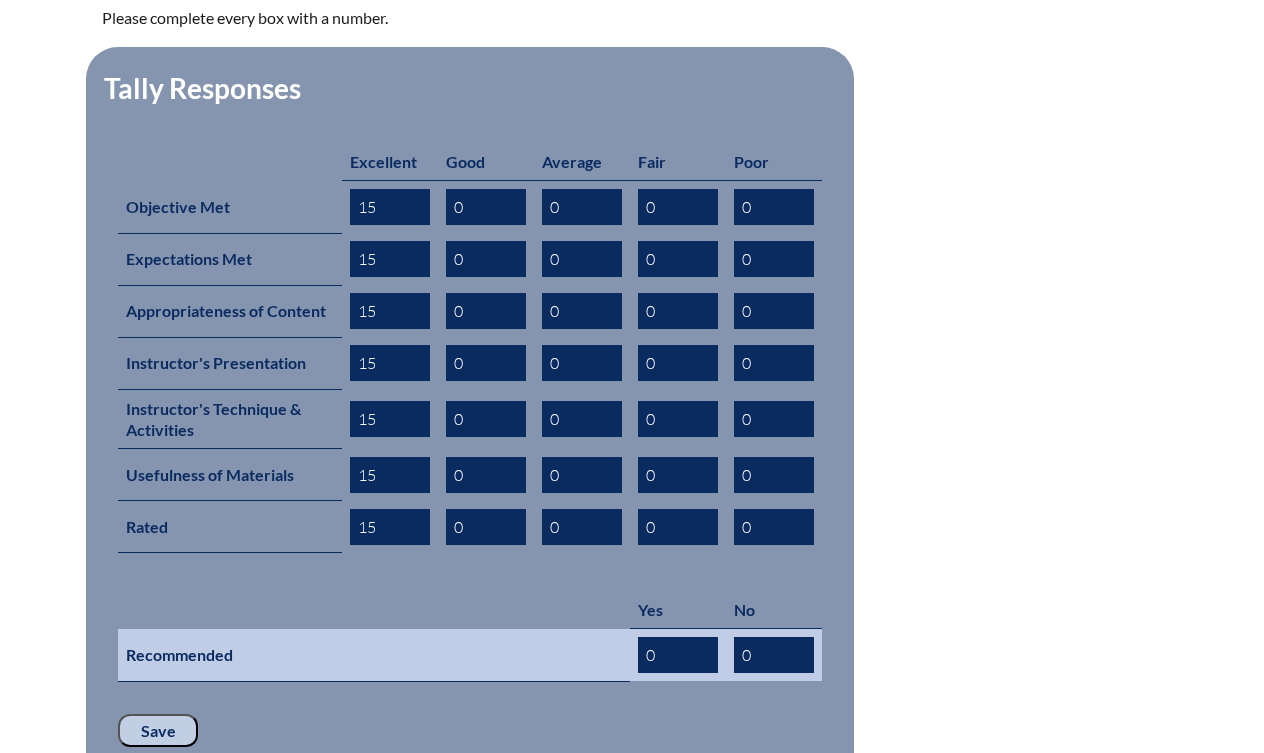 type on "15" 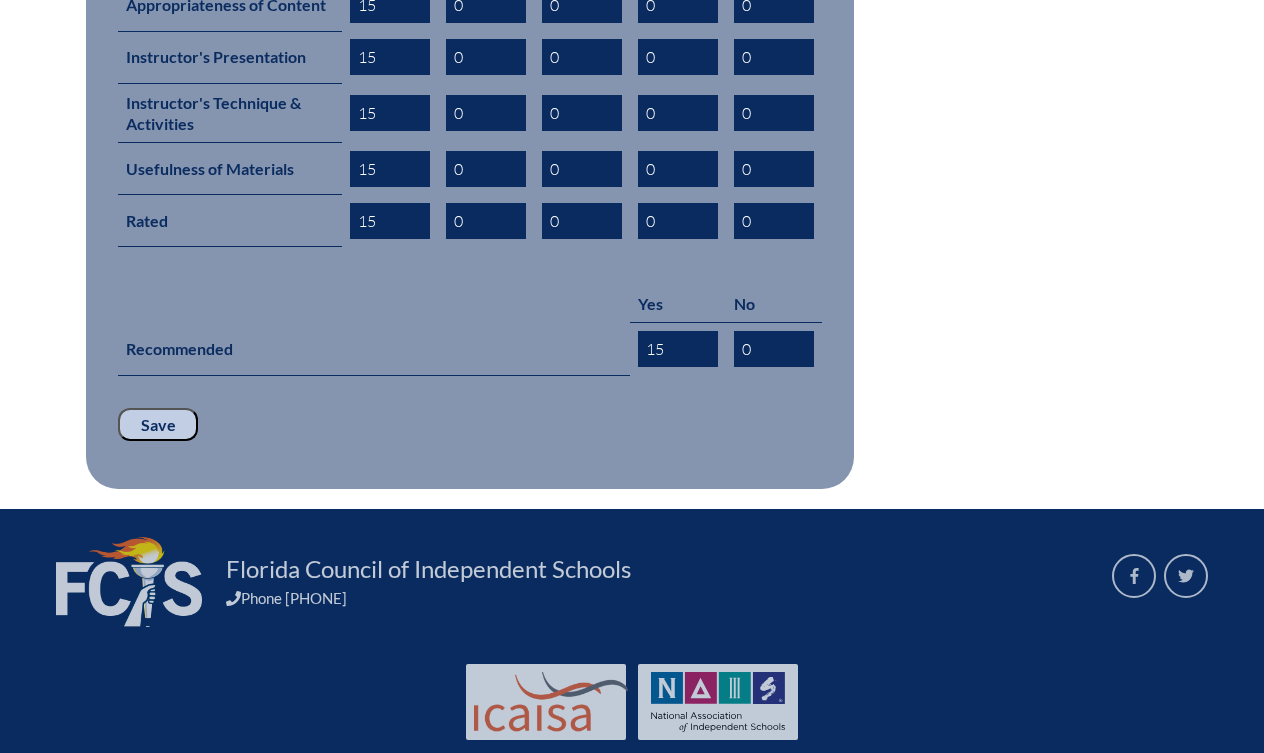 scroll, scrollTop: 1102, scrollLeft: 0, axis: vertical 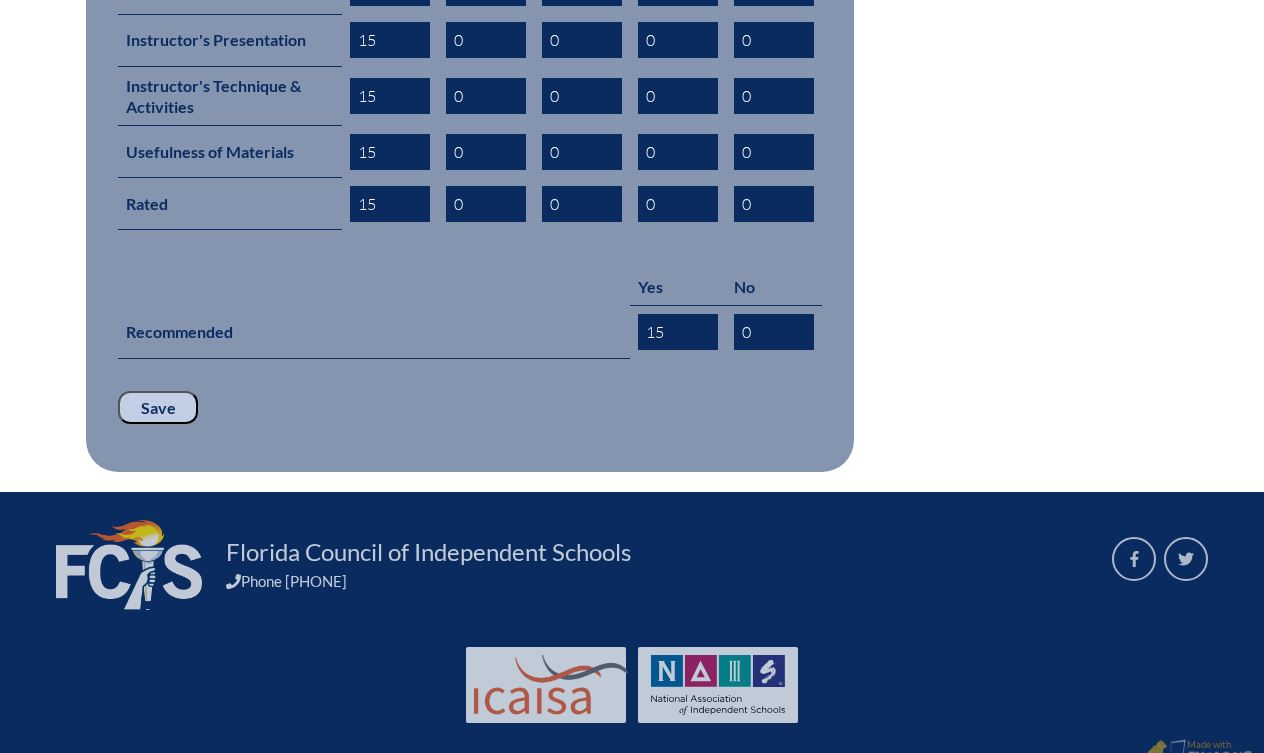 type on "15" 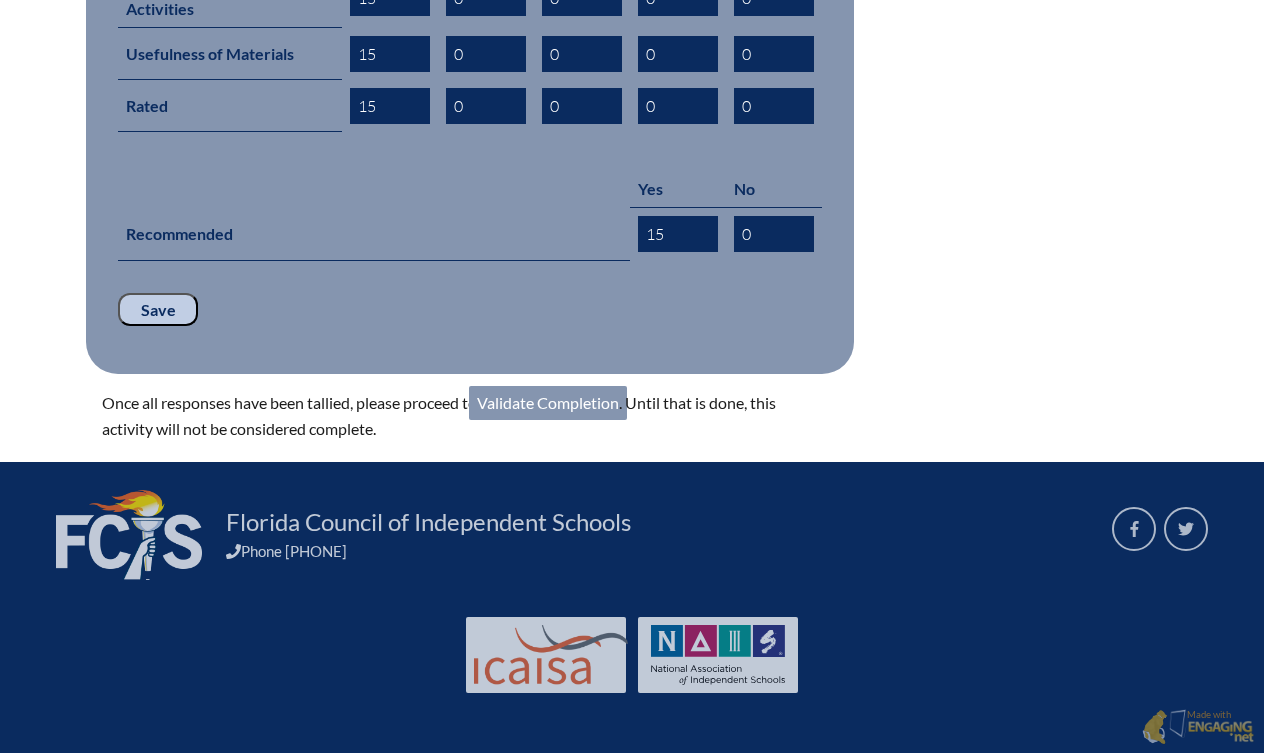 scroll, scrollTop: 1215, scrollLeft: 0, axis: vertical 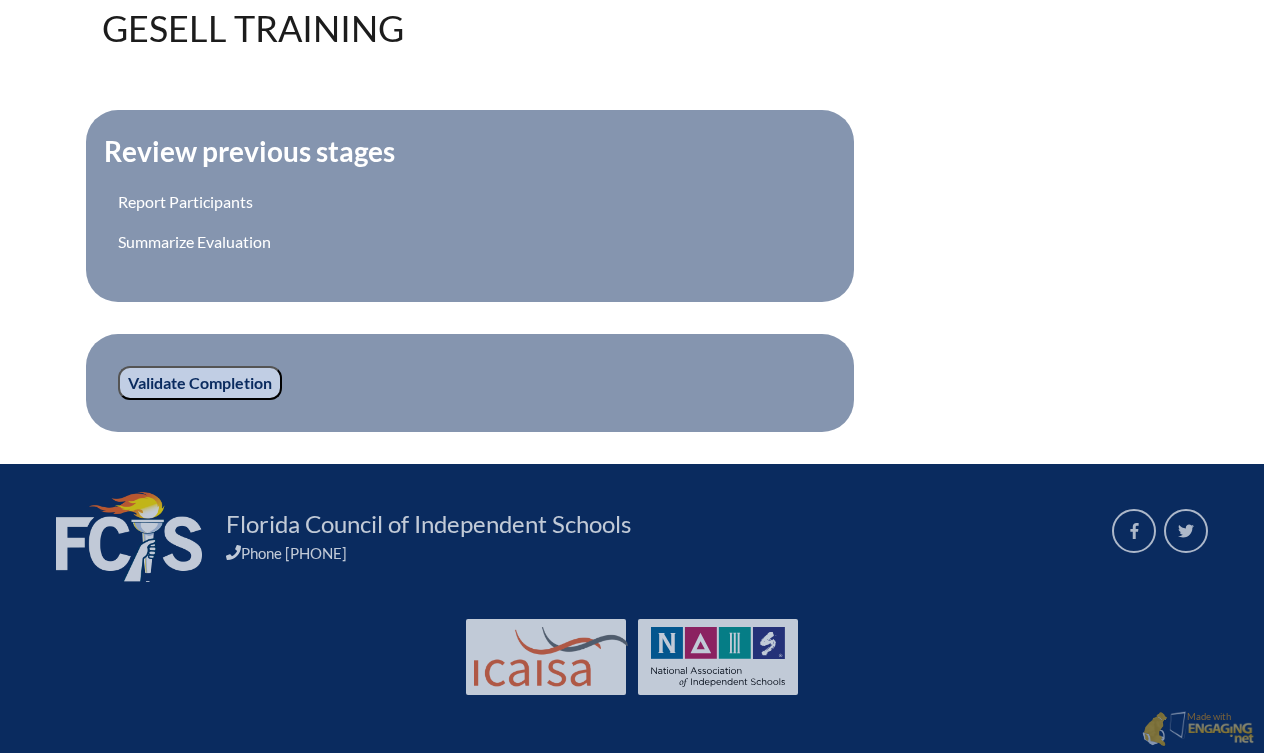 click on "Validate Completion" at bounding box center [200, 383] 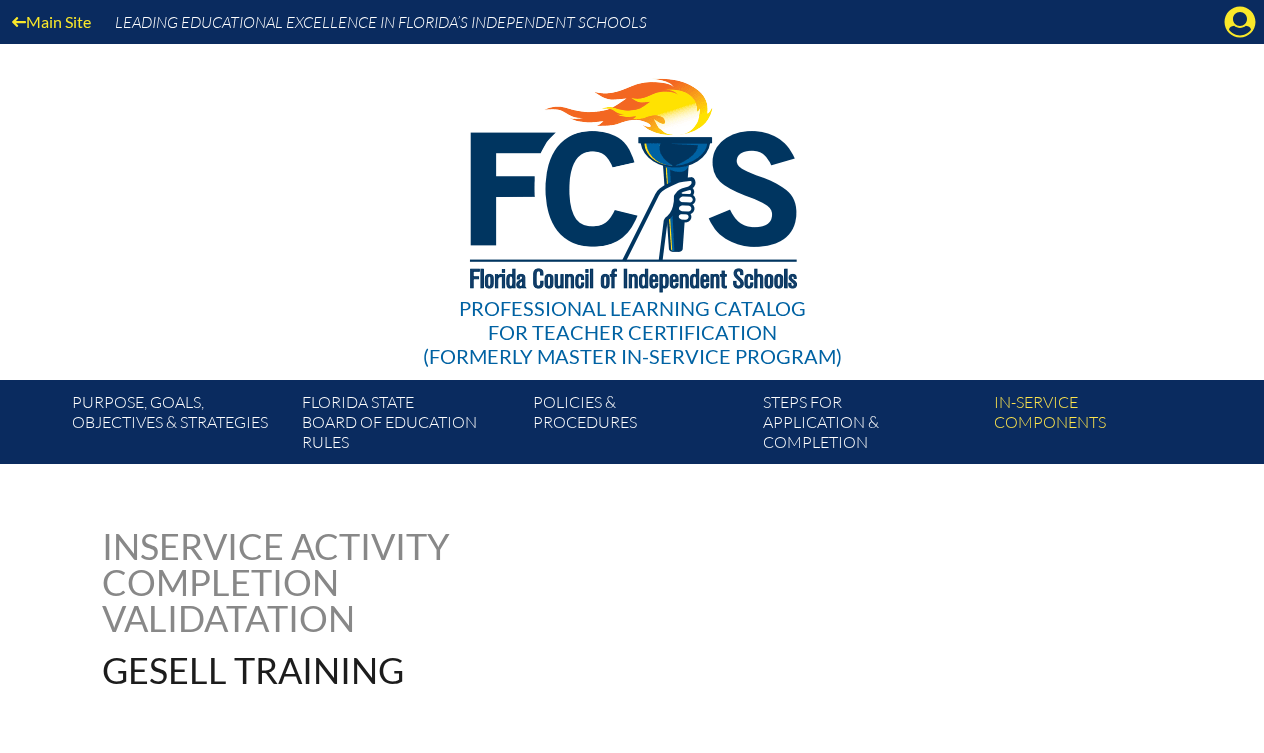 scroll, scrollTop: 0, scrollLeft: 0, axis: both 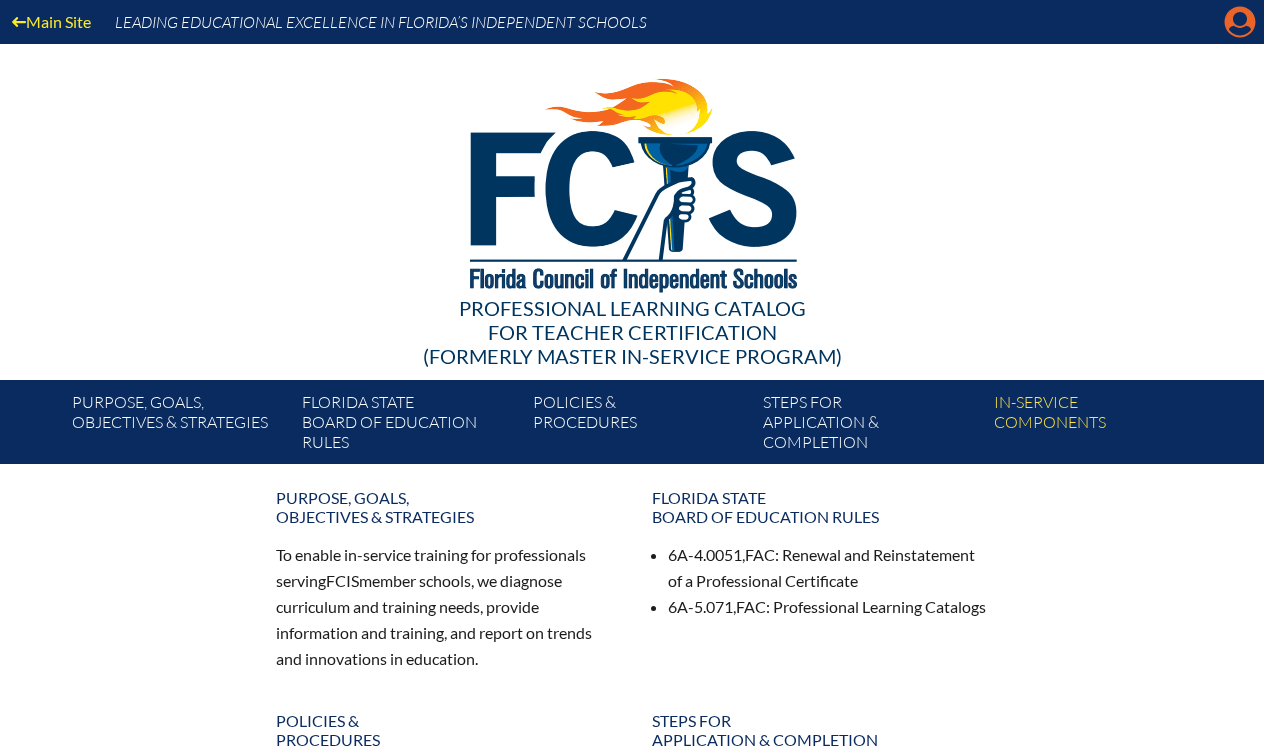 click on "Manage account" 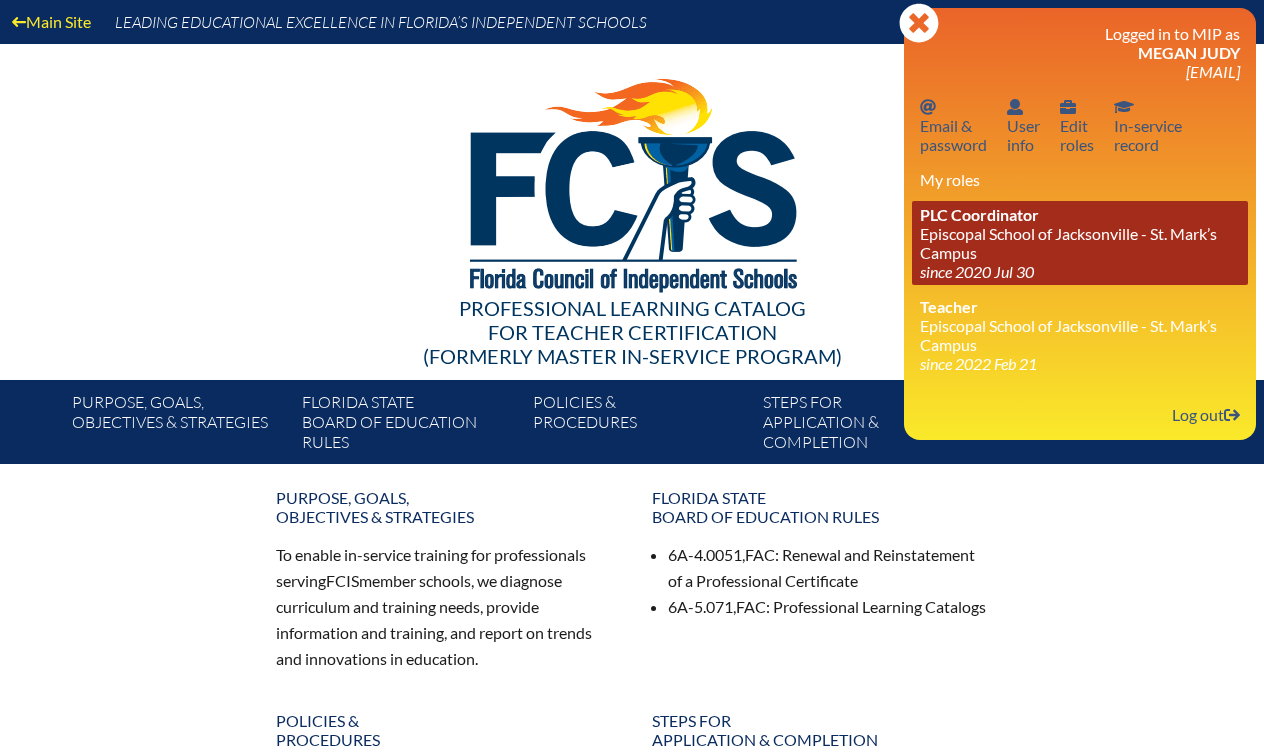 click on "PLC Coordinator
Episcopal School of Jacksonville - St. Mark’s Campus
since 2020 Jul 30" at bounding box center [1080, 243] 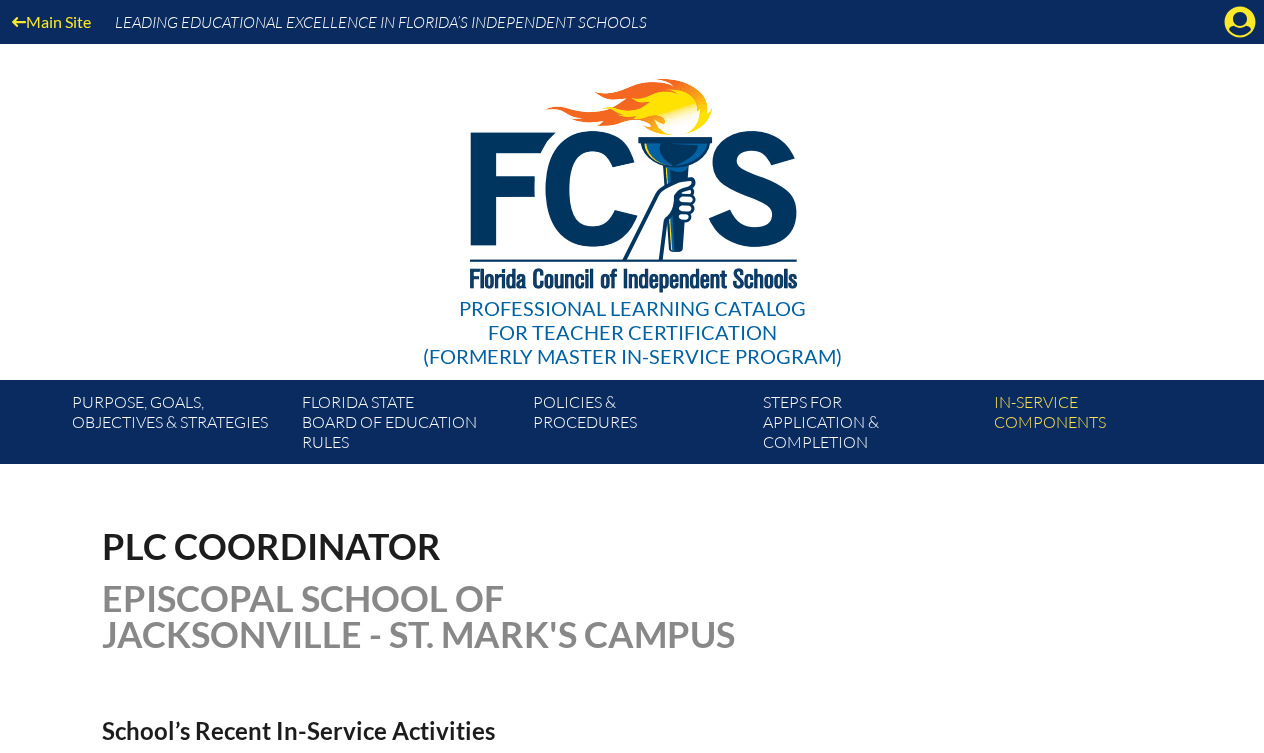 scroll, scrollTop: 0, scrollLeft: 0, axis: both 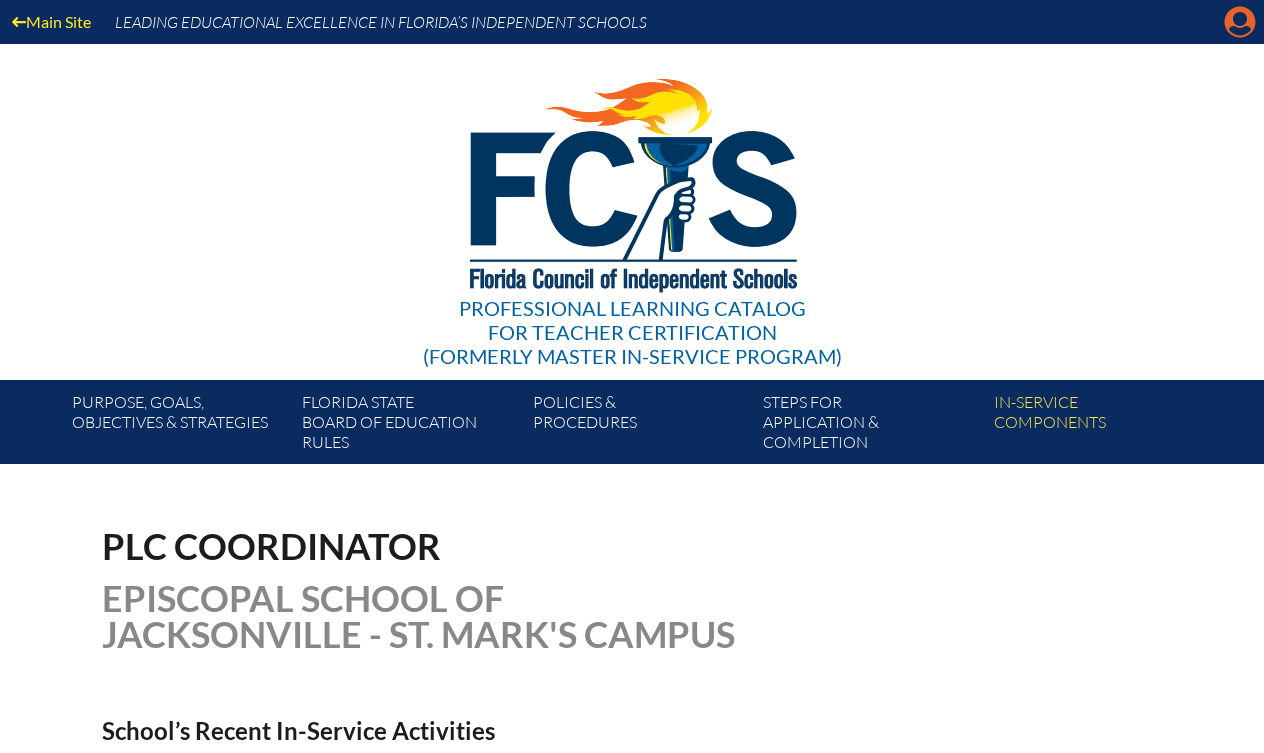 click on "Manage account" 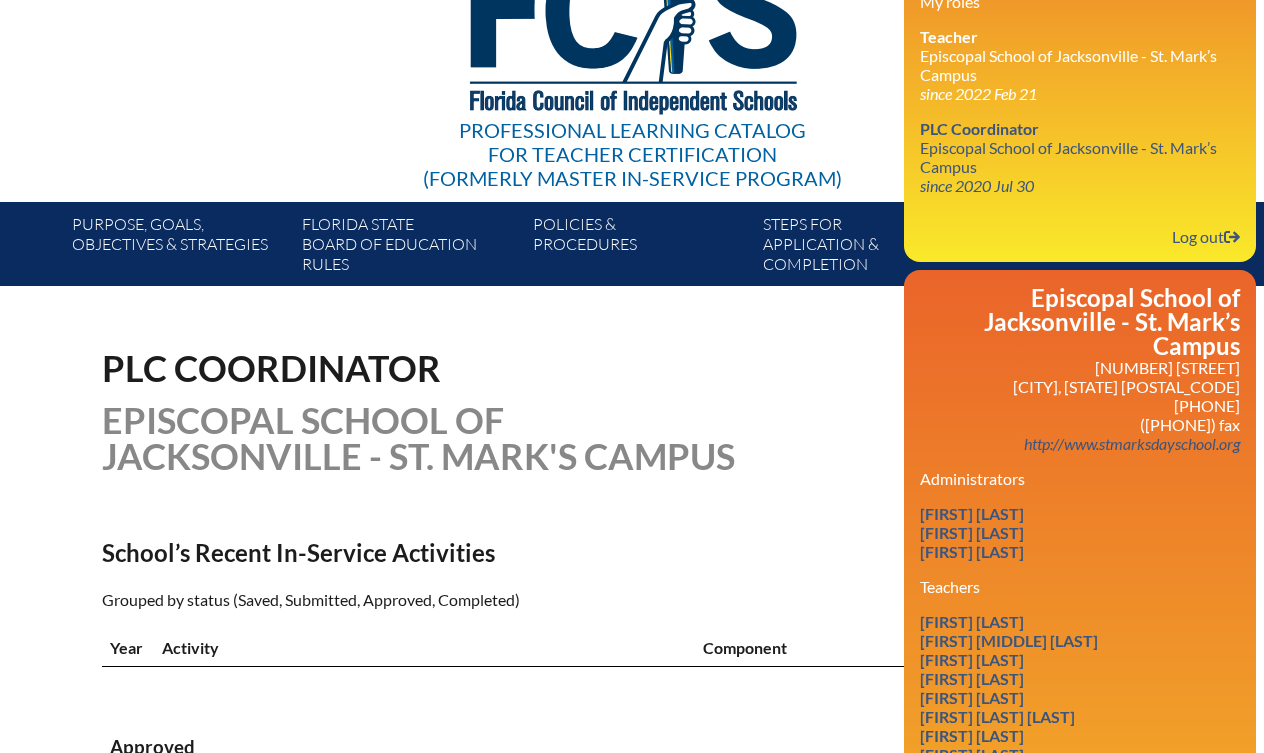 scroll, scrollTop: 220, scrollLeft: 0, axis: vertical 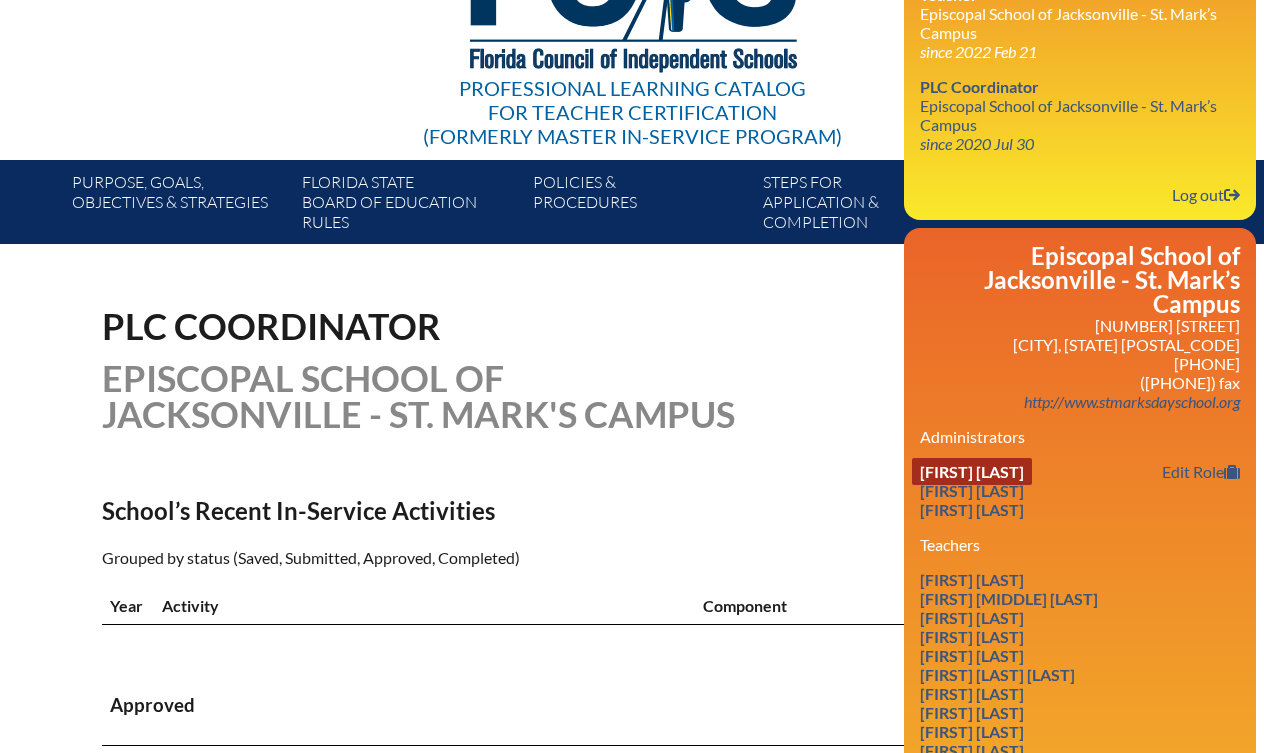 click on "[FIRST] [LAST]" at bounding box center (972, 471) 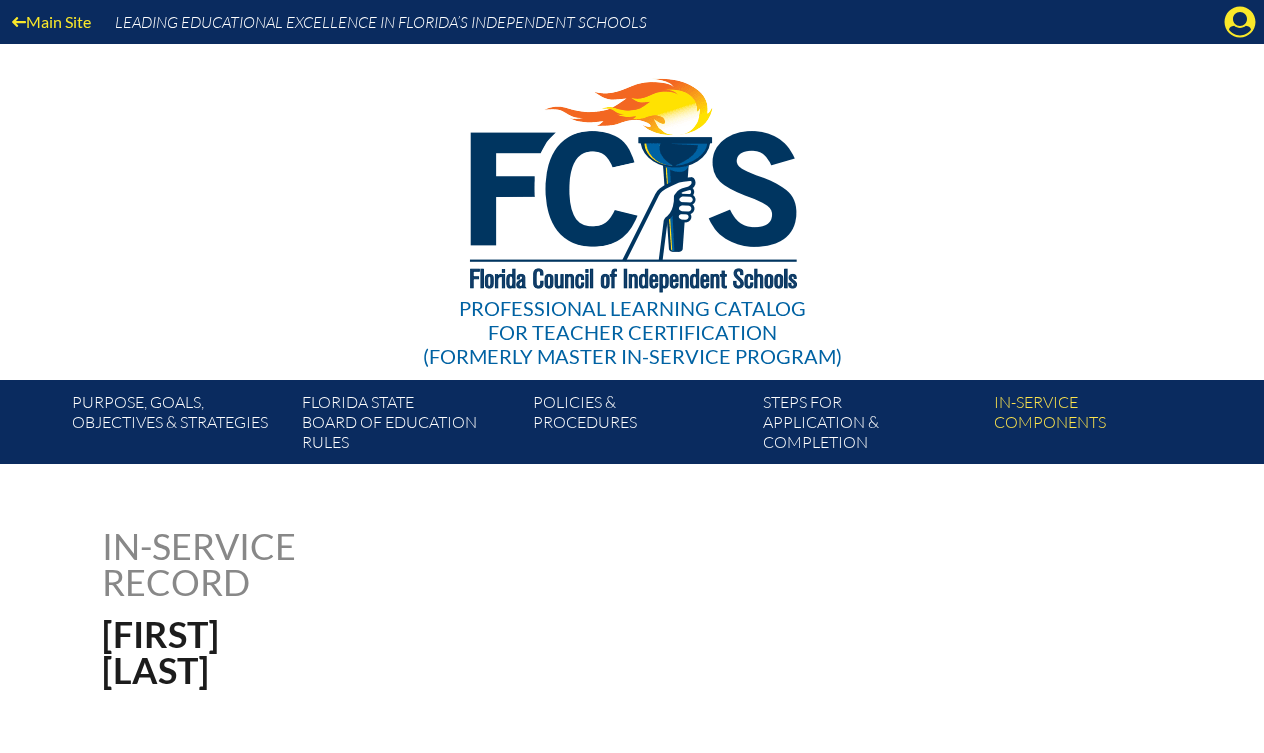 scroll, scrollTop: 0, scrollLeft: 0, axis: both 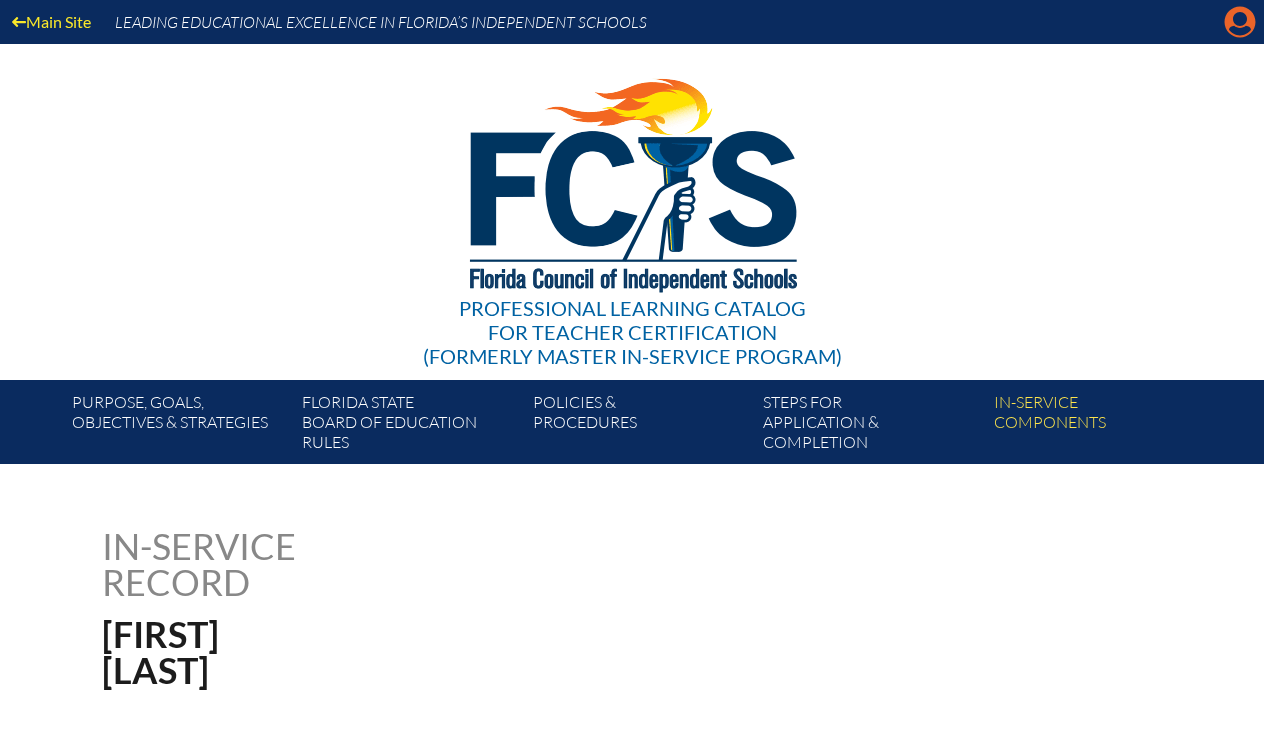 click 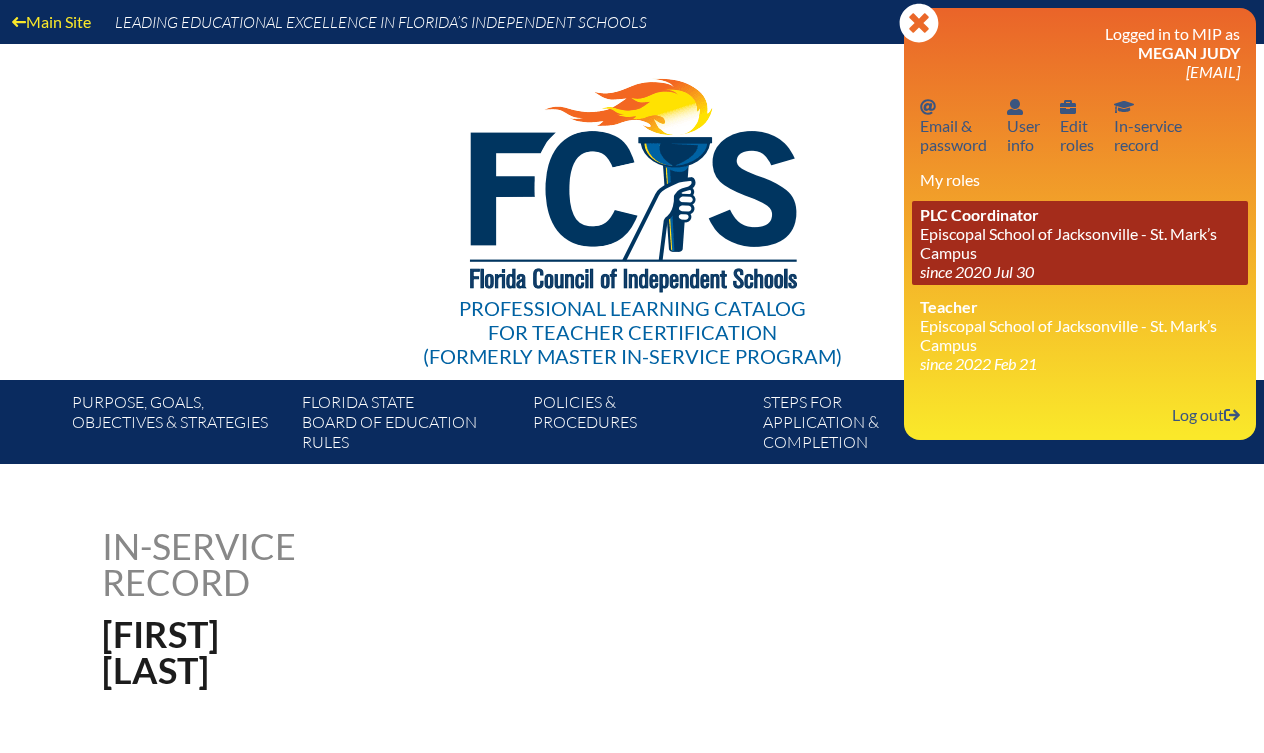 click on "PLC Coordinator
Episcopal School of Jacksonville - St. Mark’s Campus
since 2020 Jul 30" at bounding box center (1080, 243) 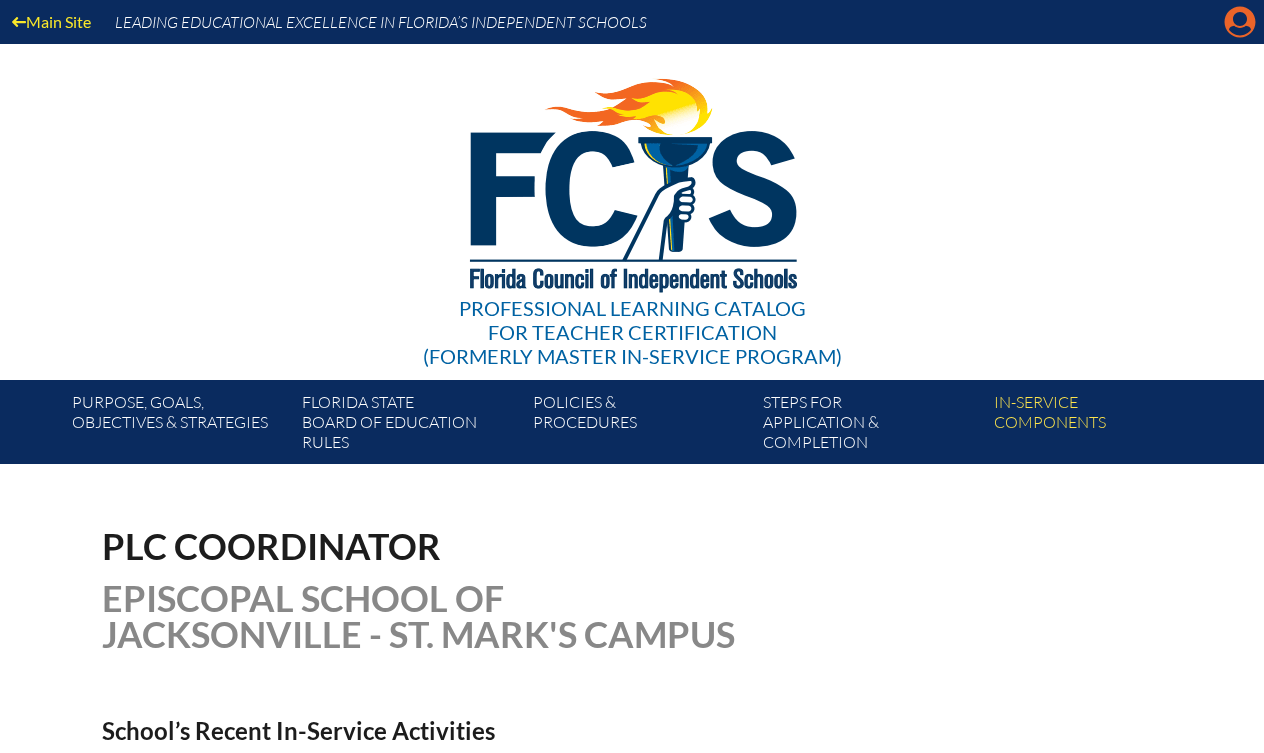scroll, scrollTop: 0, scrollLeft: 0, axis: both 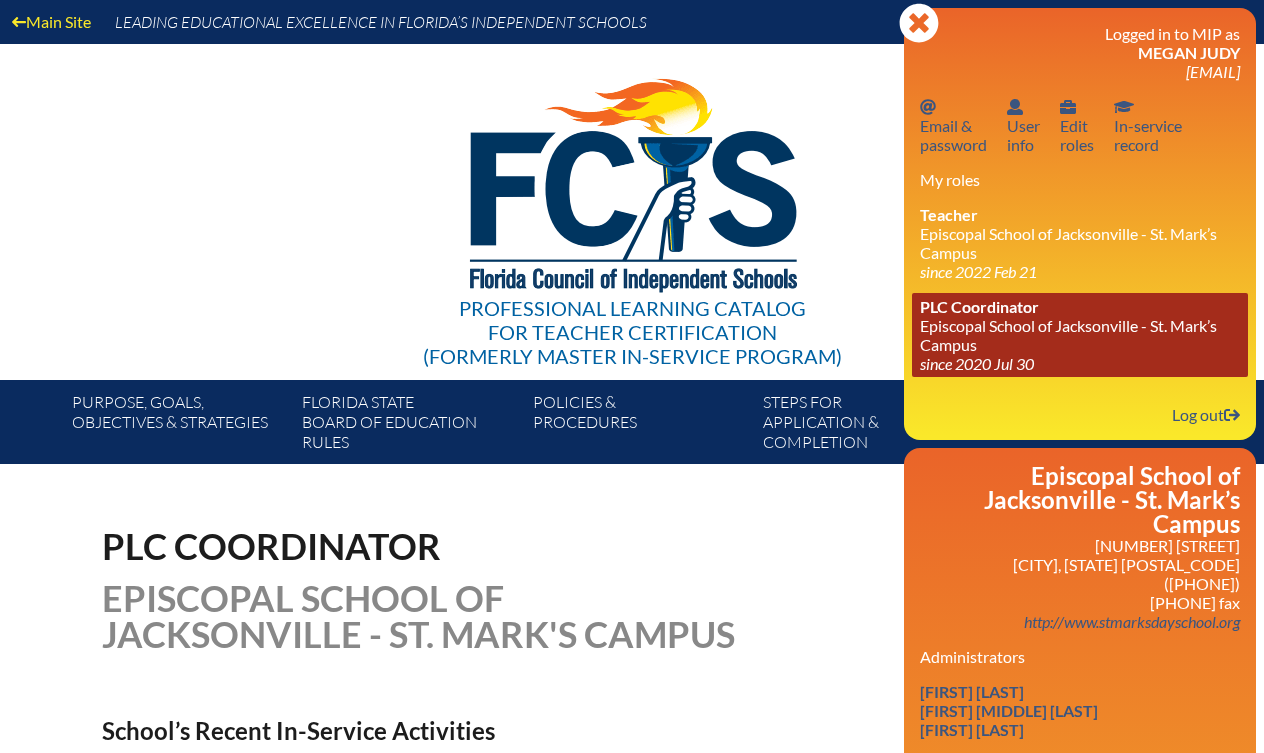 click on "PLC Coordinator
Episcopal School of Jacksonville - St. Mark’s Campus
since 2020 Jul 30" at bounding box center [1080, 335] 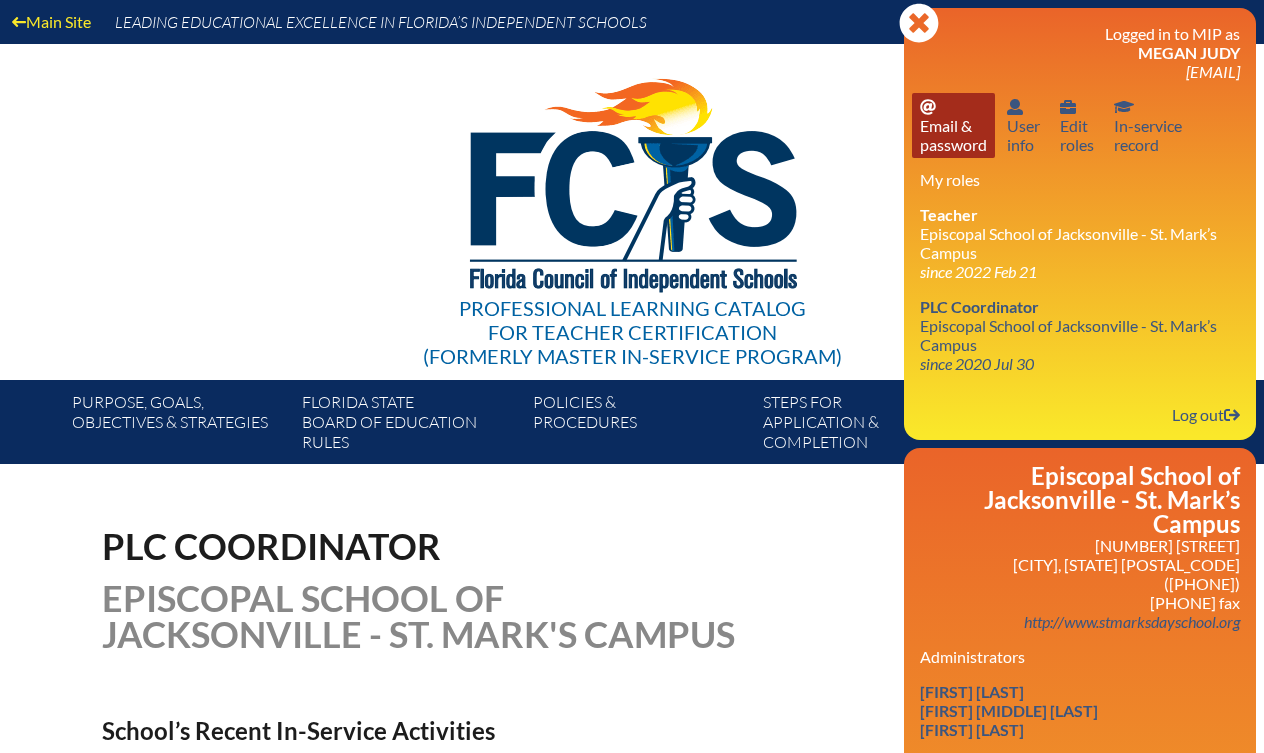 click on "Email password
Email & password" at bounding box center (953, 125) 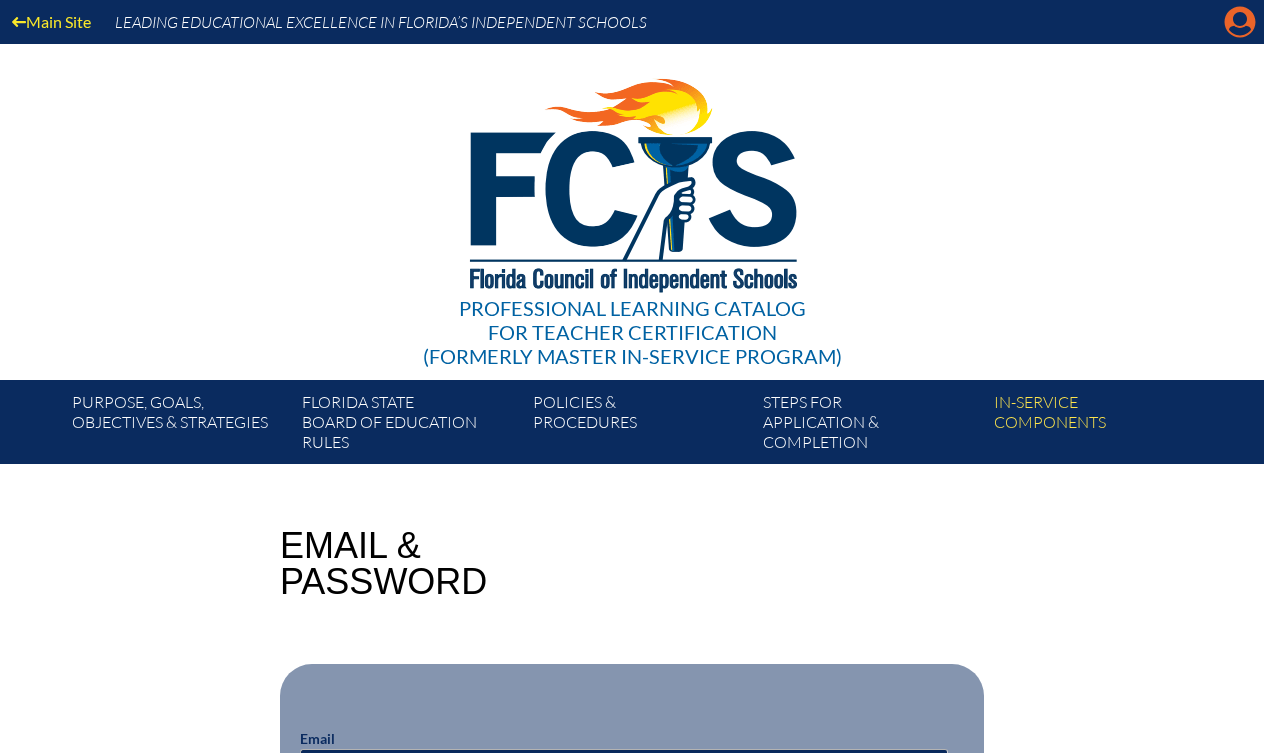 scroll, scrollTop: 0, scrollLeft: 0, axis: both 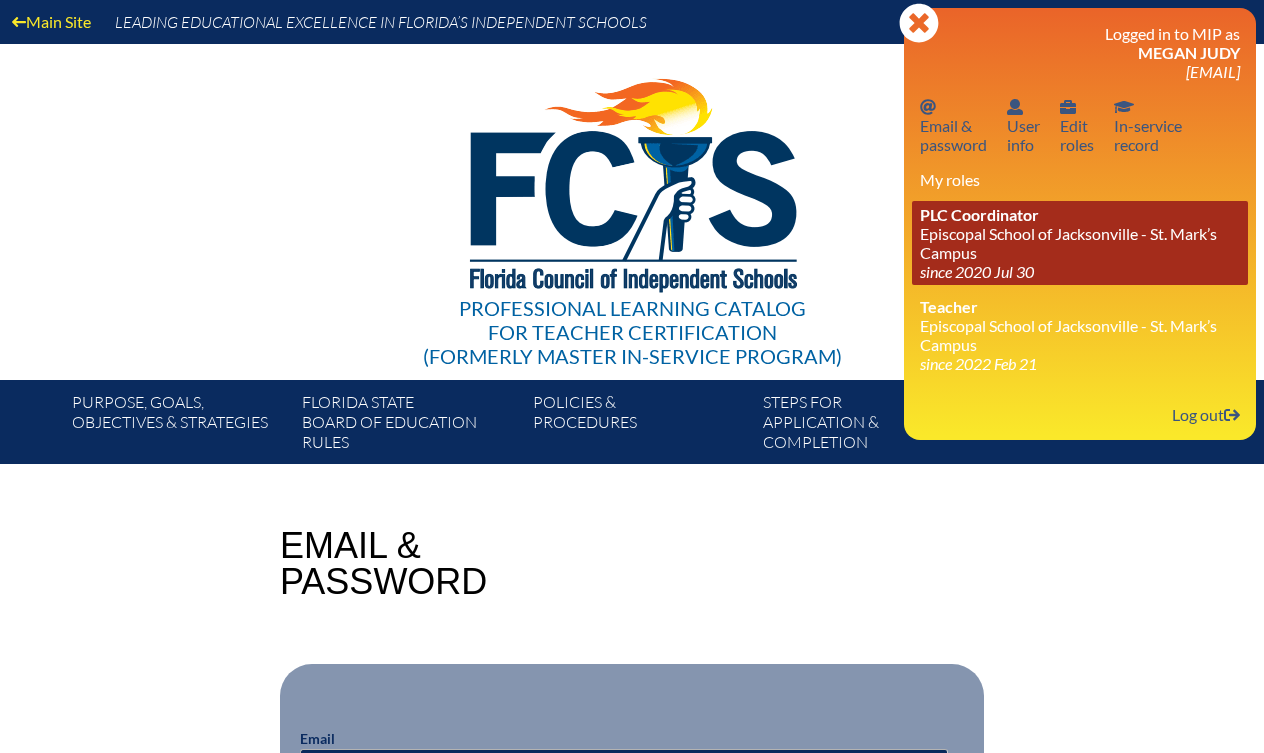 click on "PLC Coordinator
Episcopal School of Jacksonville - St. Mark’s Campus
since 2020 Jul 30" at bounding box center [1080, 243] 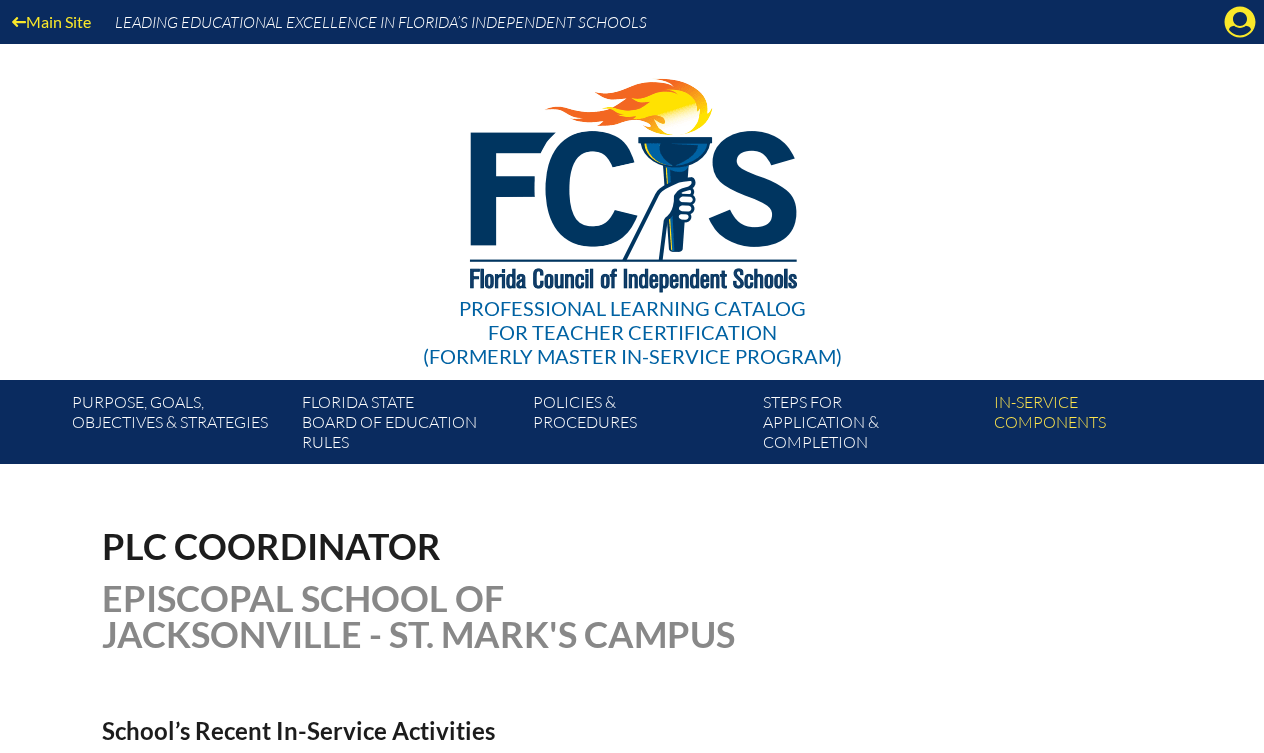 scroll, scrollTop: 0, scrollLeft: 0, axis: both 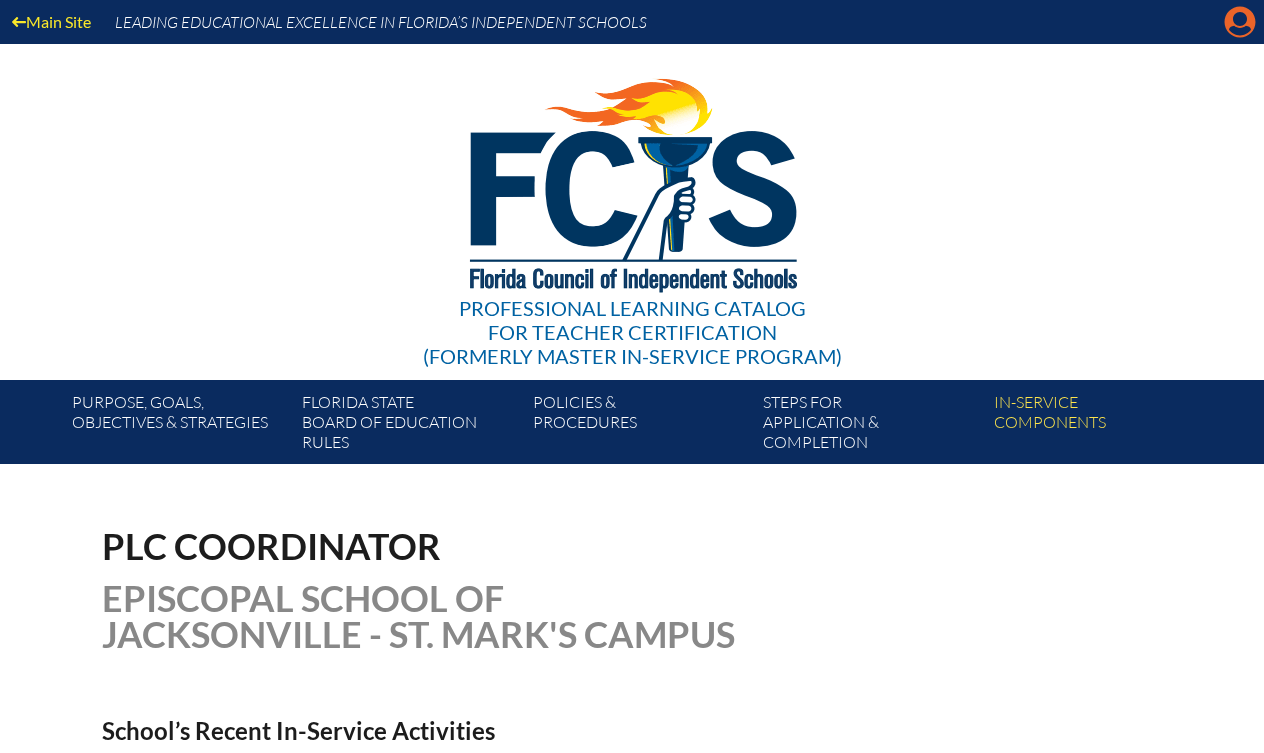 click on "Manage account" 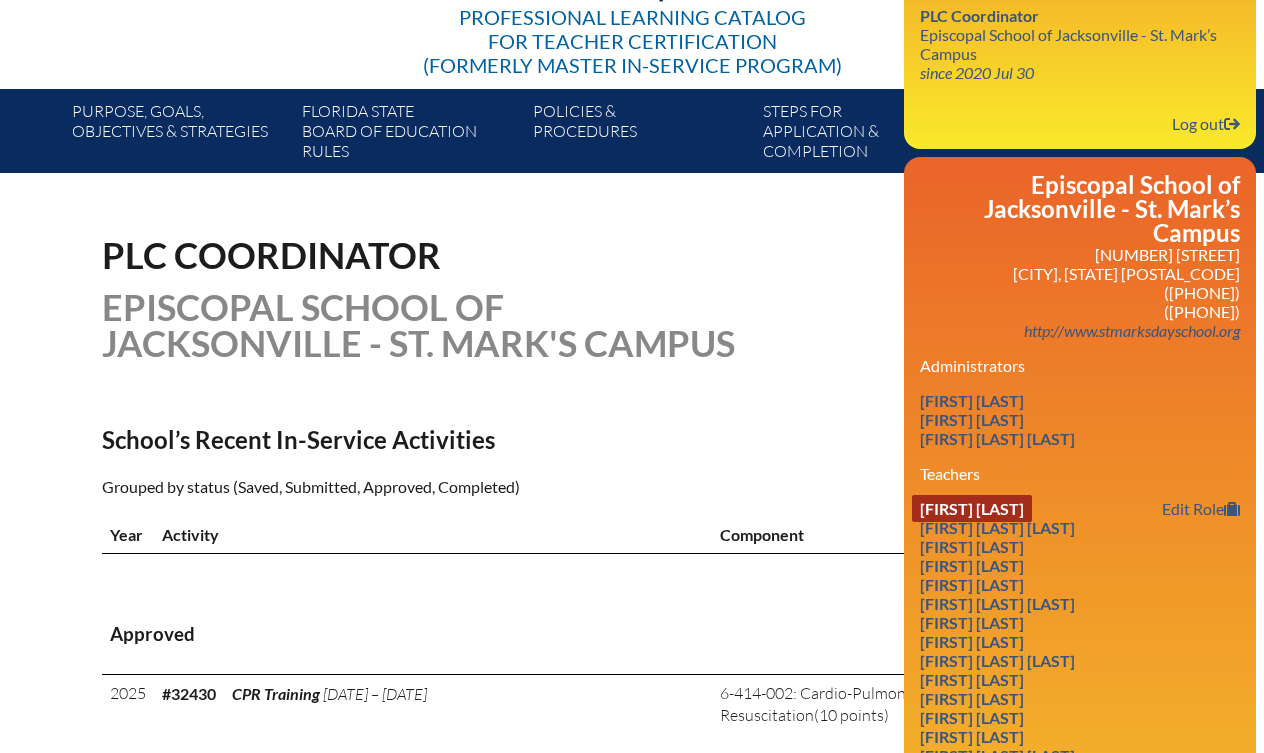 scroll, scrollTop: 303, scrollLeft: 0, axis: vertical 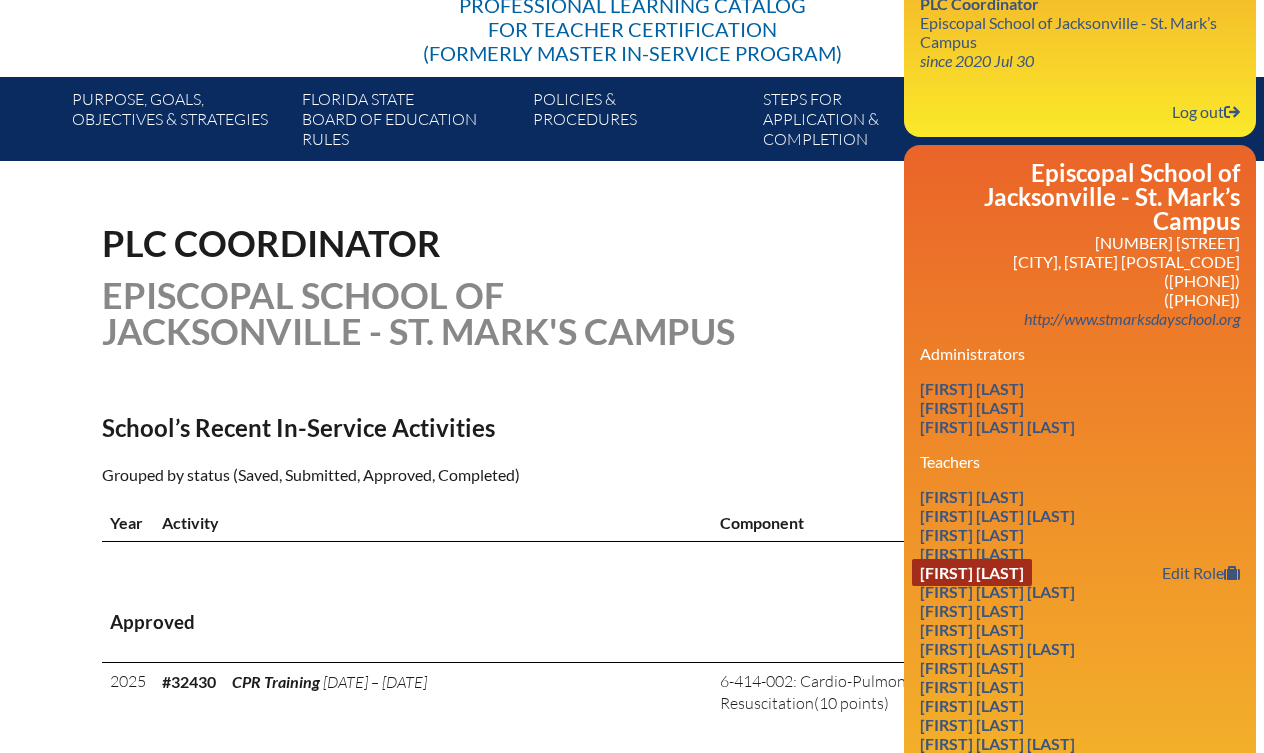 click on "[FIRST] [LAST]" at bounding box center [972, 572] 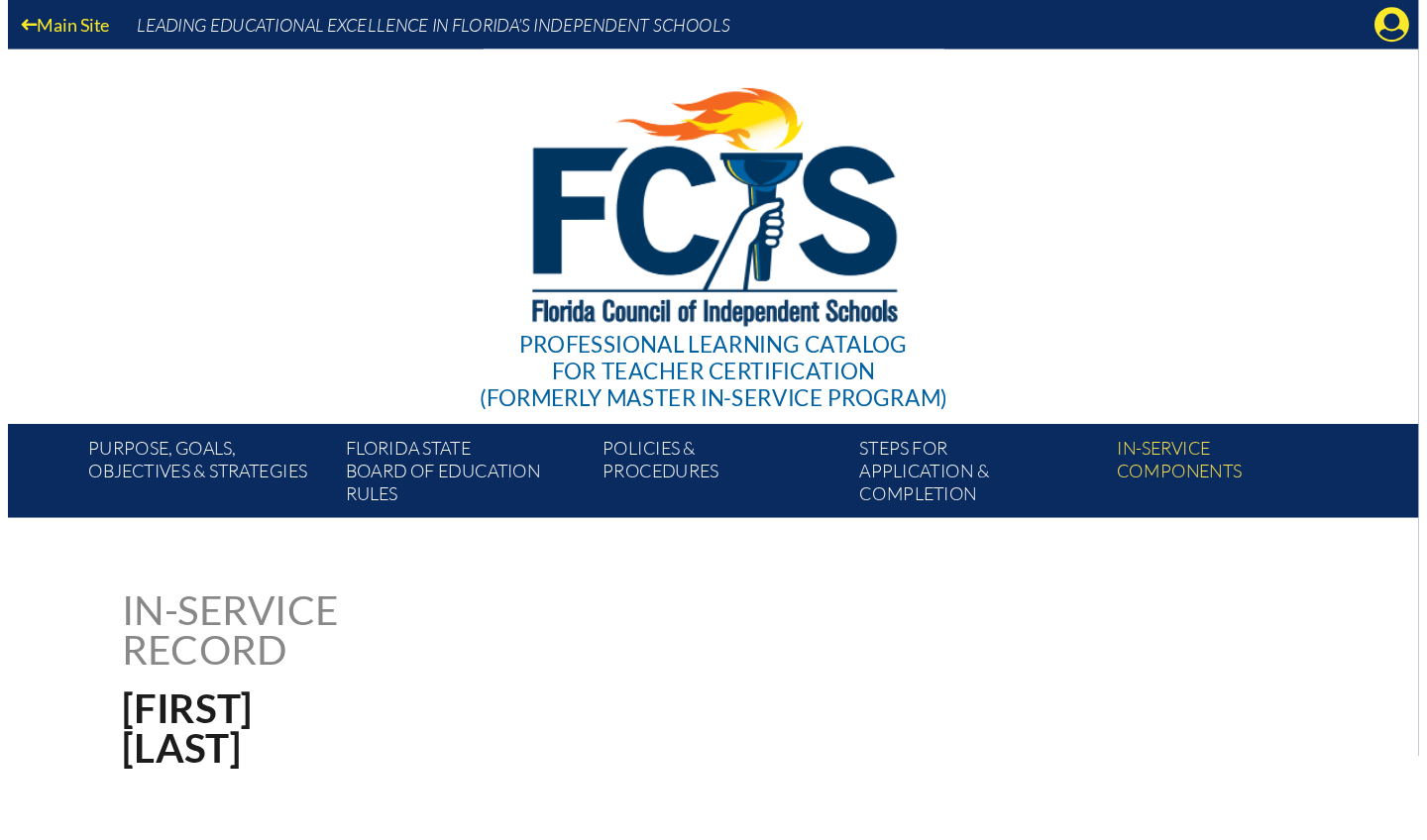 scroll, scrollTop: 0, scrollLeft: 0, axis: both 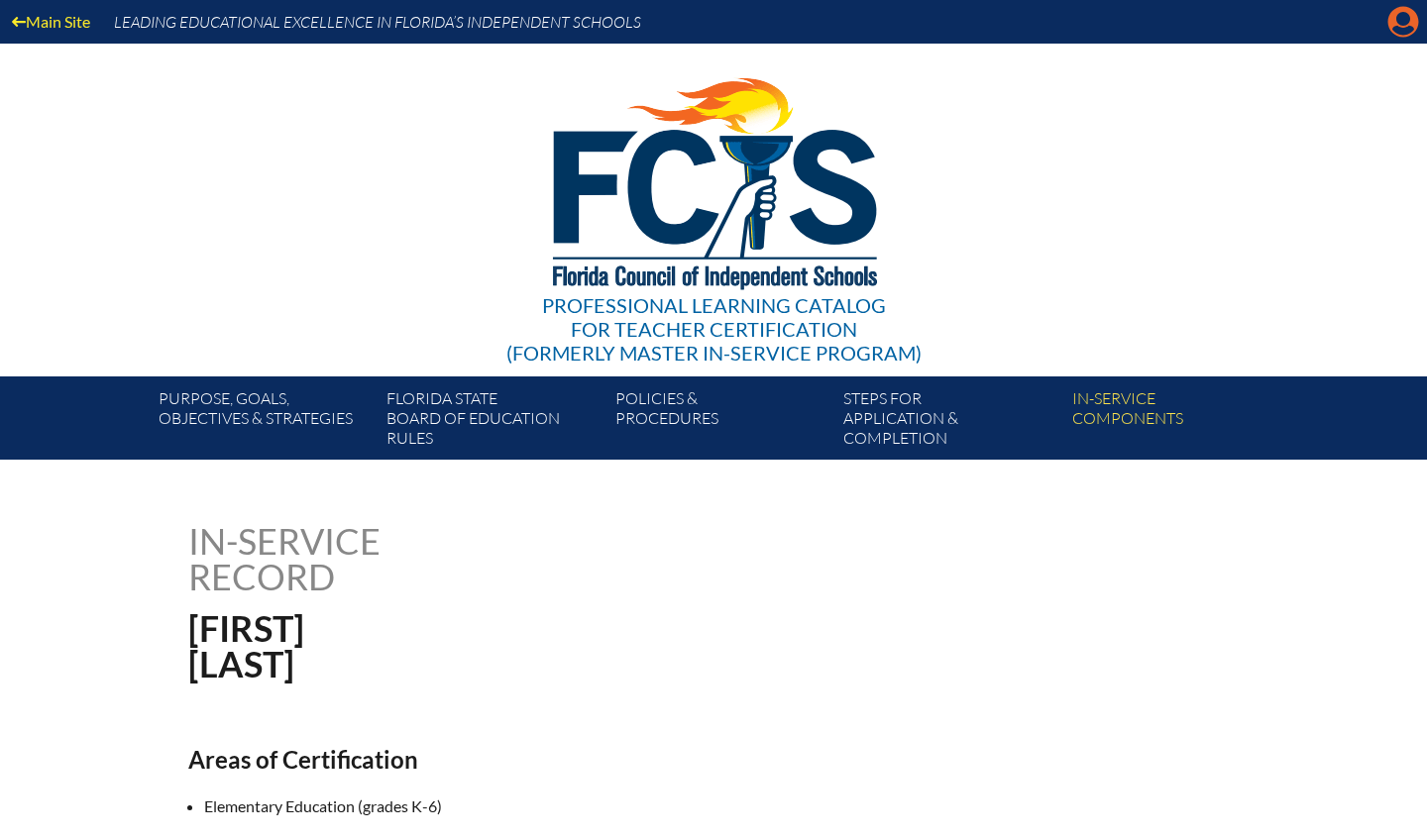 click on "Manage account" 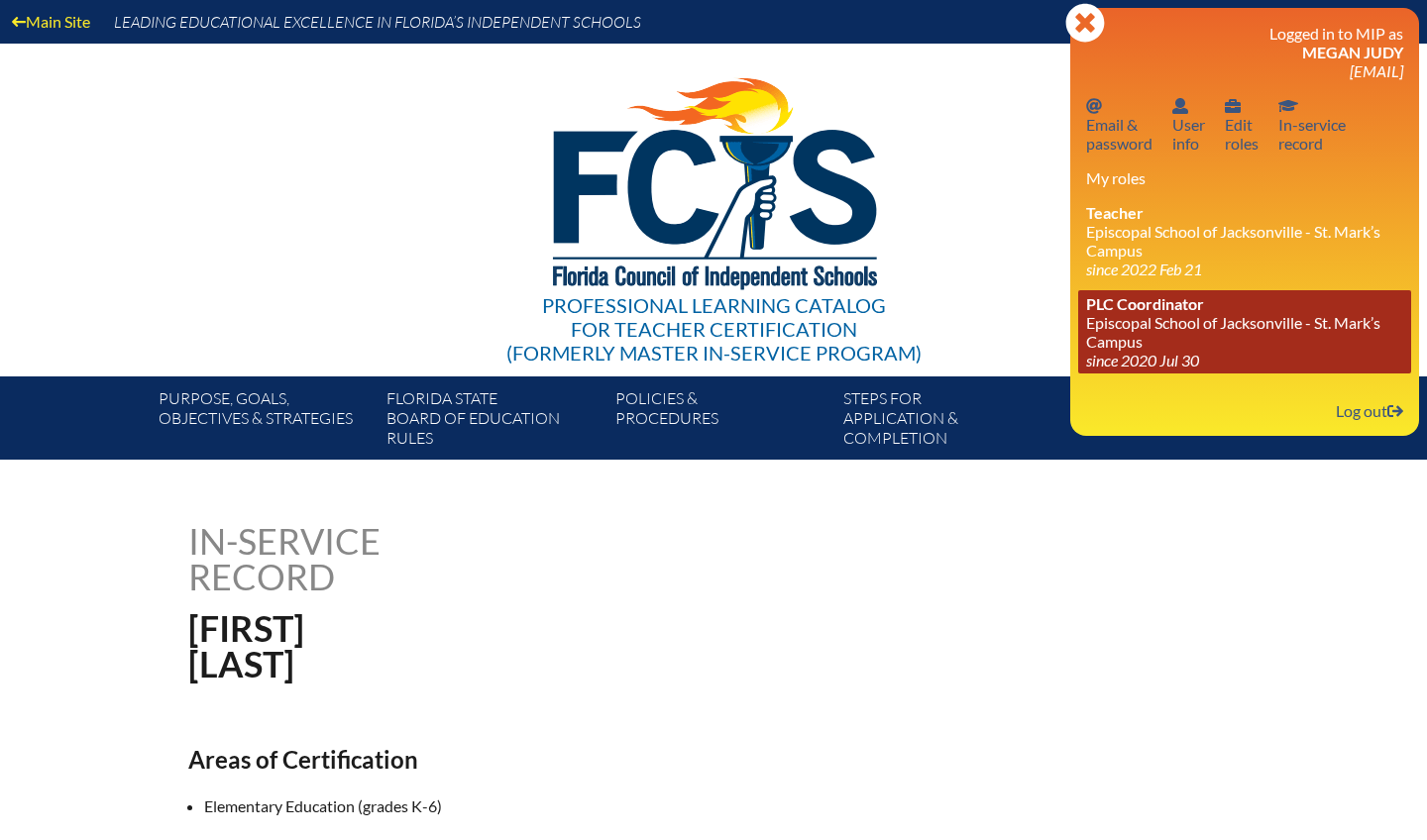 click on "PLC Coordinator
Episcopal School of Jacksonville - St. Mark’s Campus
since 2020 Jul 30" at bounding box center (1245, 332) 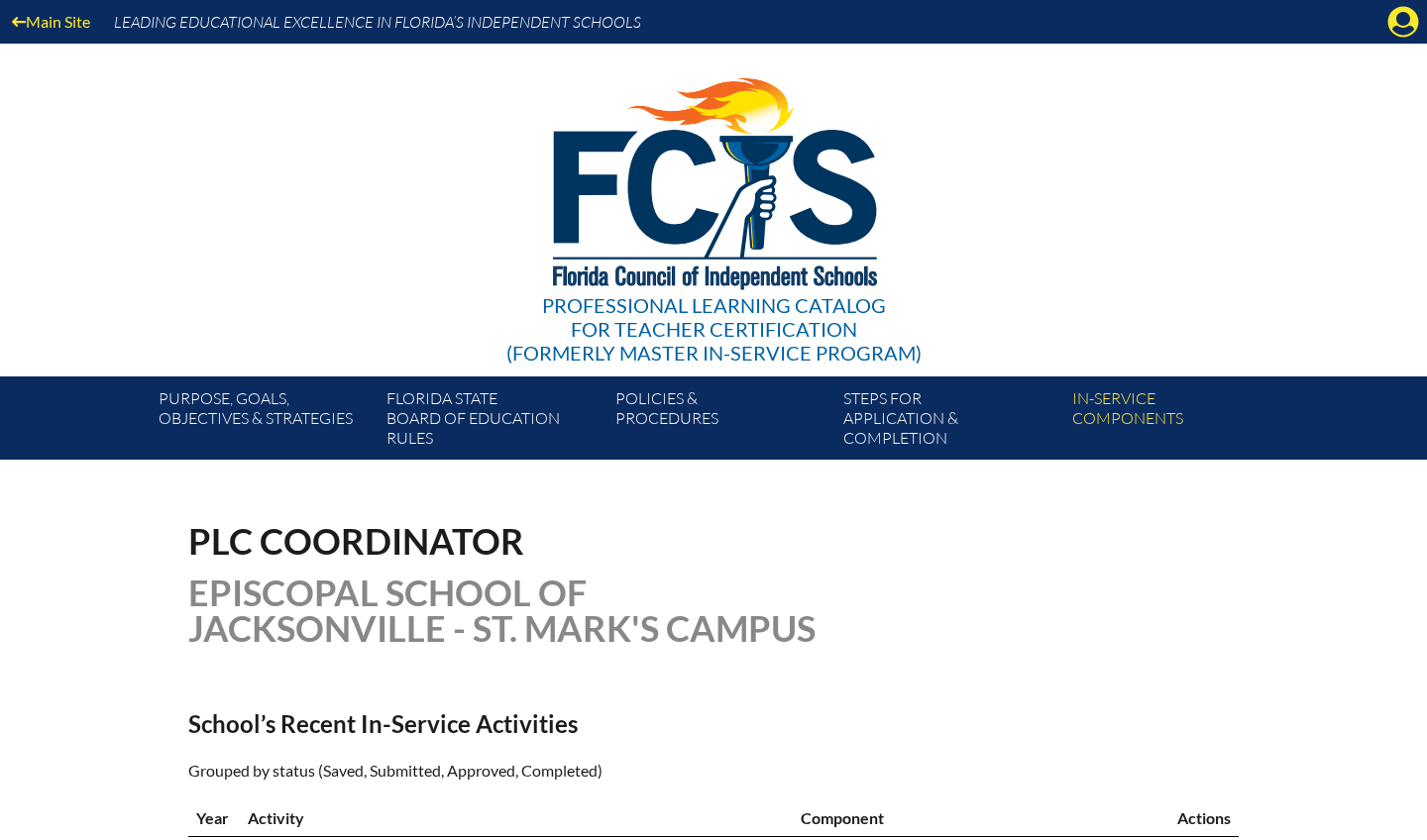 scroll, scrollTop: 0, scrollLeft: 0, axis: both 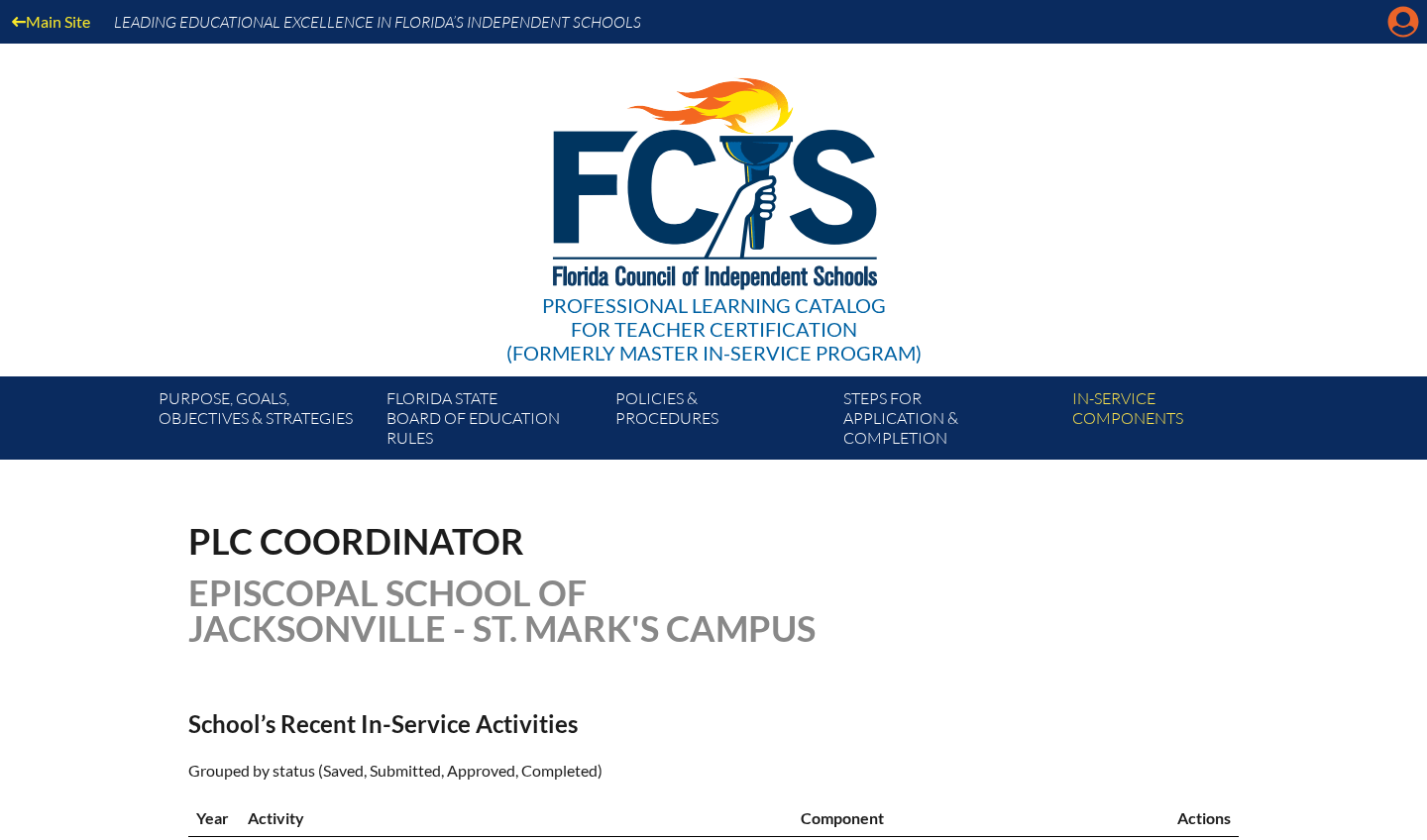 click on "Manage account" 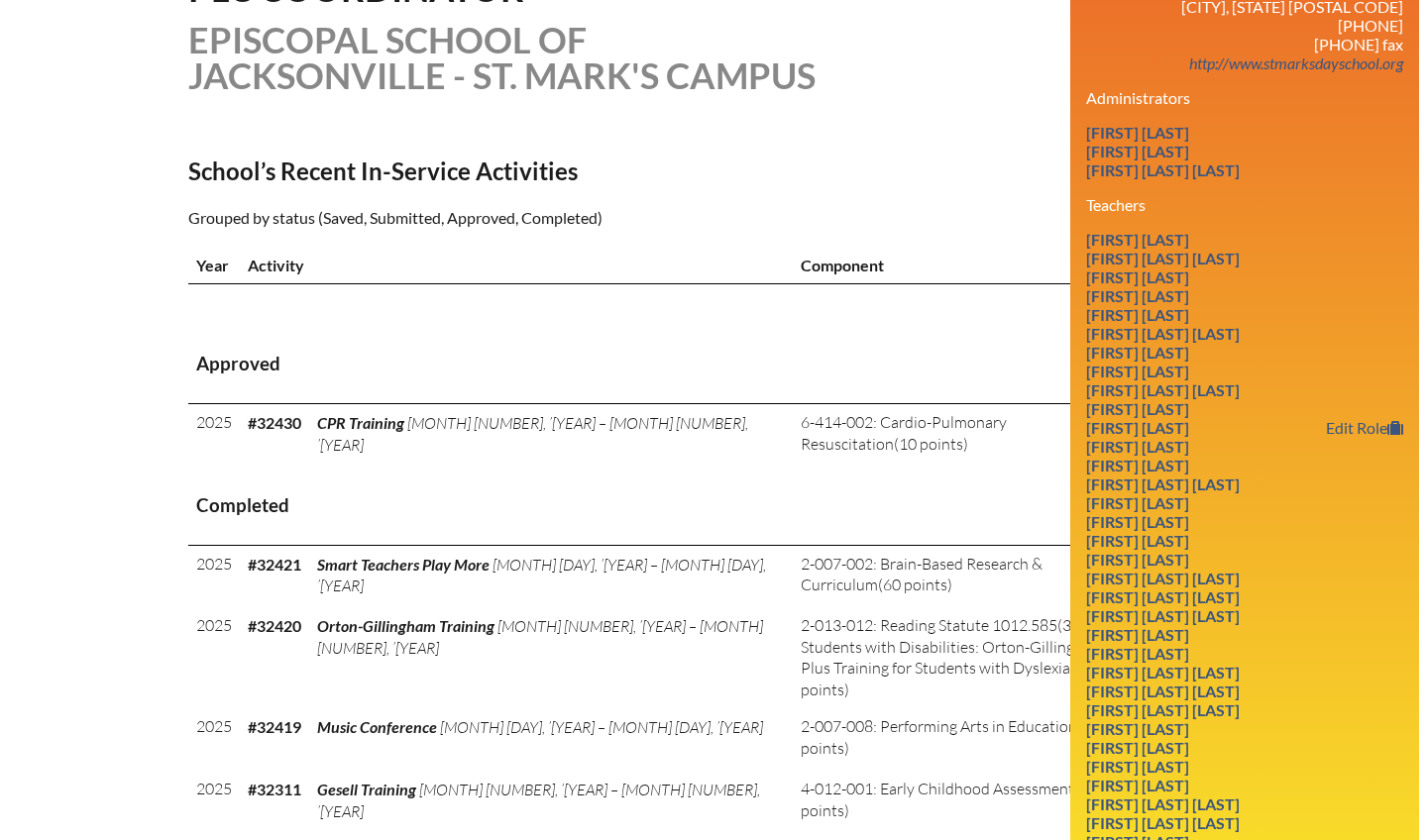 scroll, scrollTop: 562, scrollLeft: 0, axis: vertical 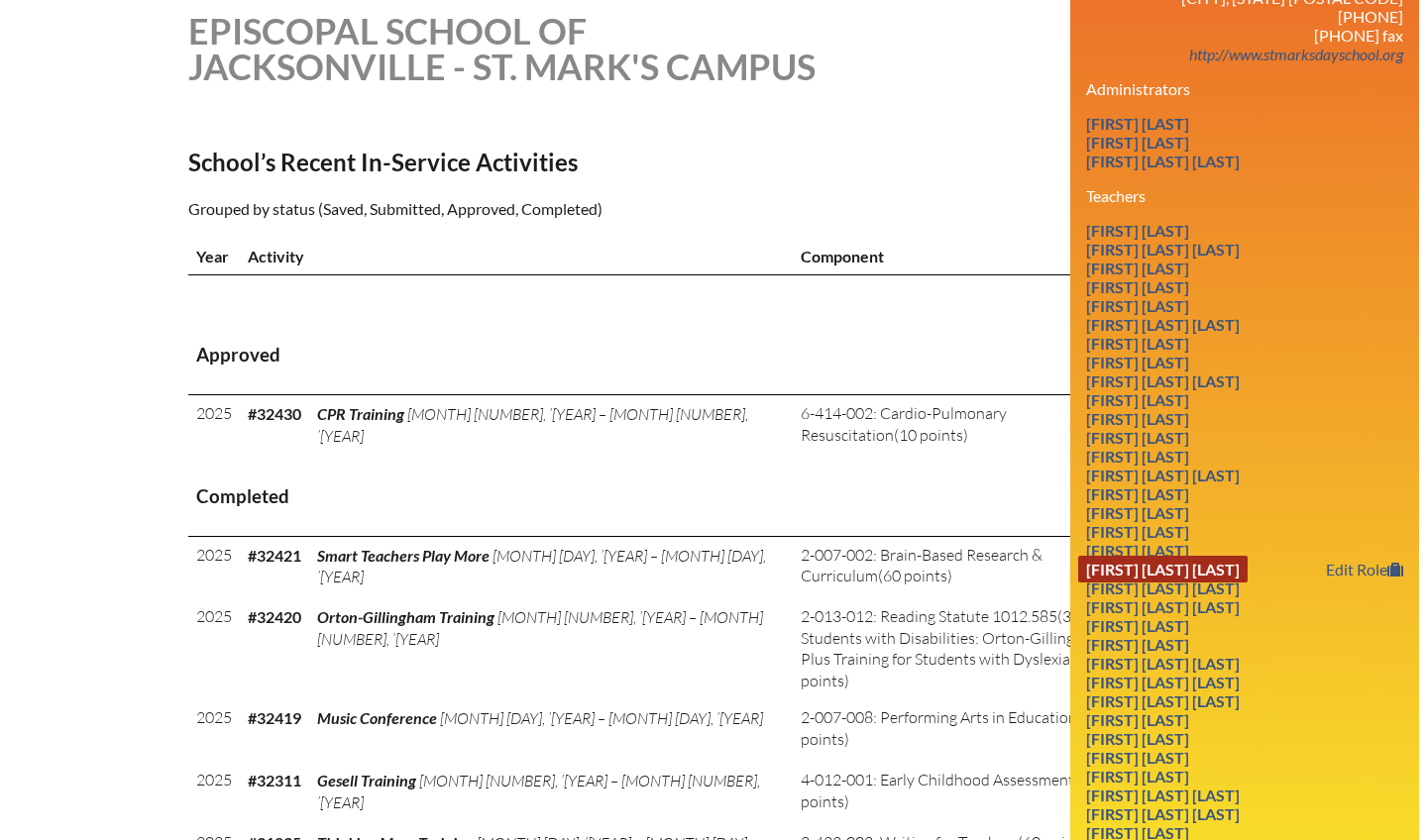 click on "[FIRST] [LAST] [LAST]" at bounding box center [1162, 569] 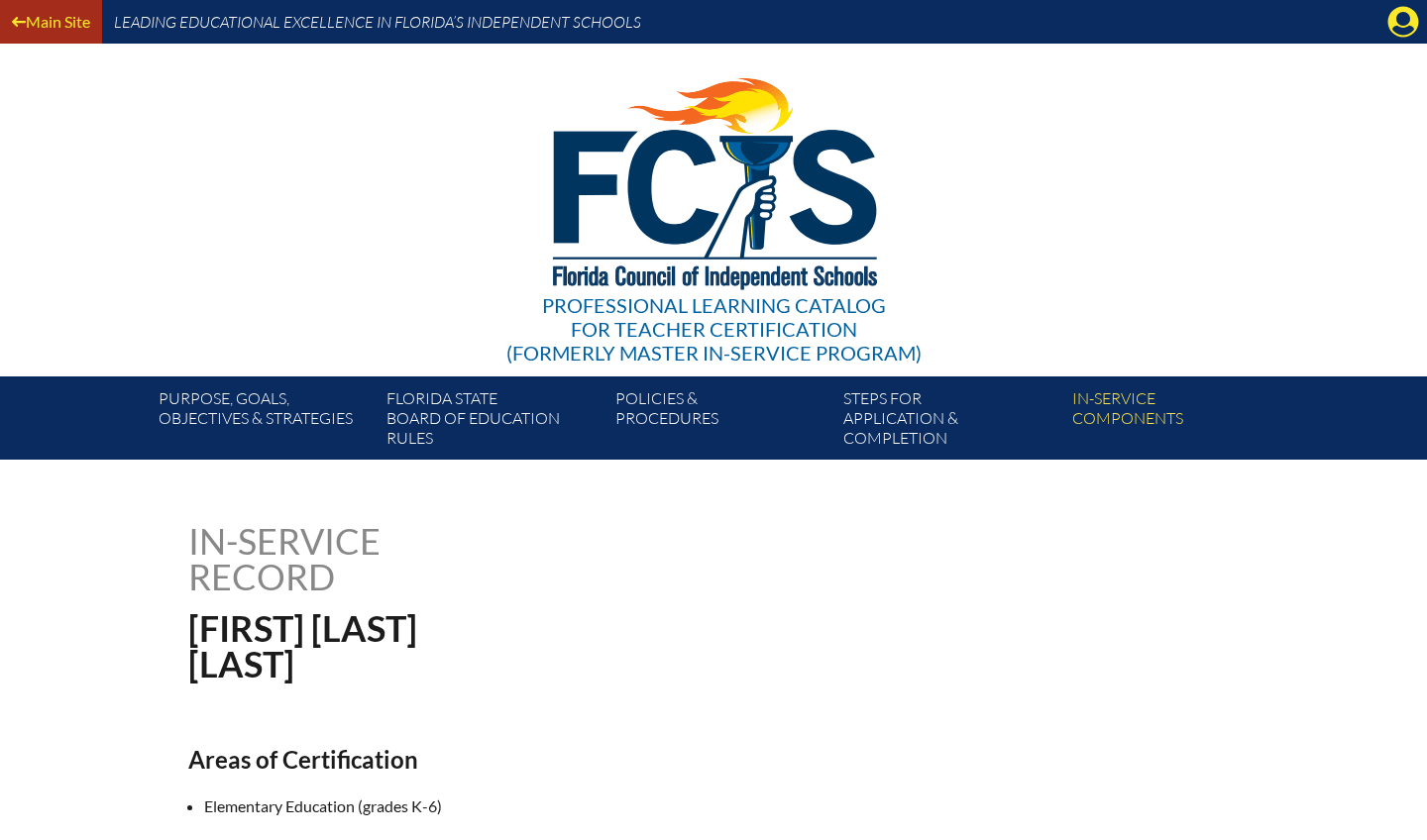 scroll, scrollTop: 0, scrollLeft: 0, axis: both 